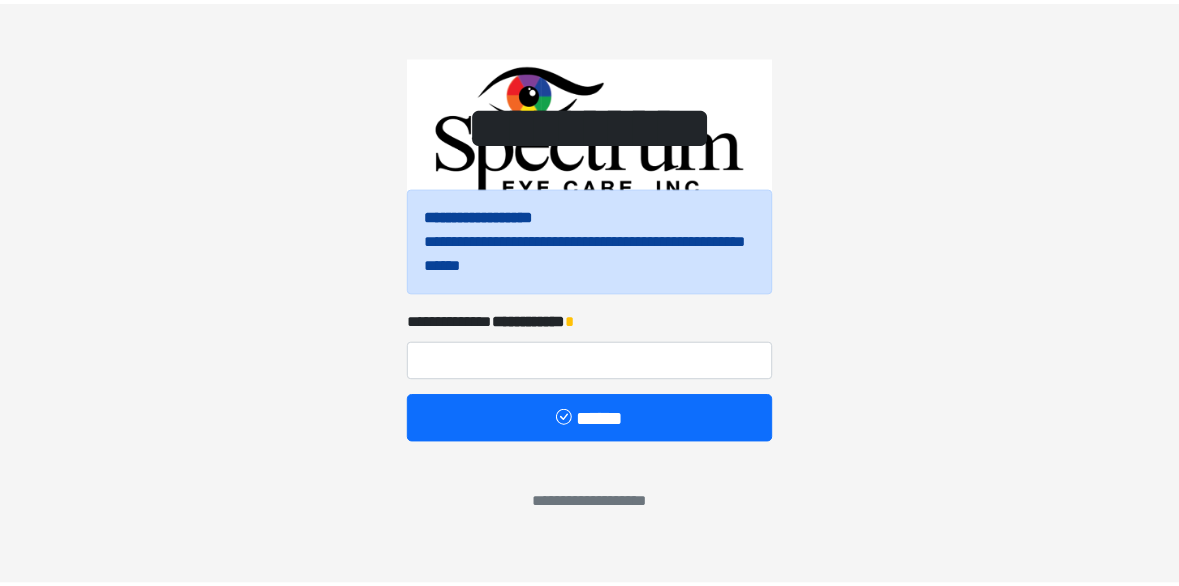 scroll, scrollTop: 0, scrollLeft: 0, axis: both 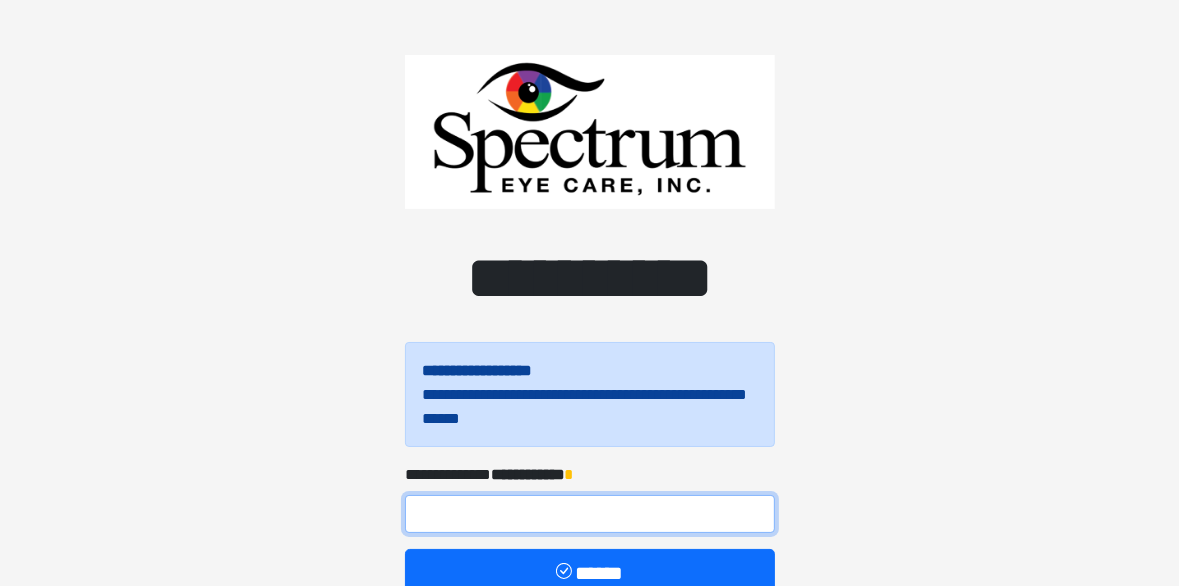 click at bounding box center (590, 514) 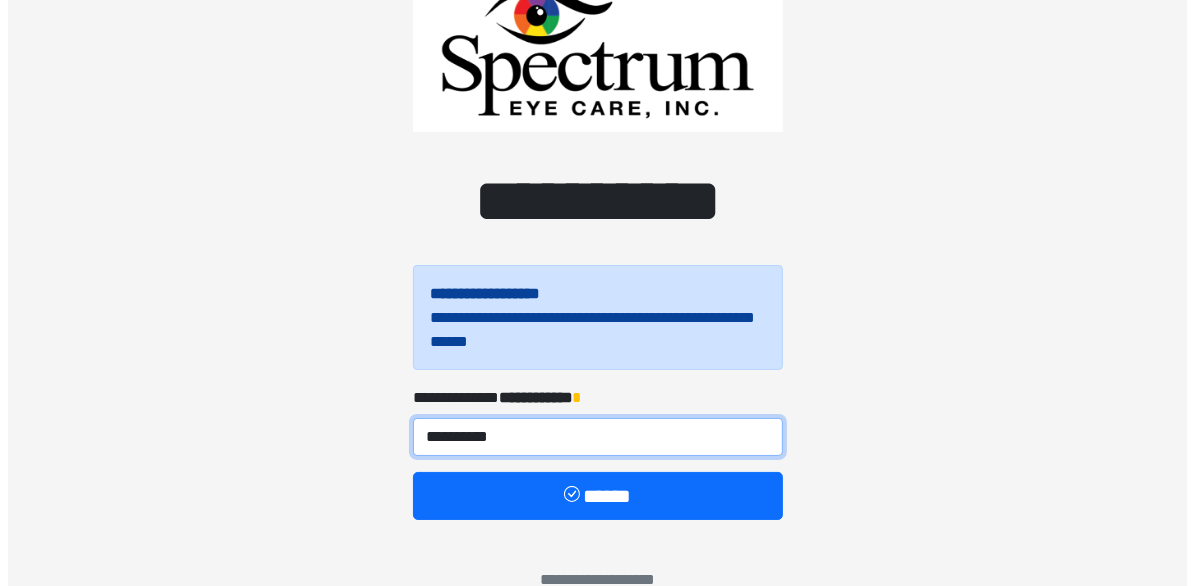 scroll, scrollTop: 112, scrollLeft: 0, axis: vertical 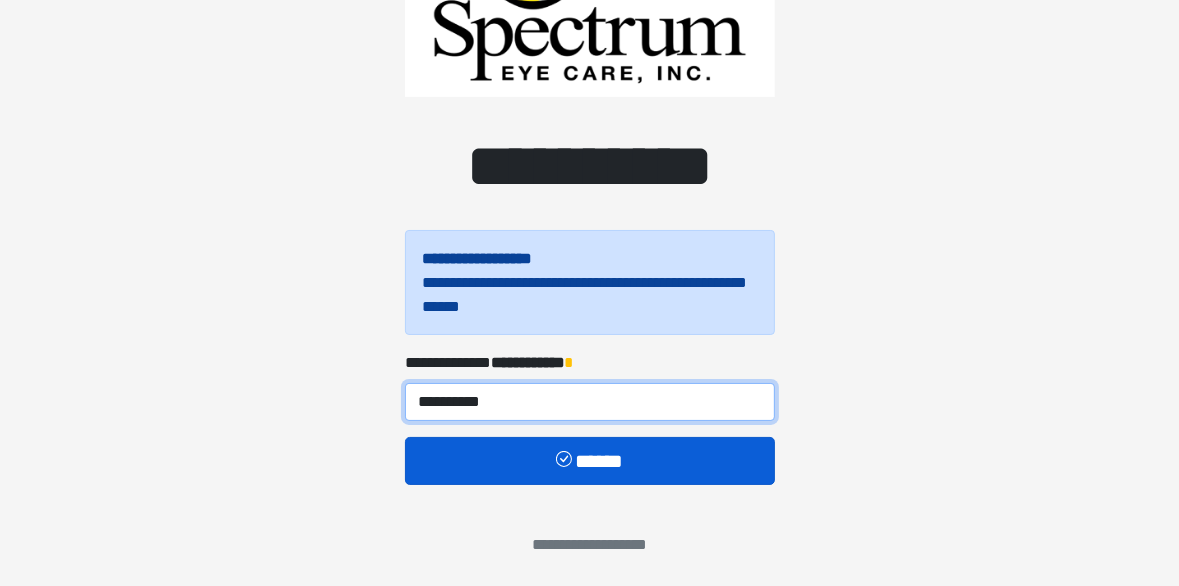 type on "**********" 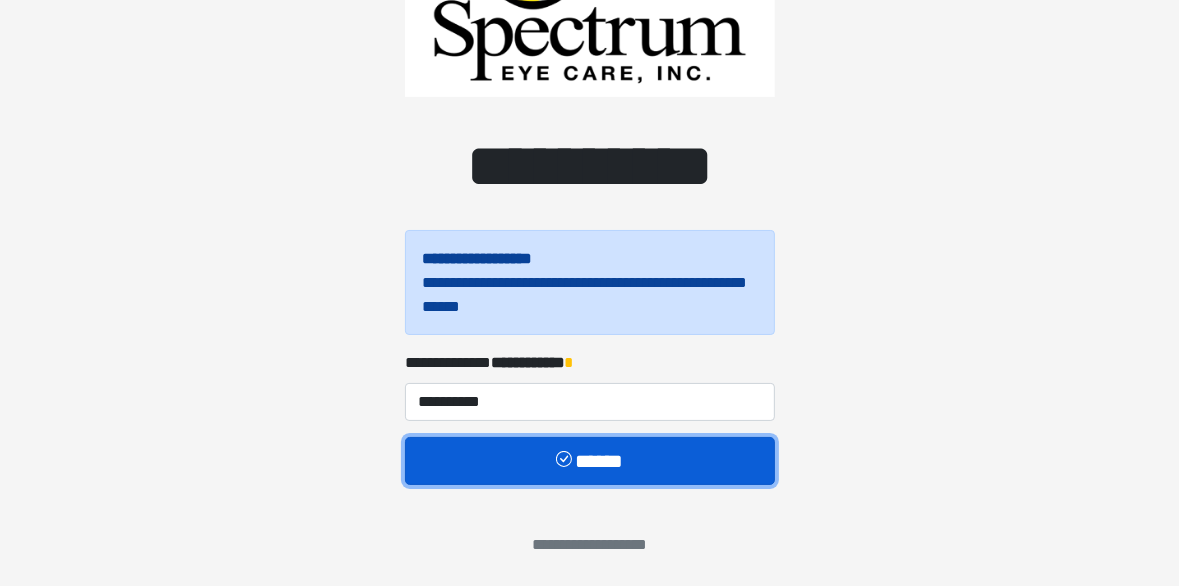 click on "******" at bounding box center (590, 461) 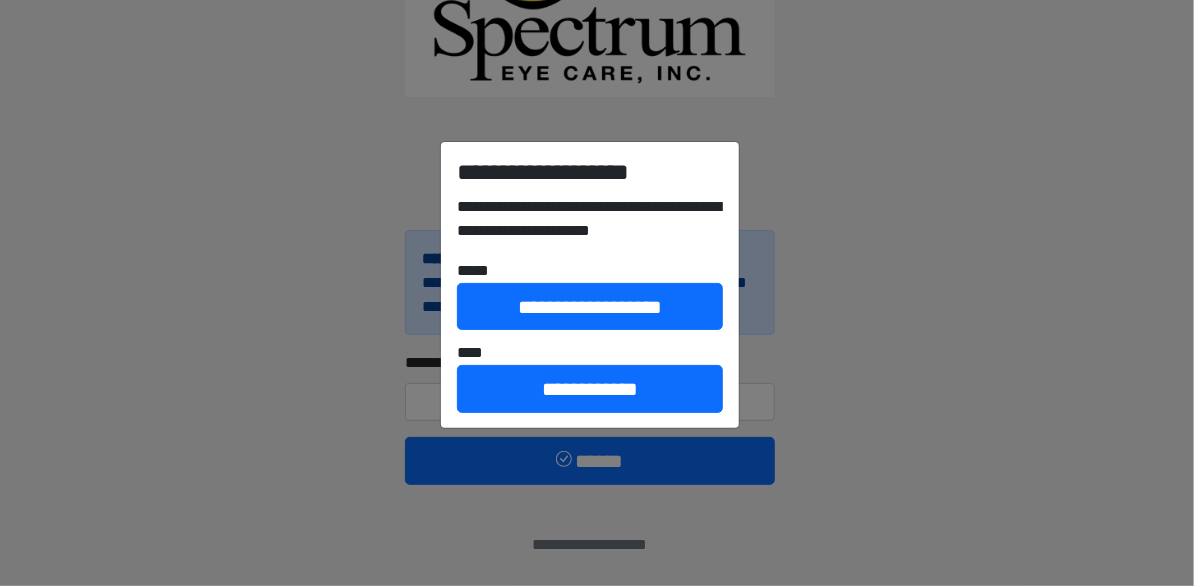 click on "**********" at bounding box center (597, 293) 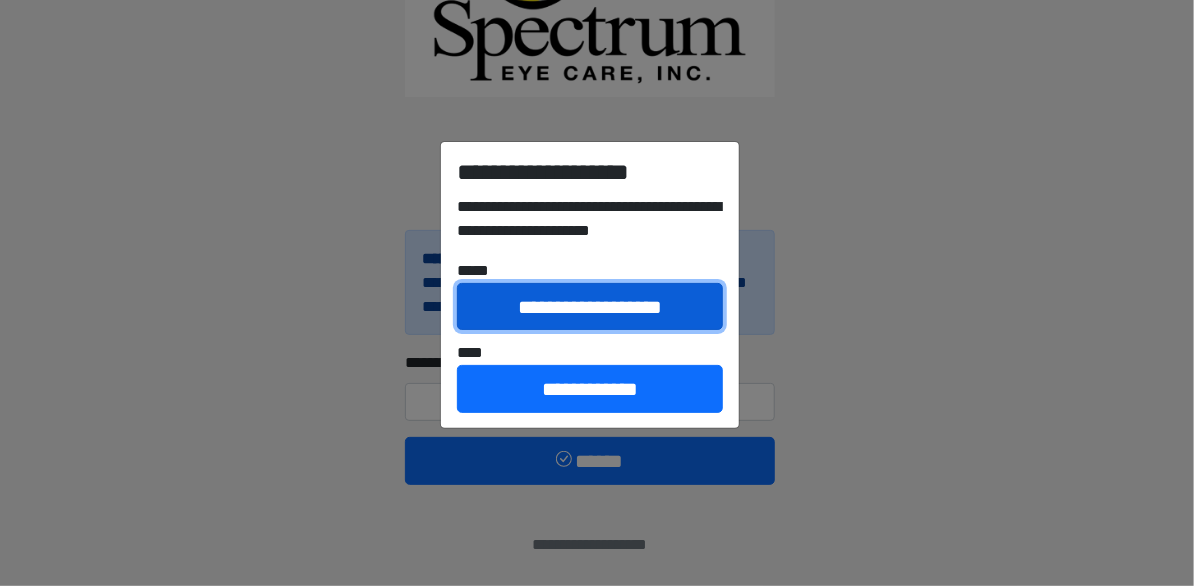click on "**********" at bounding box center [590, 307] 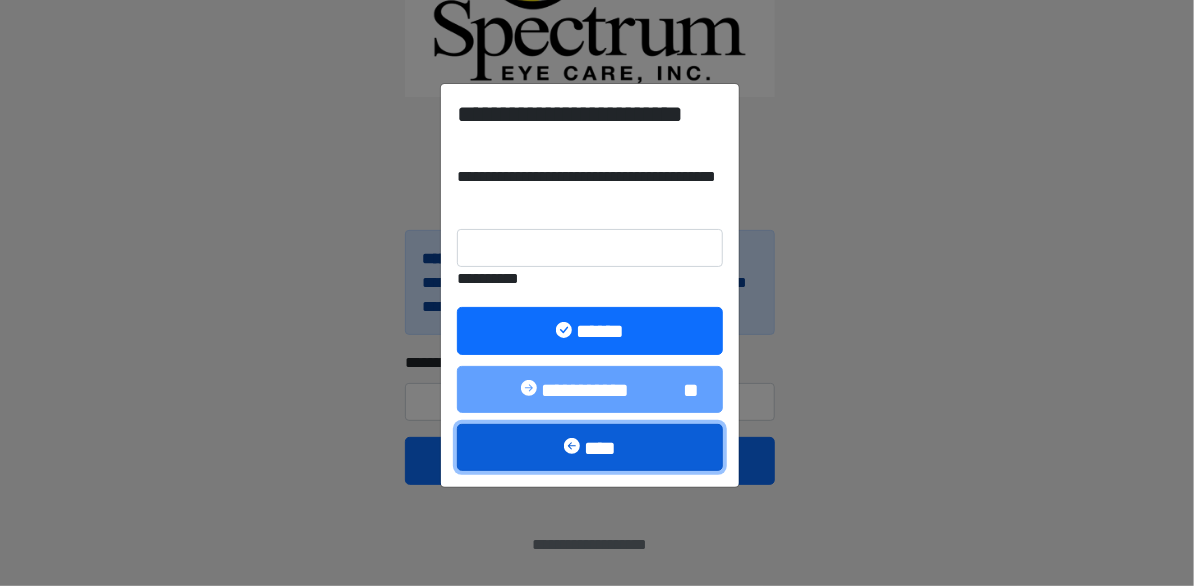 click on "****" at bounding box center [590, 448] 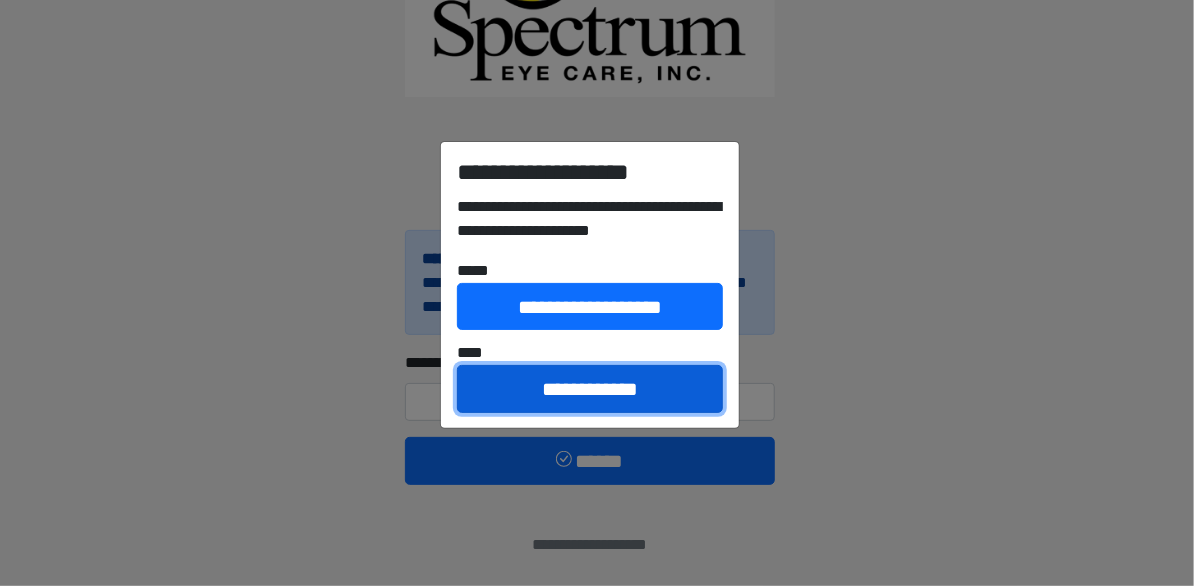 click on "**********" at bounding box center [590, 389] 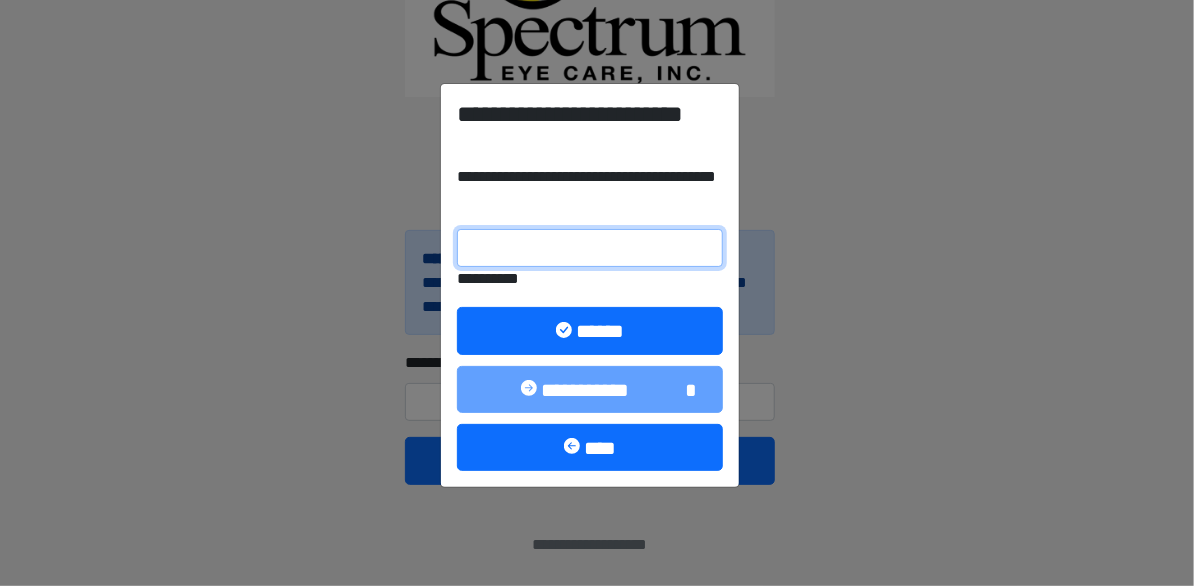 click on "**********" at bounding box center (590, 248) 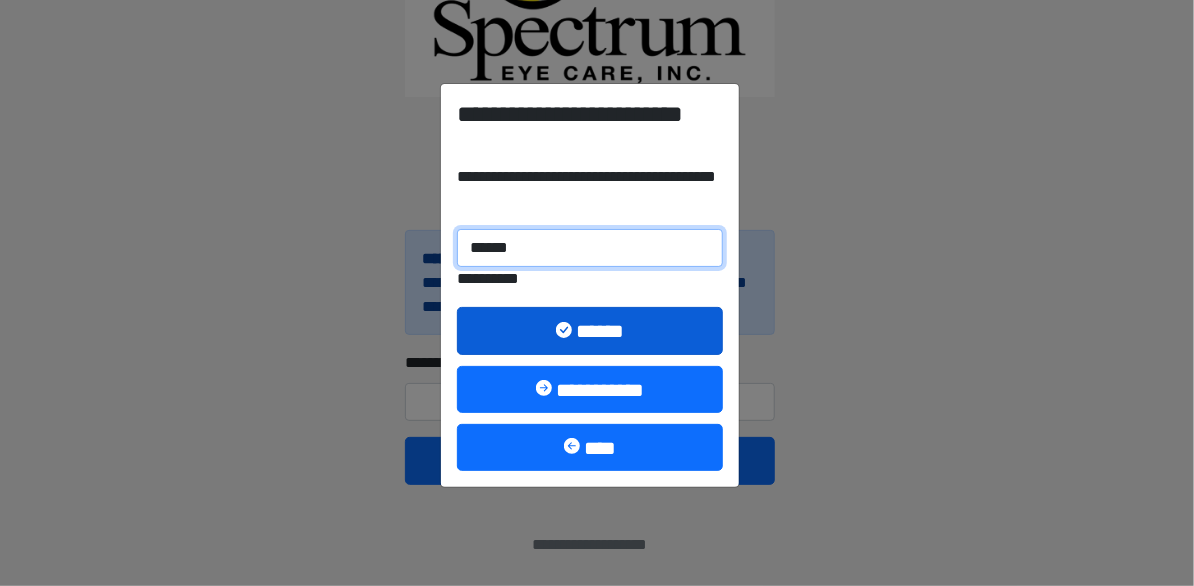 type on "******" 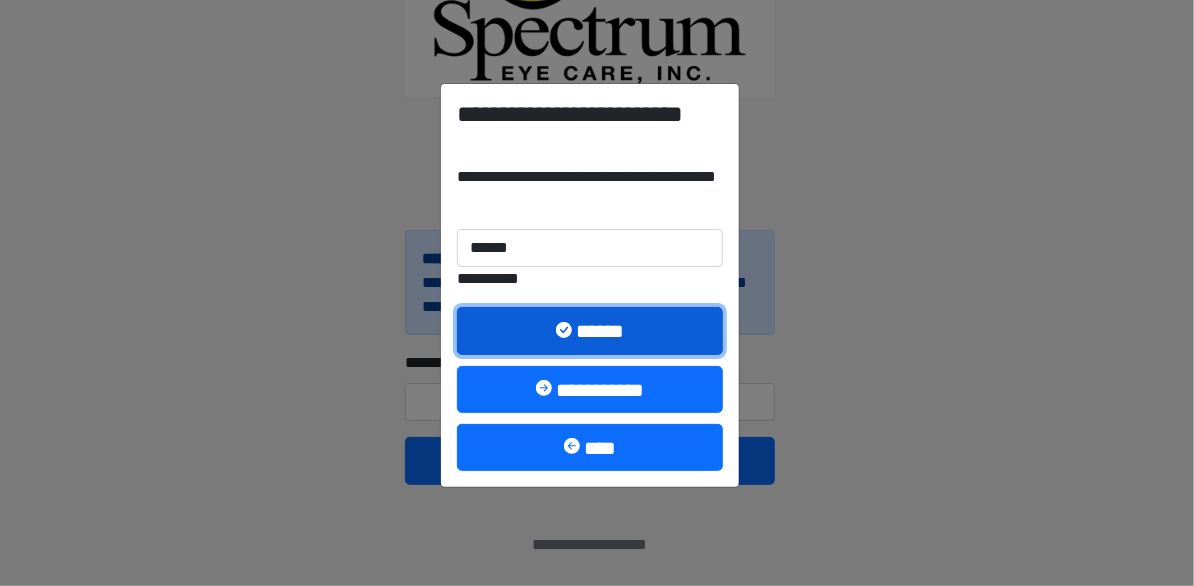 click on "******" at bounding box center [590, 331] 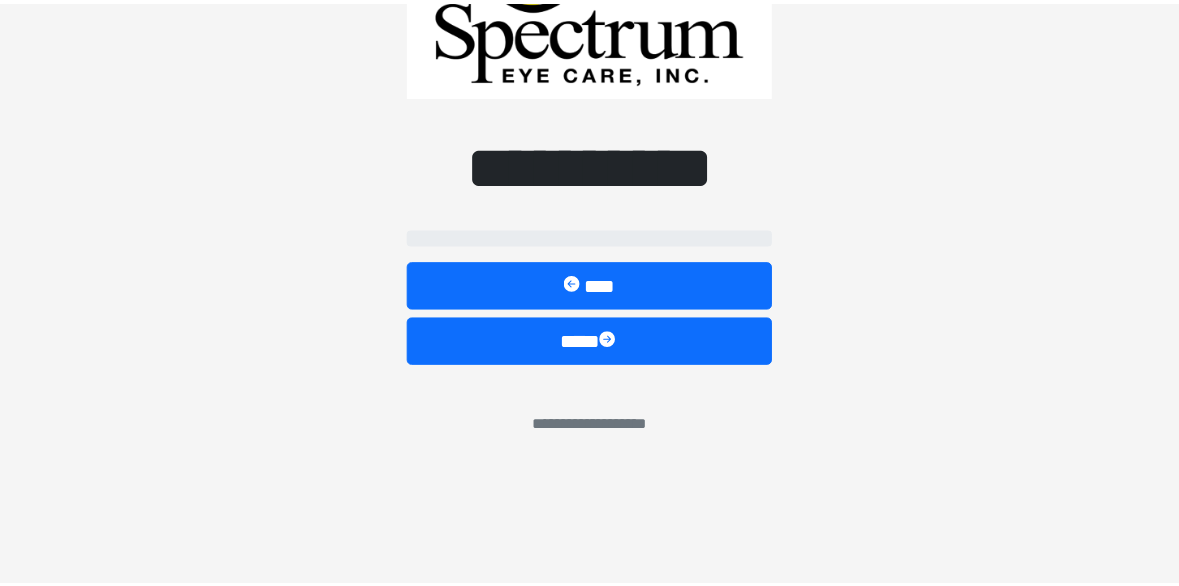 scroll, scrollTop: 0, scrollLeft: 0, axis: both 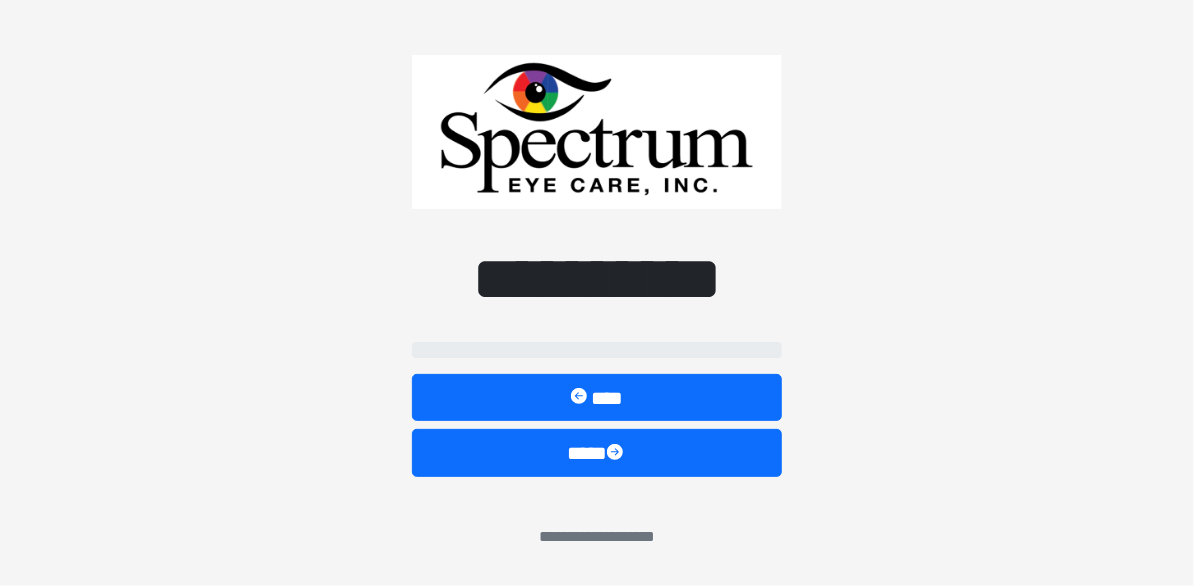 select on "**" 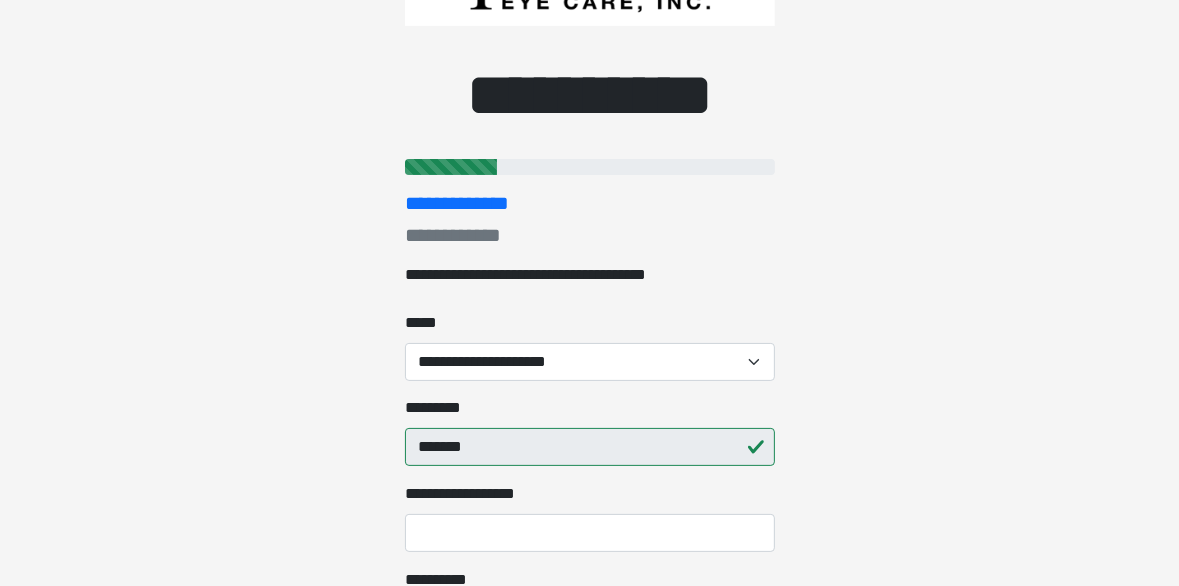 scroll, scrollTop: 200, scrollLeft: 0, axis: vertical 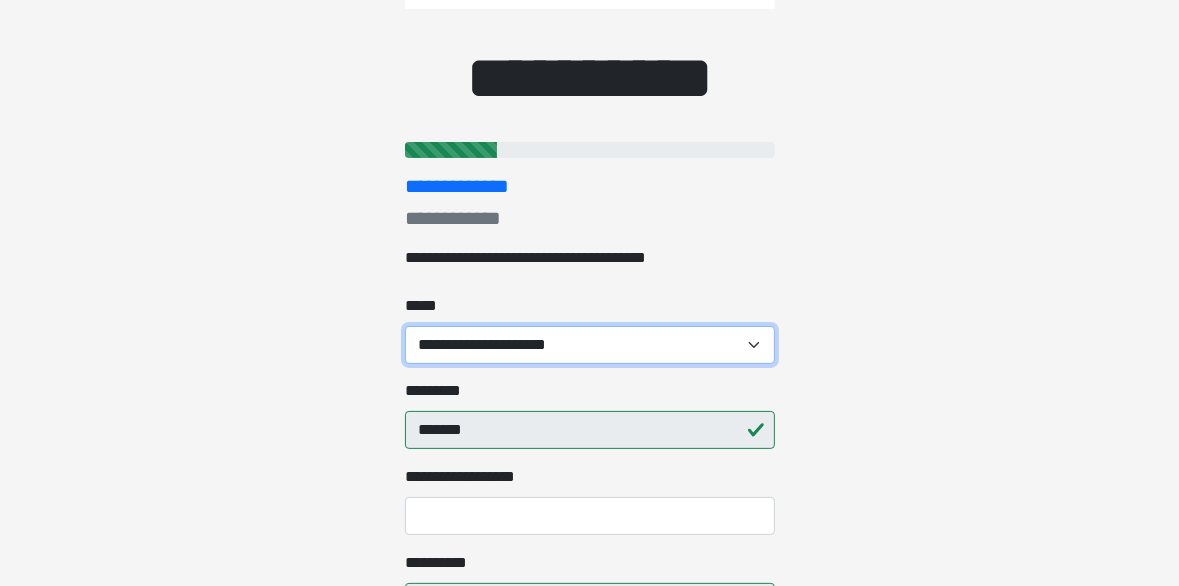 click on "**********" at bounding box center [590, 345] 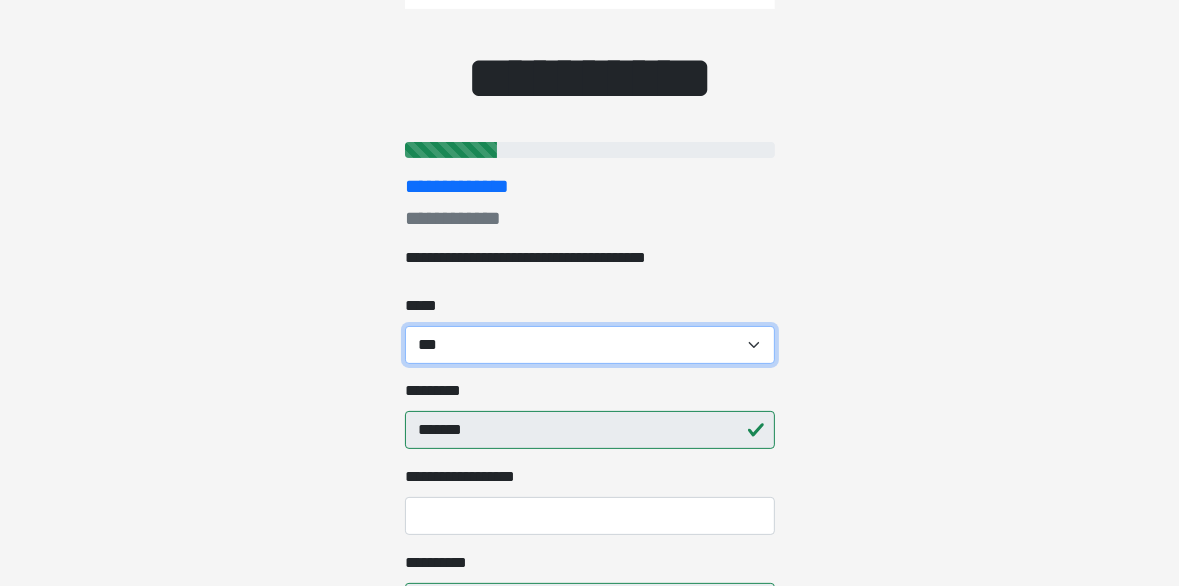click on "**********" at bounding box center (590, 345) 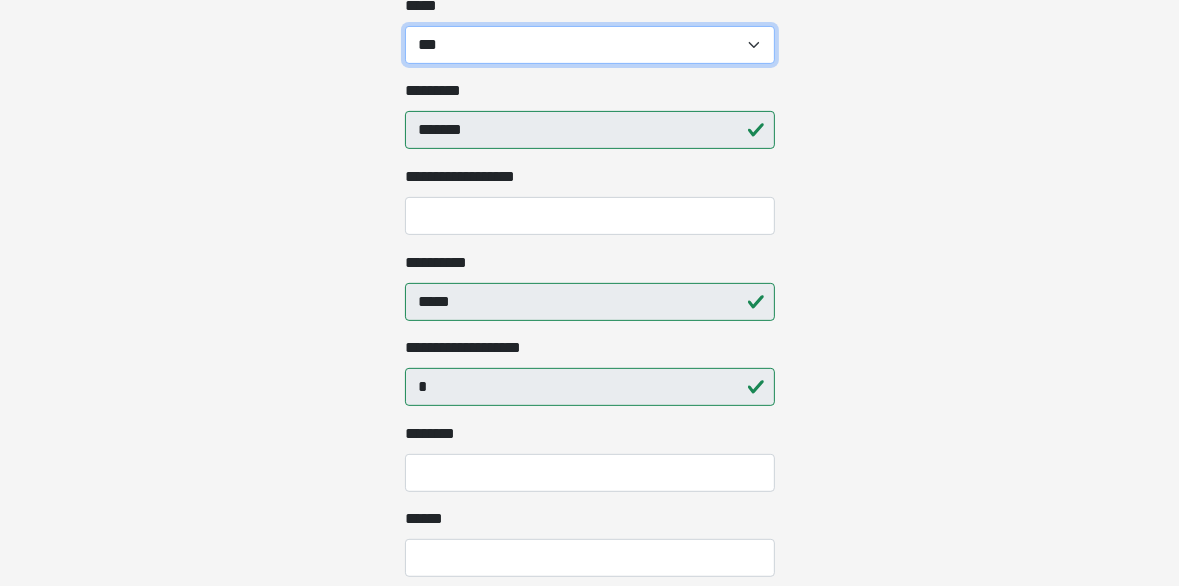 scroll, scrollTop: 600, scrollLeft: 0, axis: vertical 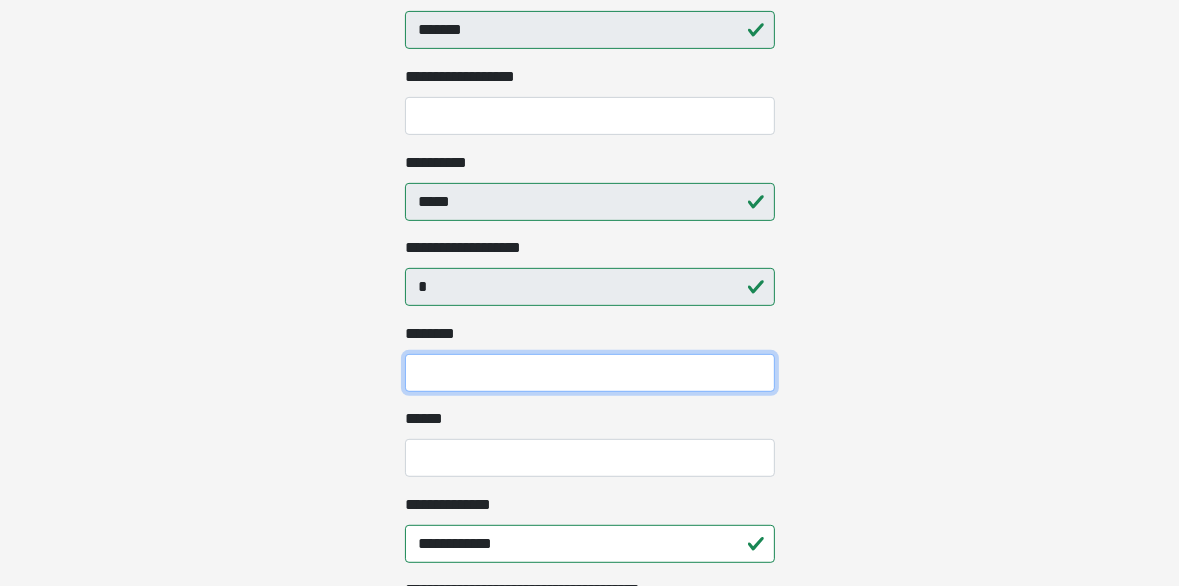 click on "********" at bounding box center (590, 373) 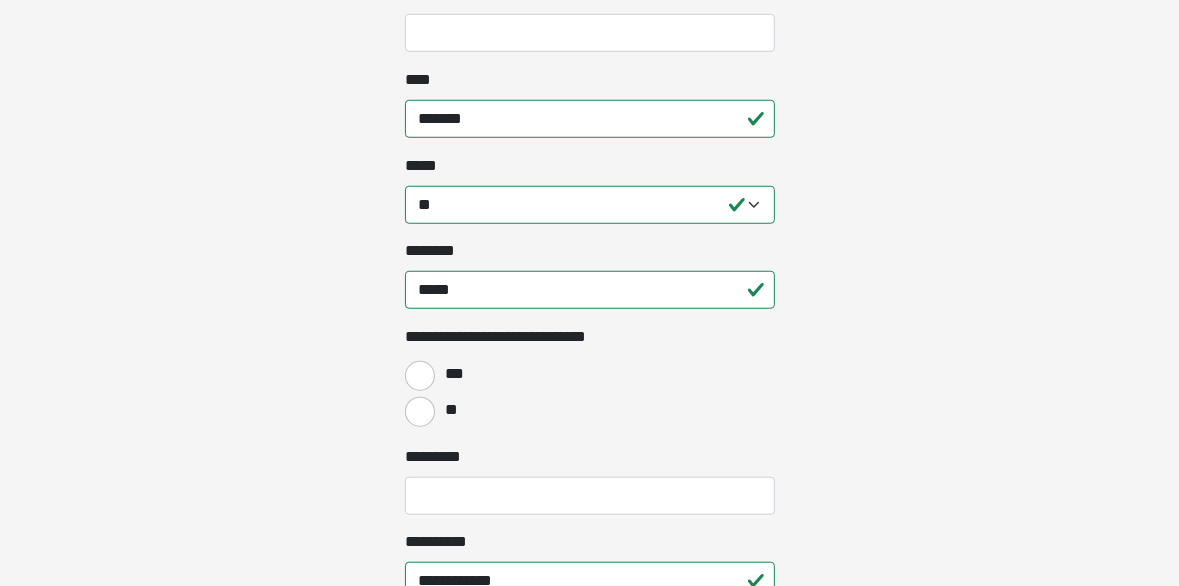 scroll, scrollTop: 1200, scrollLeft: 0, axis: vertical 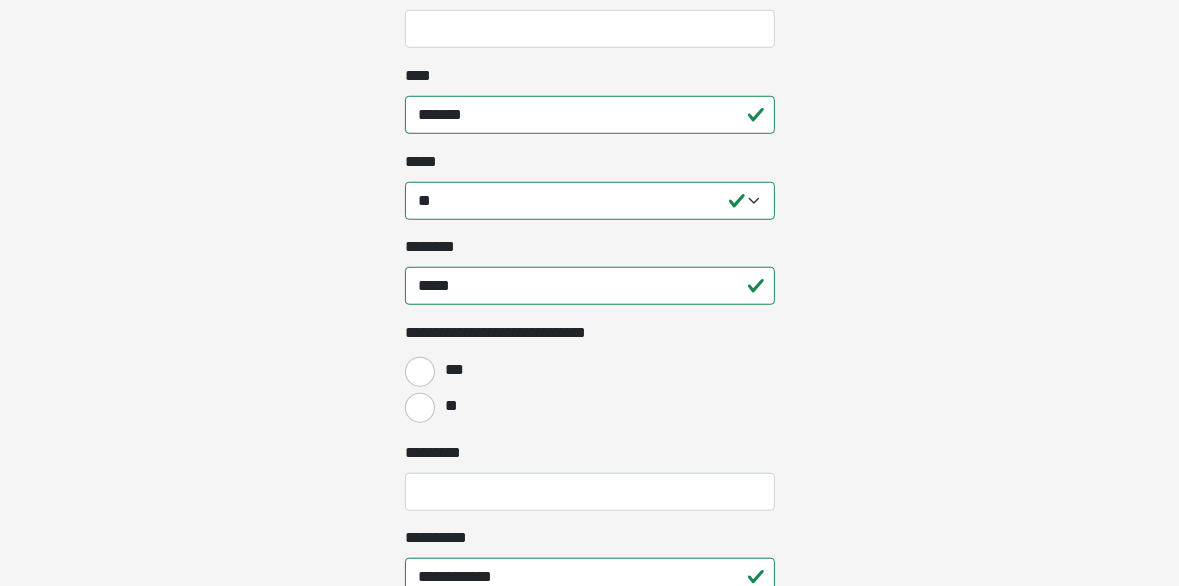 type on "***" 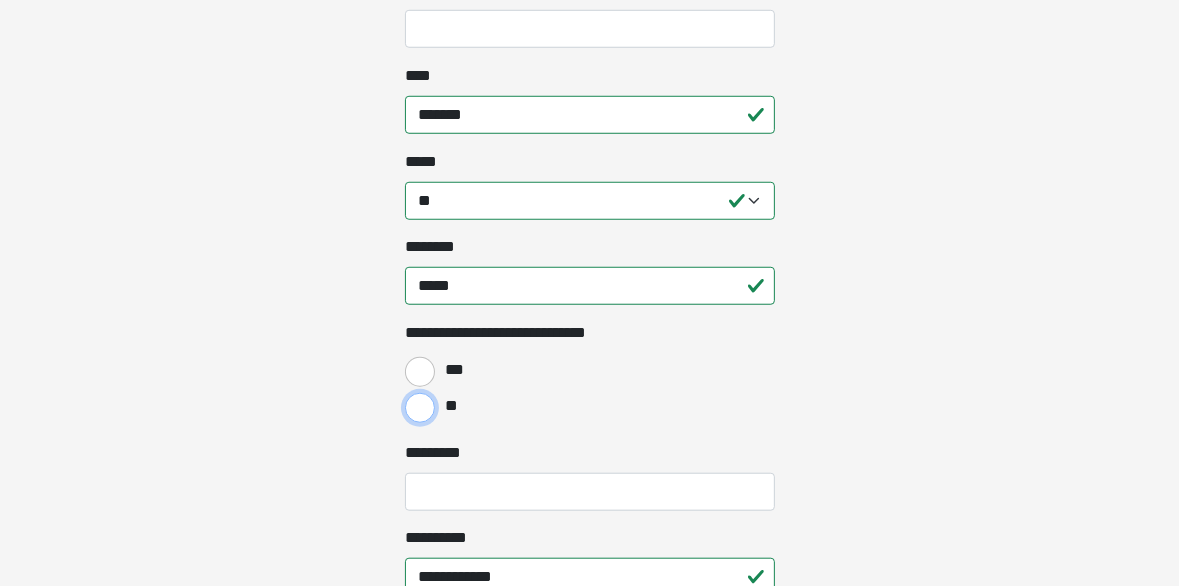 click on "**" at bounding box center [420, 408] 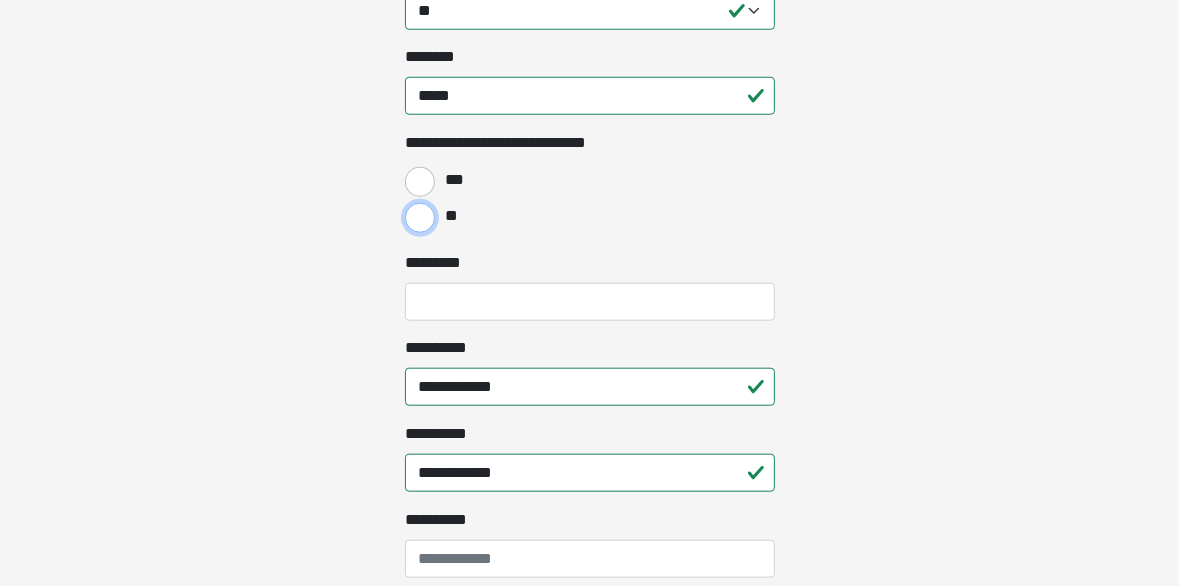 scroll, scrollTop: 1400, scrollLeft: 0, axis: vertical 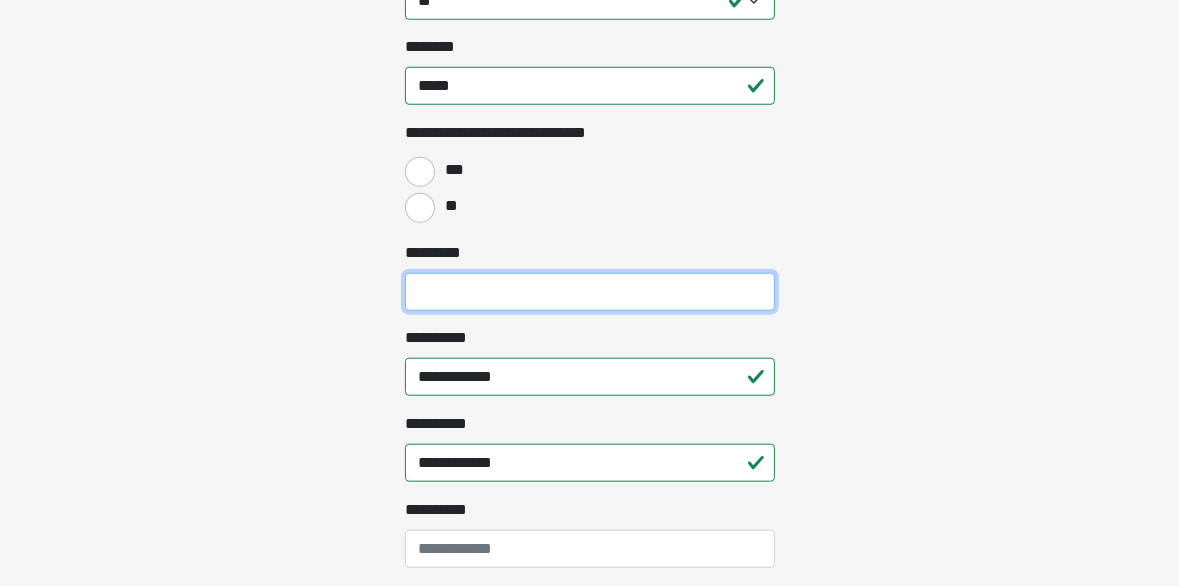 click on "*********" at bounding box center (590, 292) 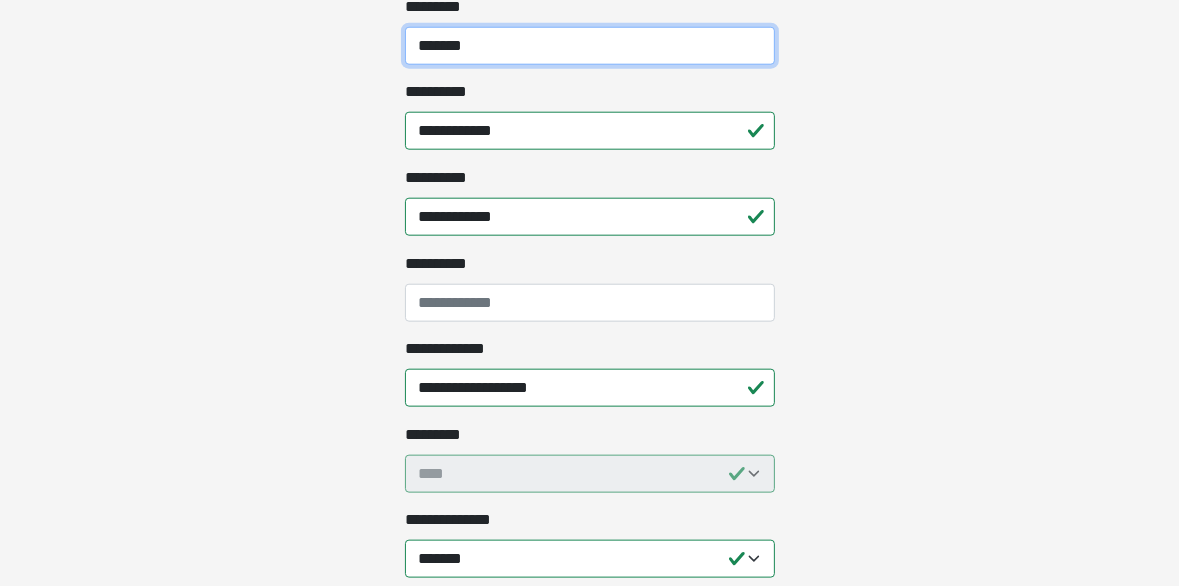 scroll, scrollTop: 1700, scrollLeft: 0, axis: vertical 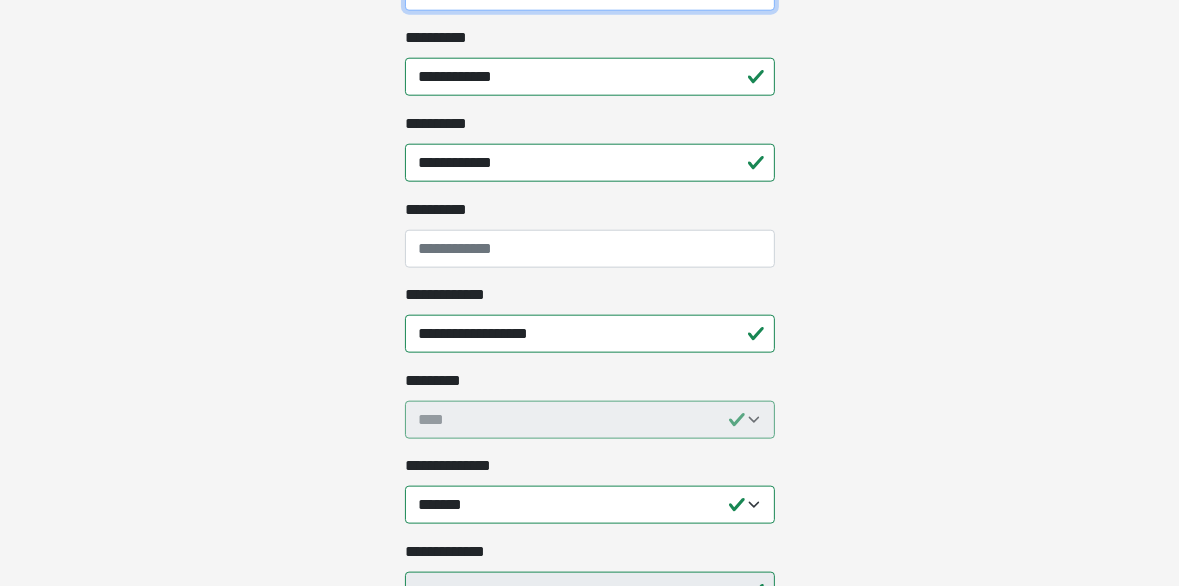 type on "*******" 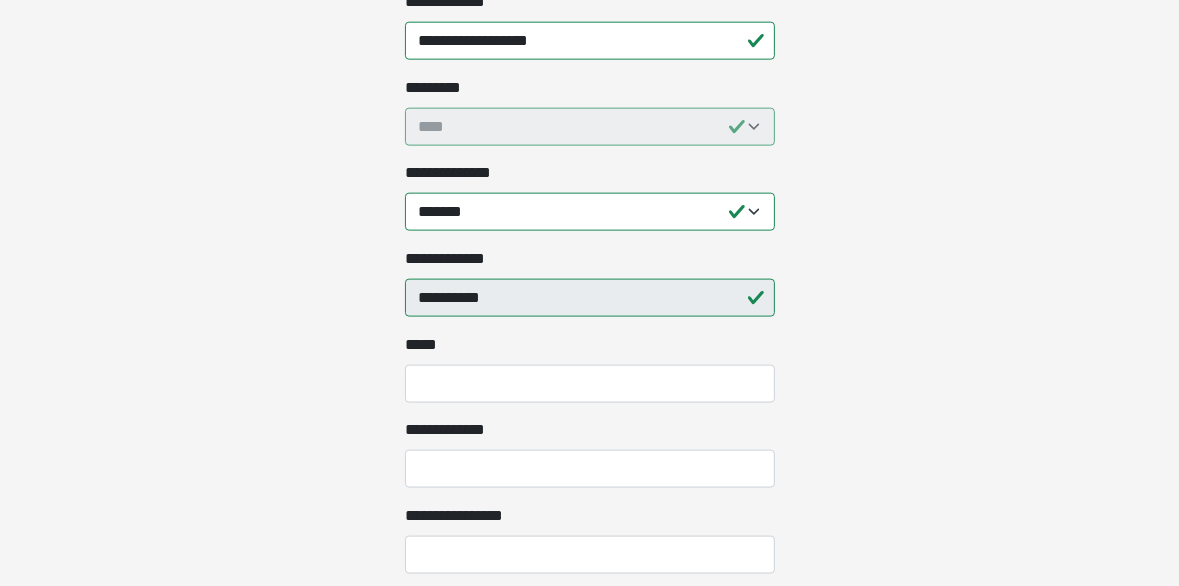 scroll, scrollTop: 2000, scrollLeft: 0, axis: vertical 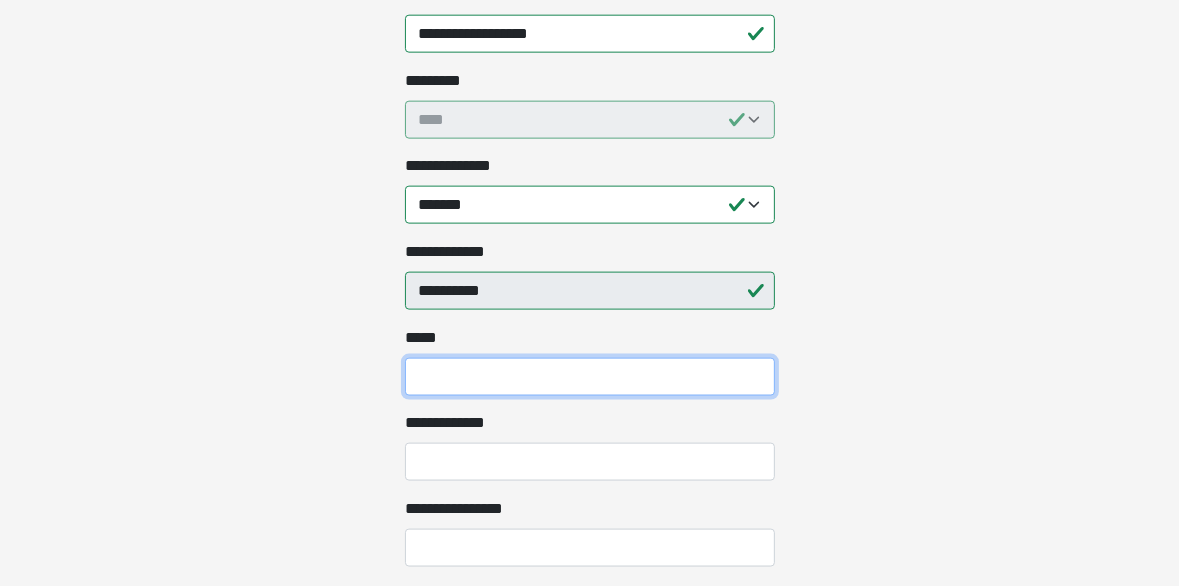 click on "*** *" at bounding box center (590, 377) 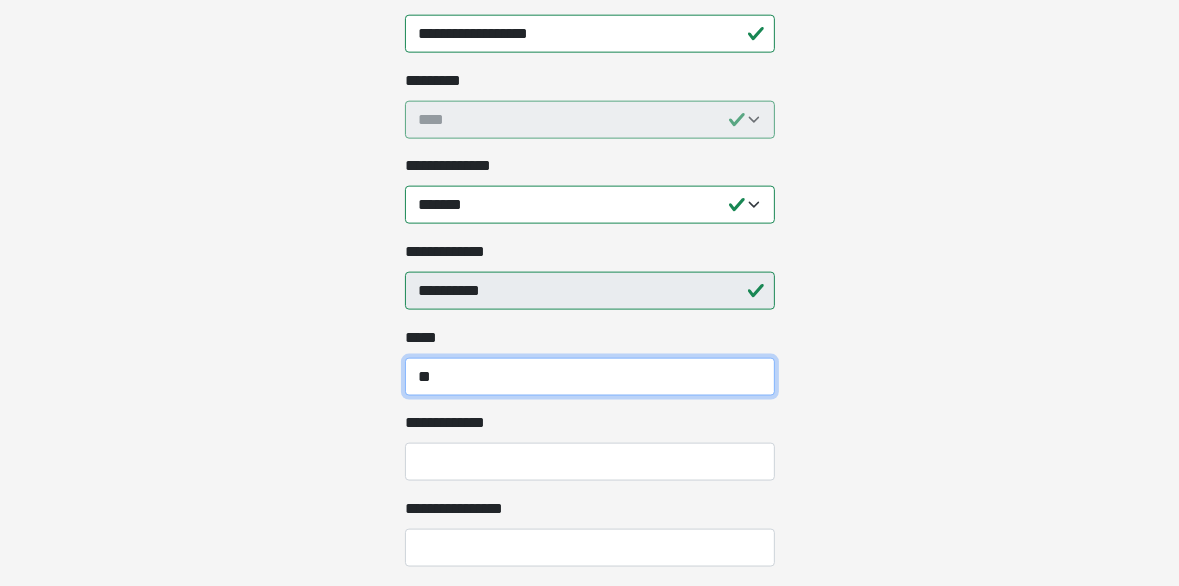 type on "**" 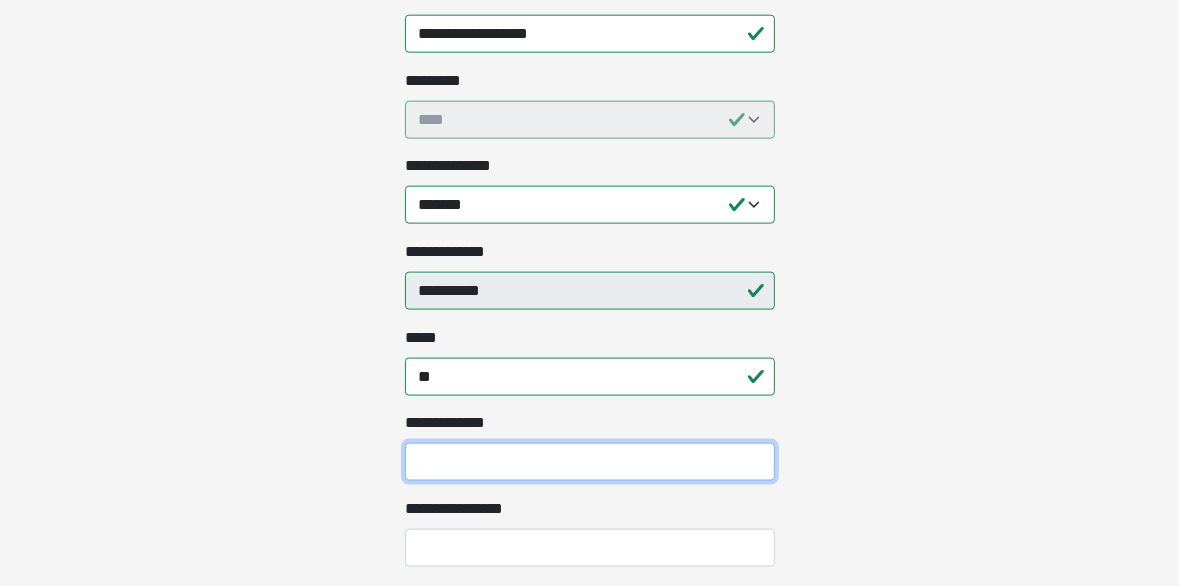 click on "**********" at bounding box center [590, 462] 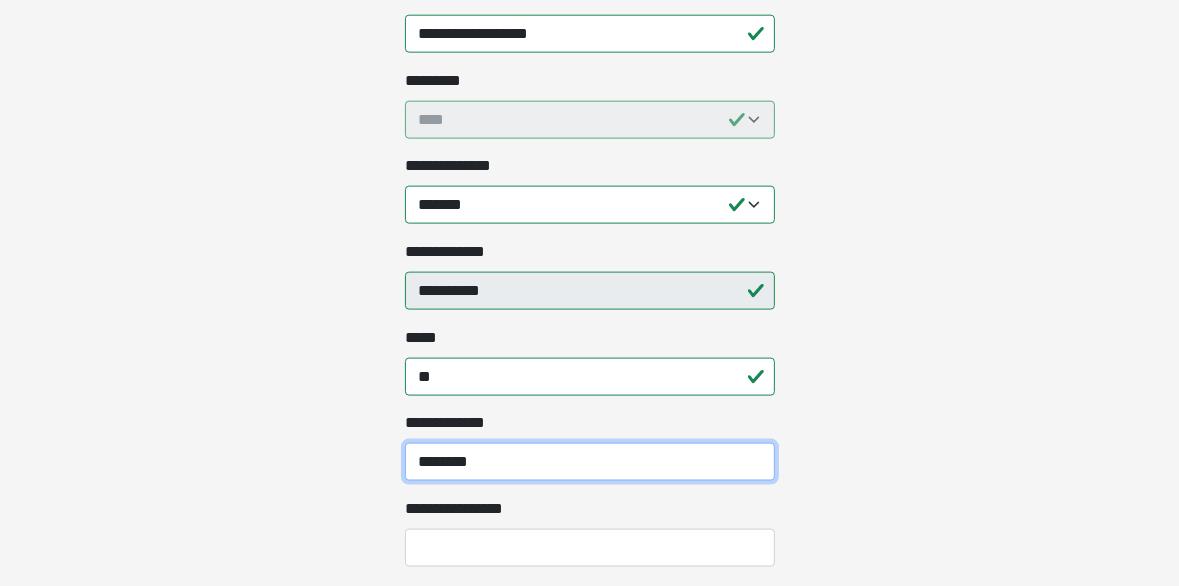 type on "********" 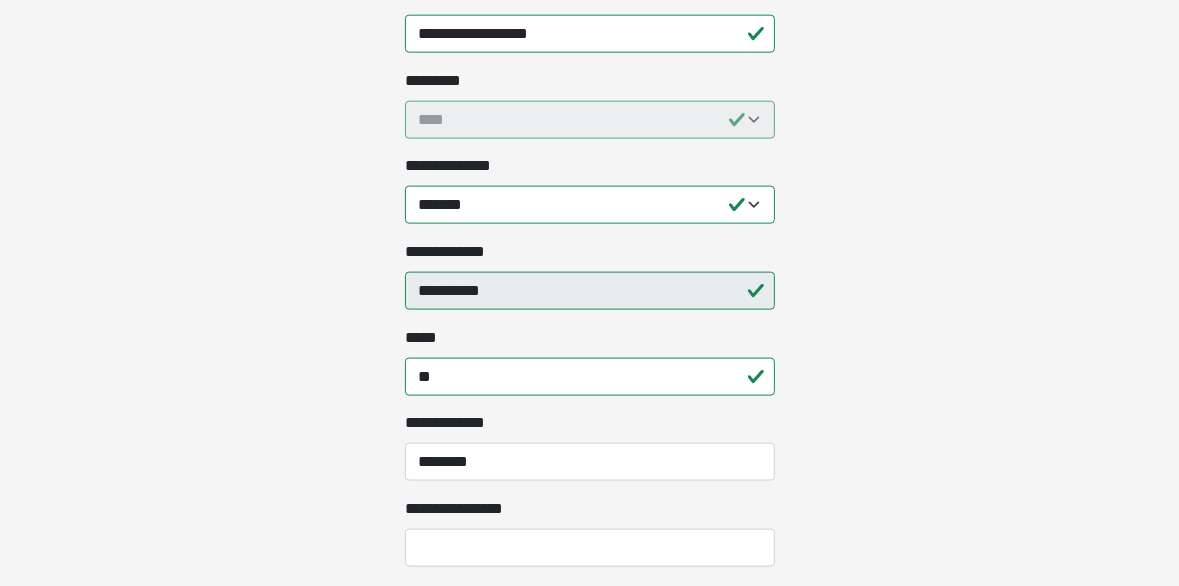 drag, startPoint x: 908, startPoint y: 365, endPoint x: 744, endPoint y: 78, distance: 330.55258 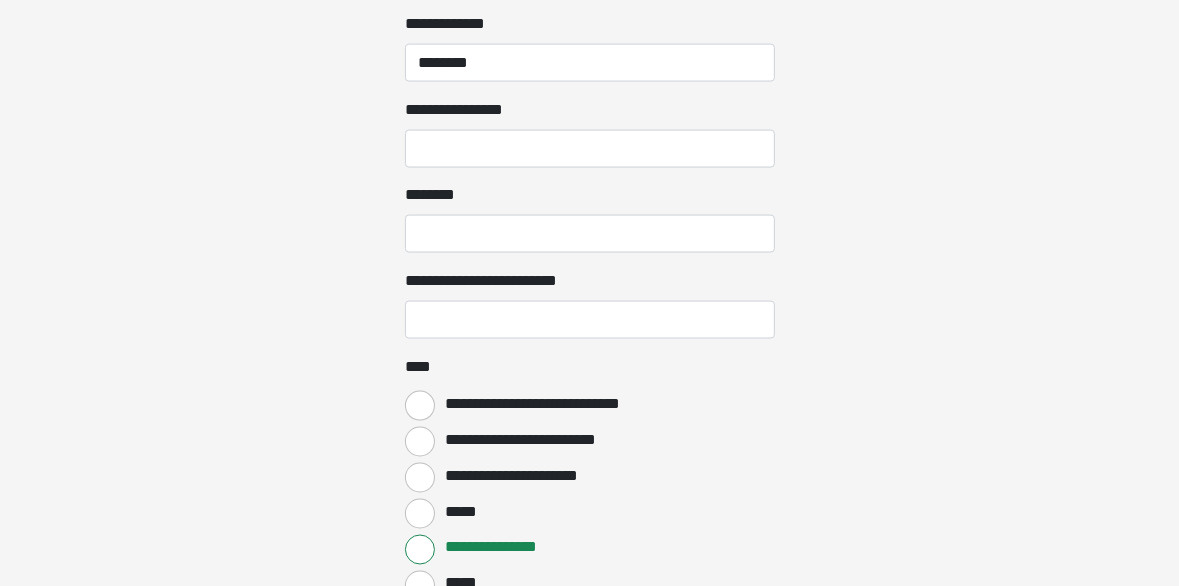 scroll, scrollTop: 2400, scrollLeft: 0, axis: vertical 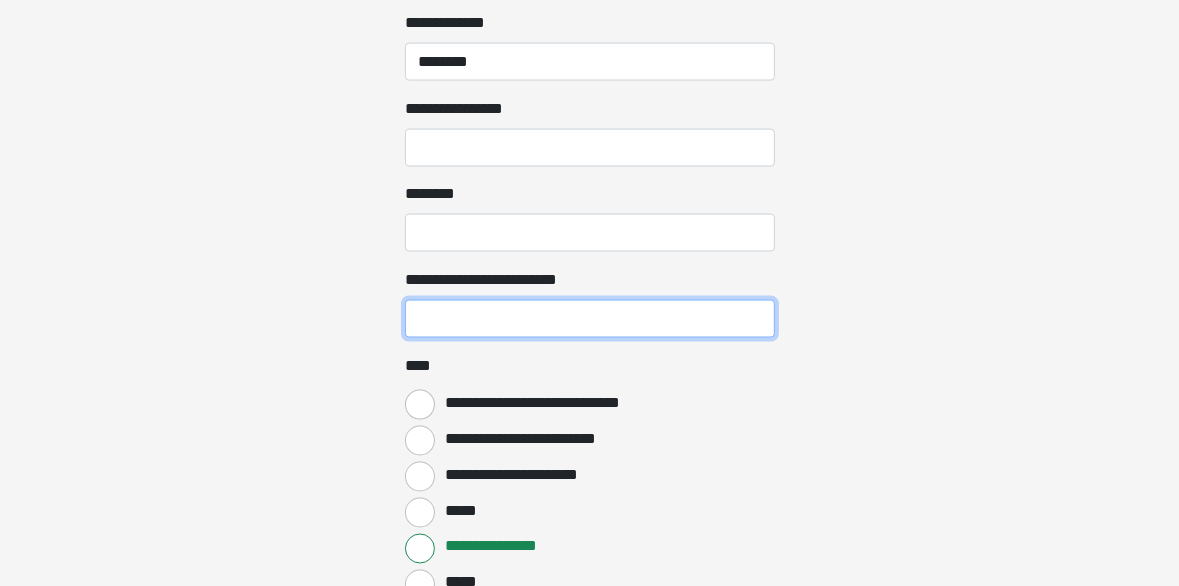 click on "**********" at bounding box center [590, 319] 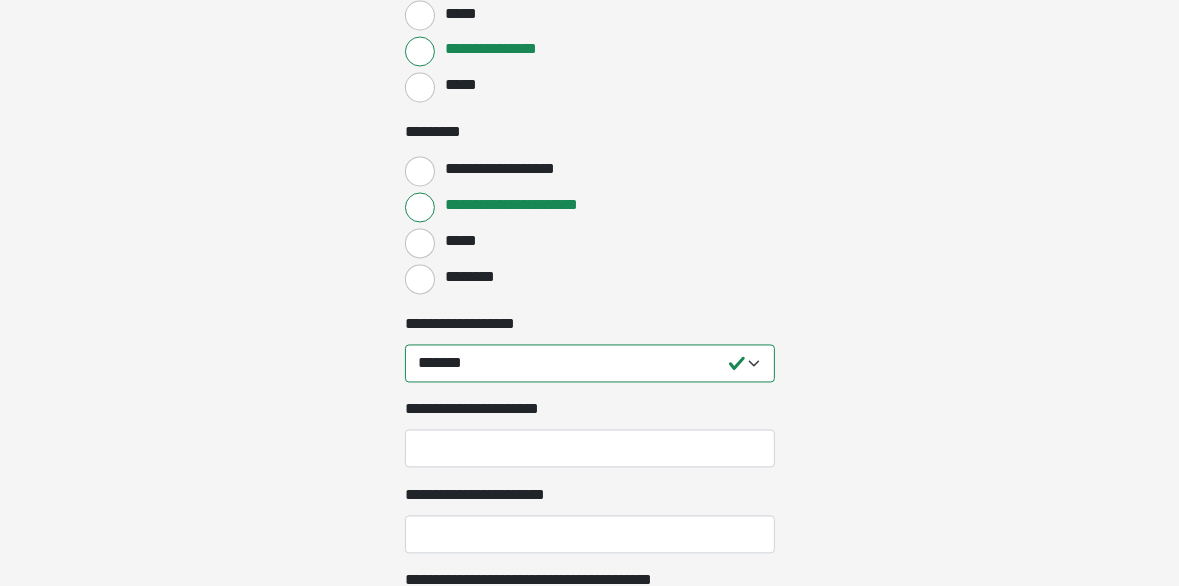 scroll, scrollTop: 2900, scrollLeft: 0, axis: vertical 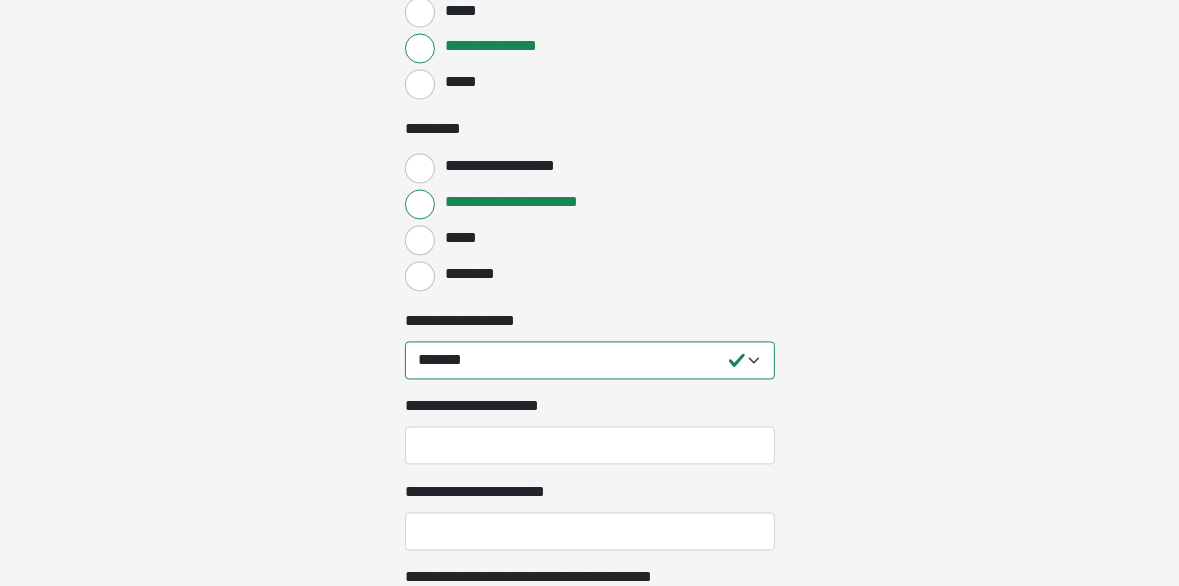 type on "**********" 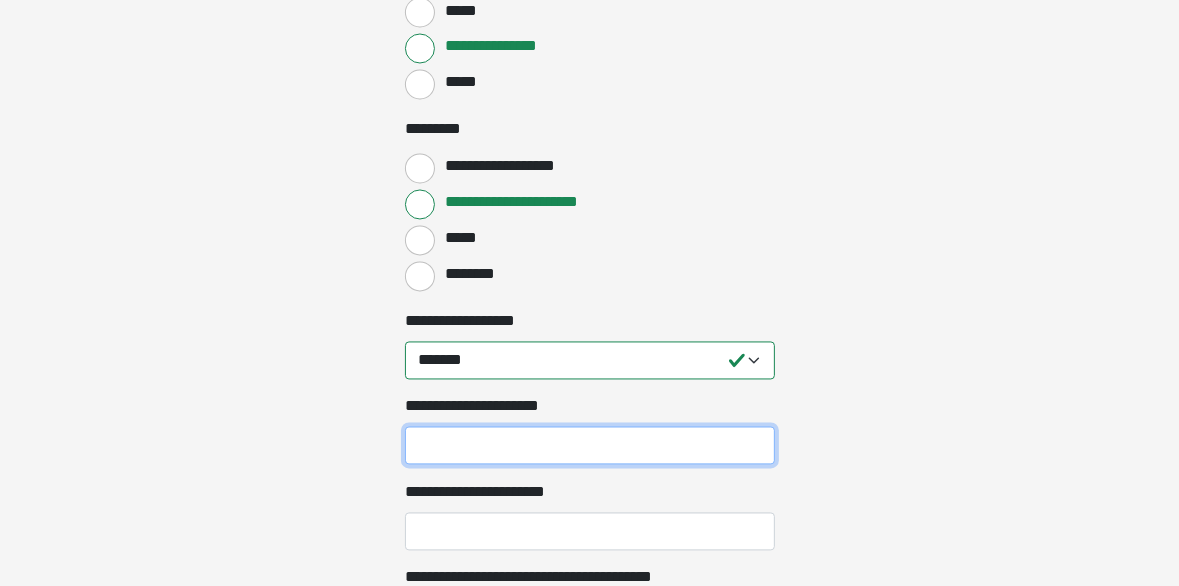 click on "**********" at bounding box center [590, 446] 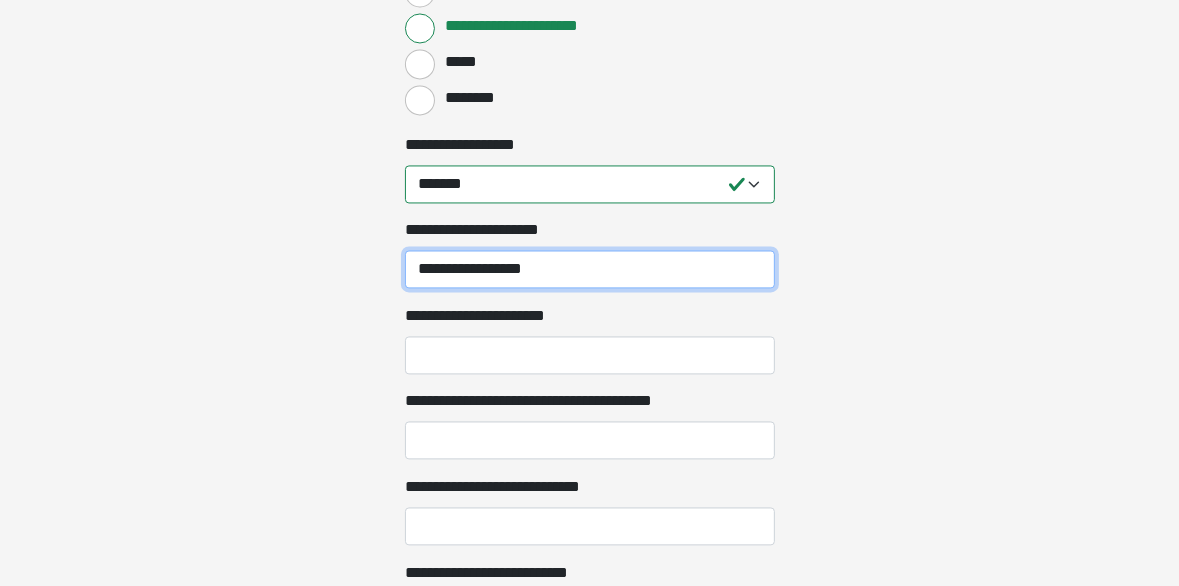 scroll, scrollTop: 3100, scrollLeft: 0, axis: vertical 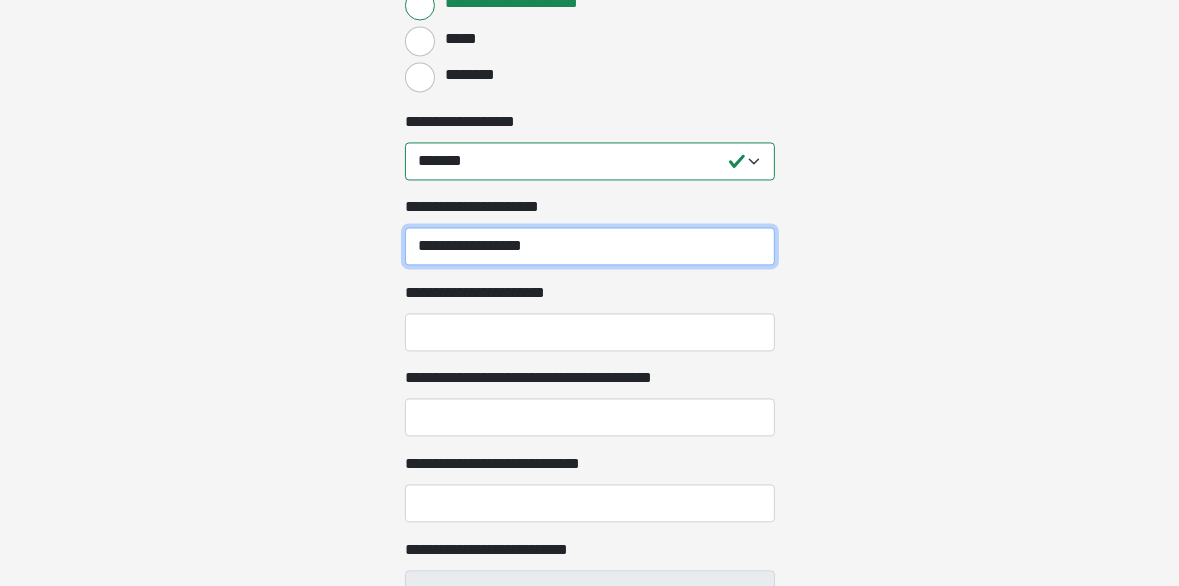 type on "**********" 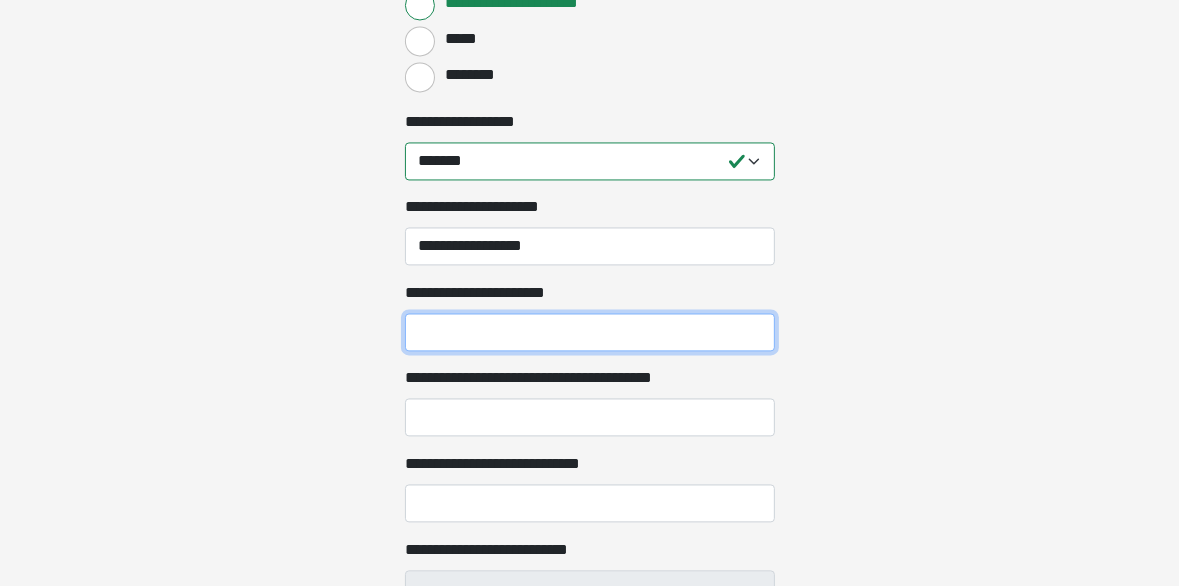 click on "**********" at bounding box center (590, 332) 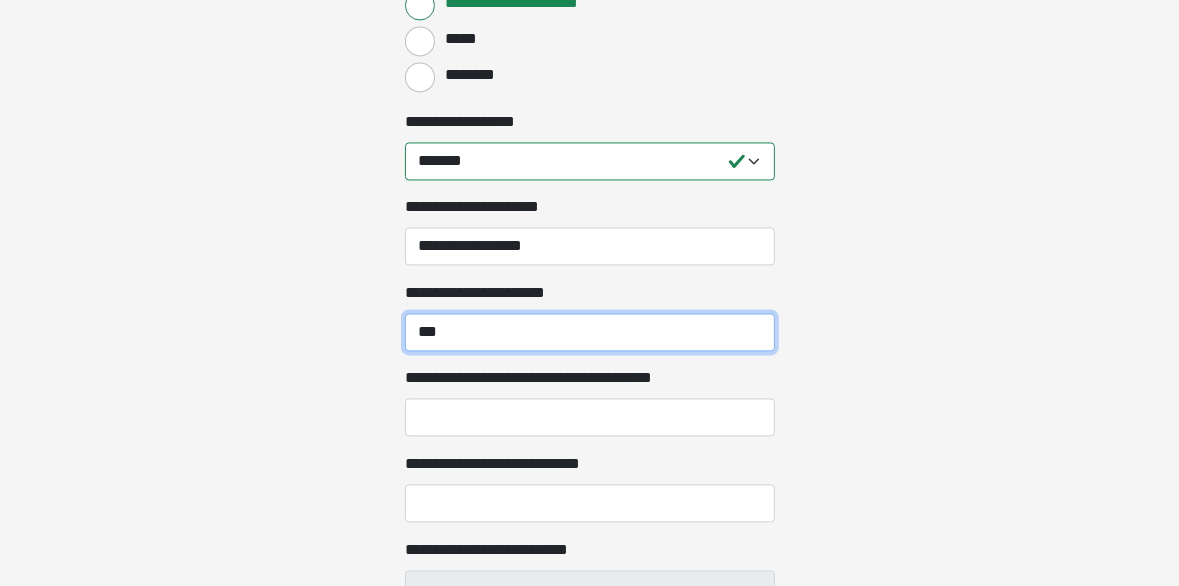 click on "***" at bounding box center [590, 332] 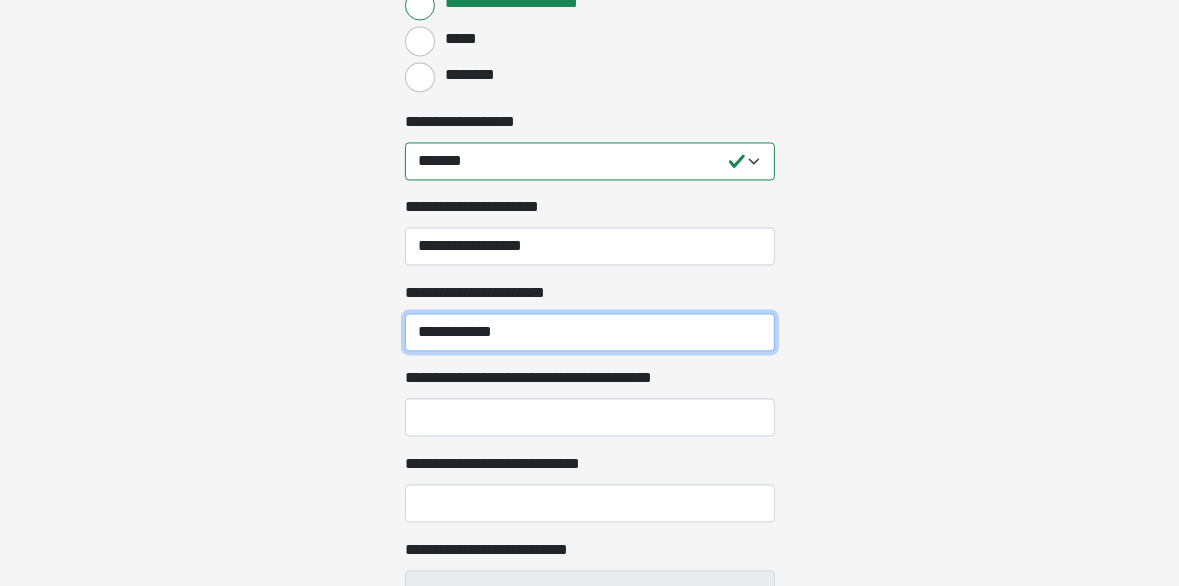 type on "**********" 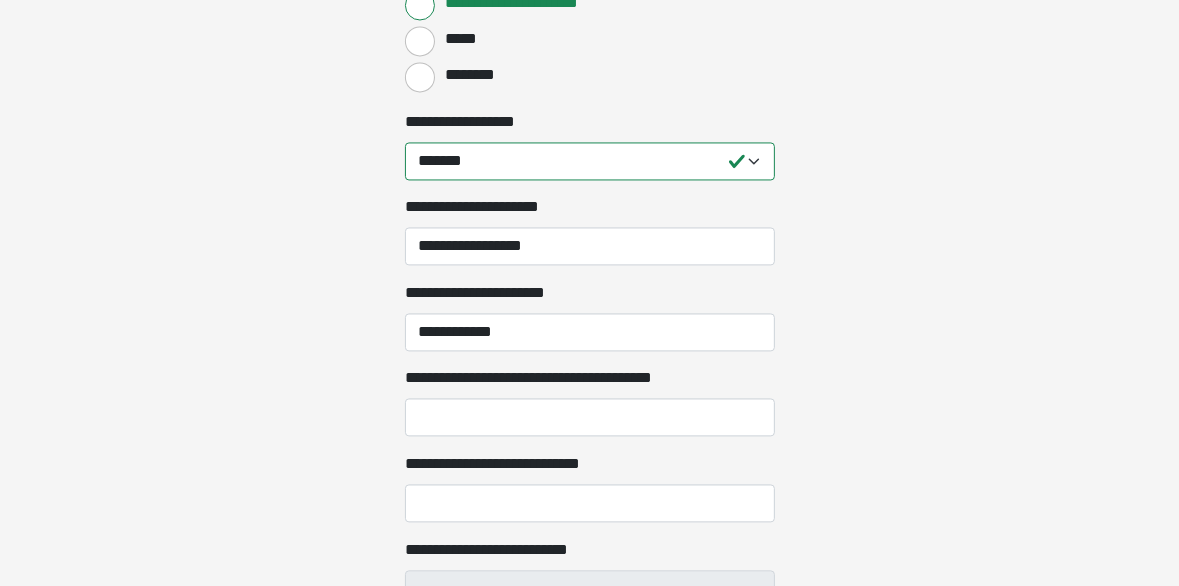 click on "**********" at bounding box center [590, -696] 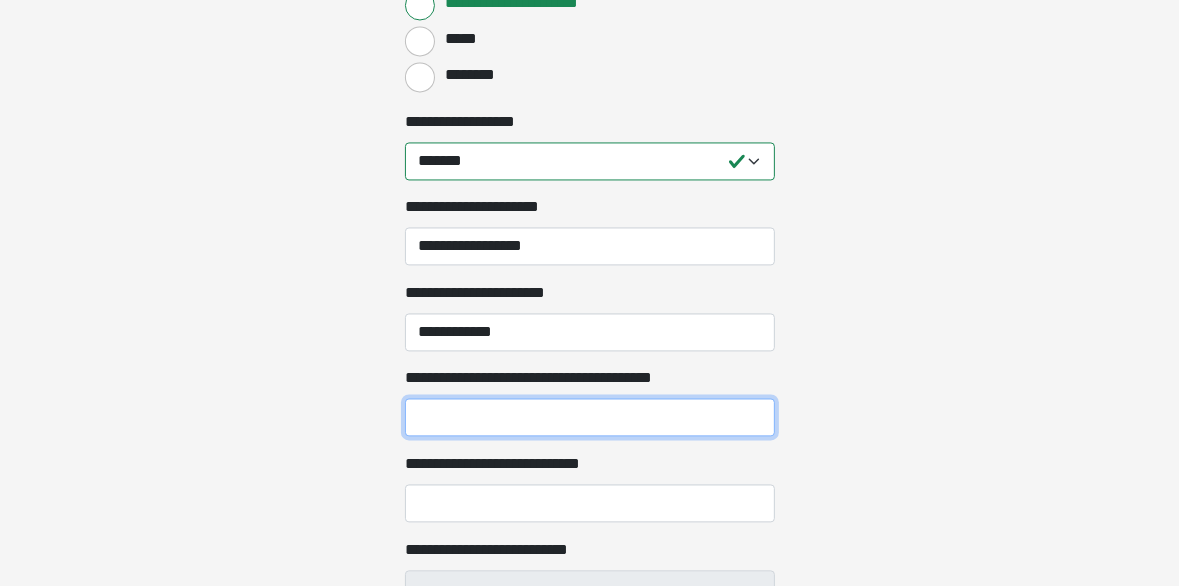 click on "**********" at bounding box center (590, 417) 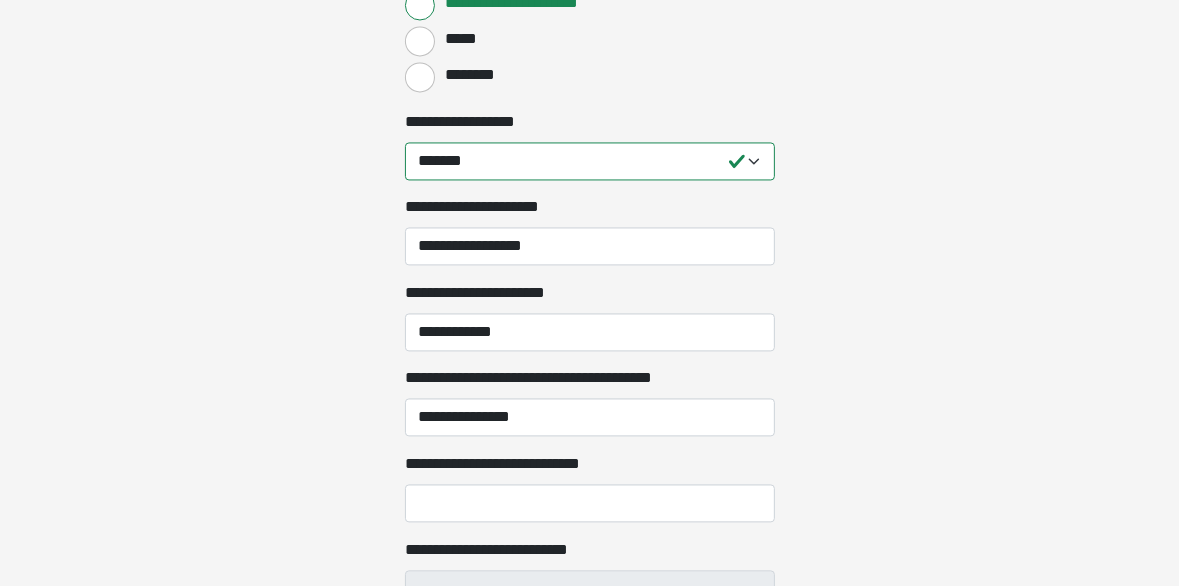 click on "**********" at bounding box center [590, -696] 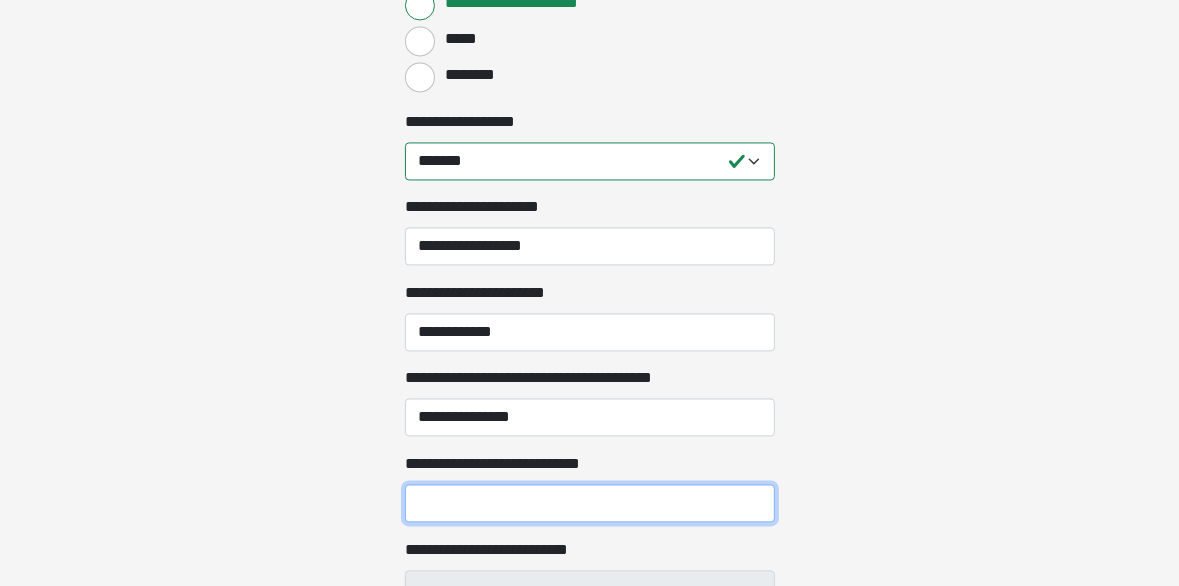 click on "**********" at bounding box center (590, 503) 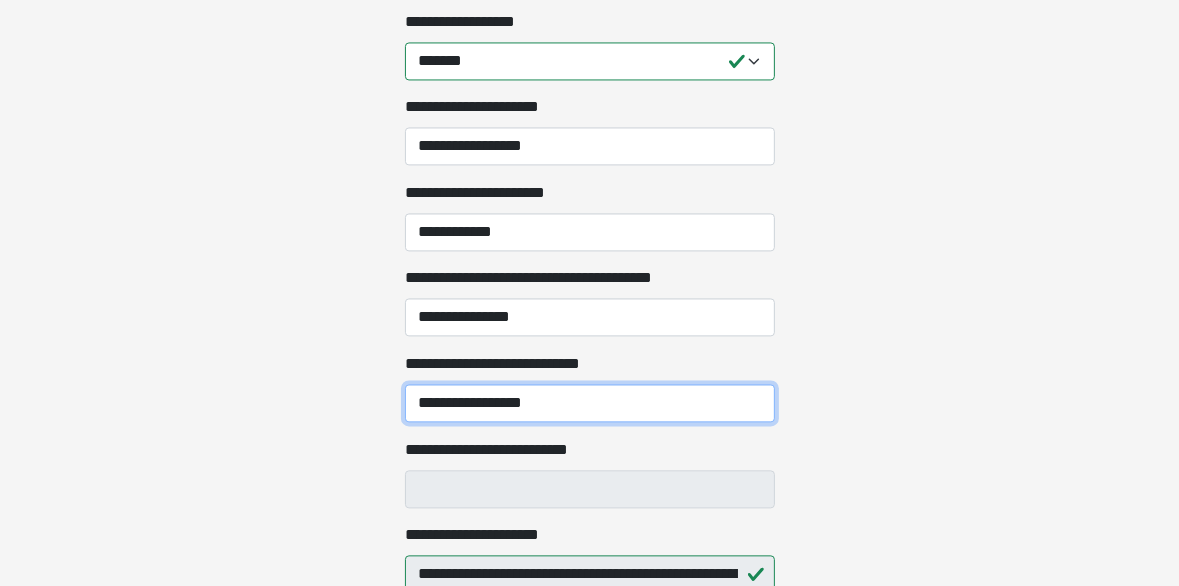 scroll, scrollTop: 3300, scrollLeft: 0, axis: vertical 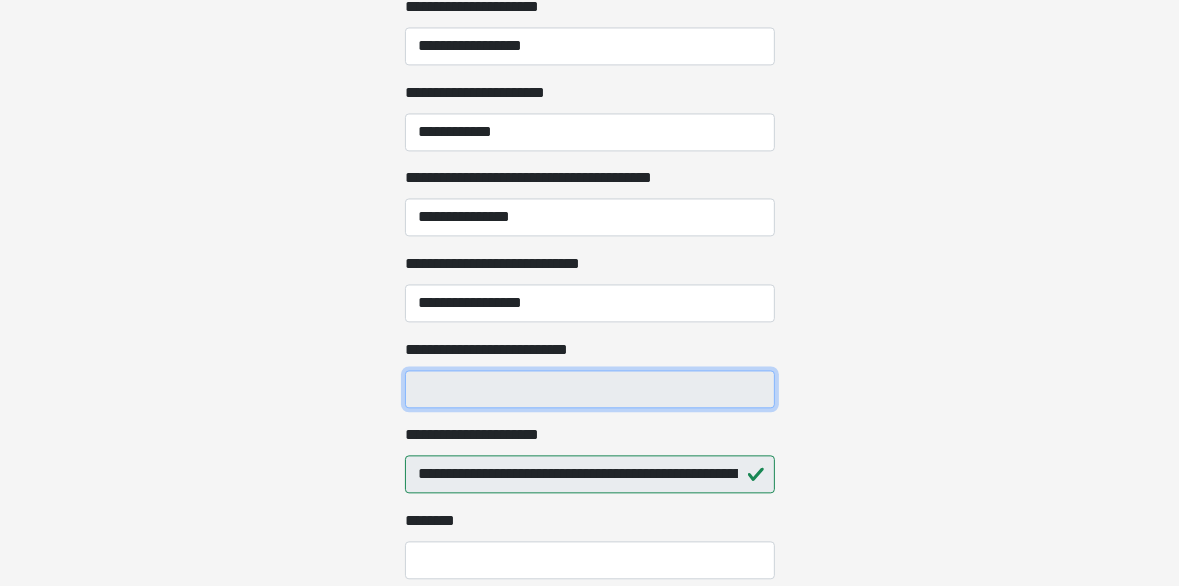 click on "**********" at bounding box center [590, 389] 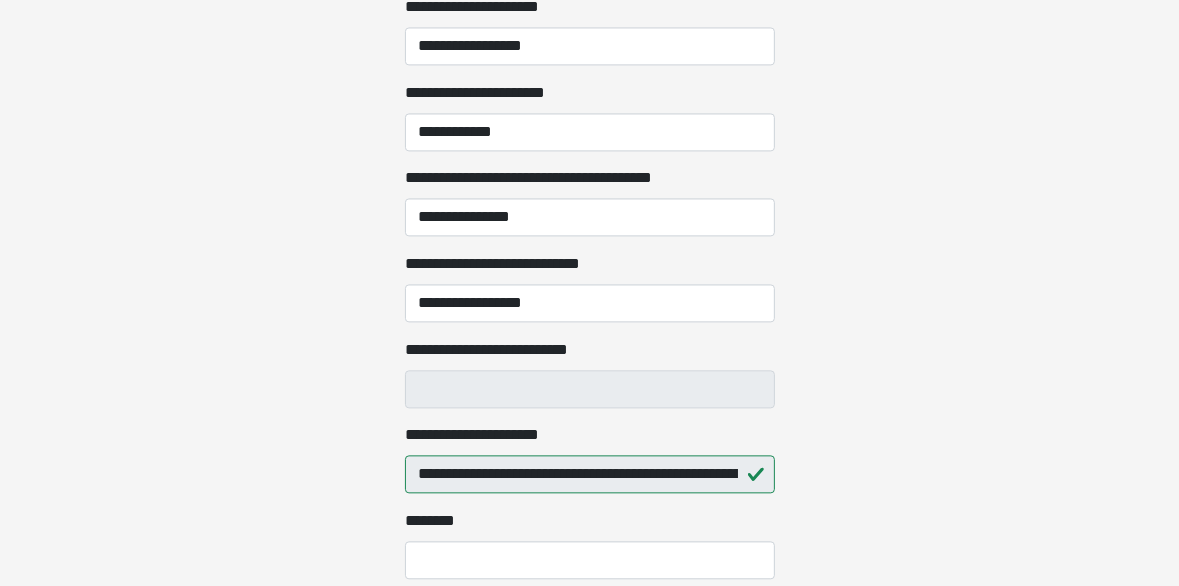 click on "**********" at bounding box center (589, -3007) 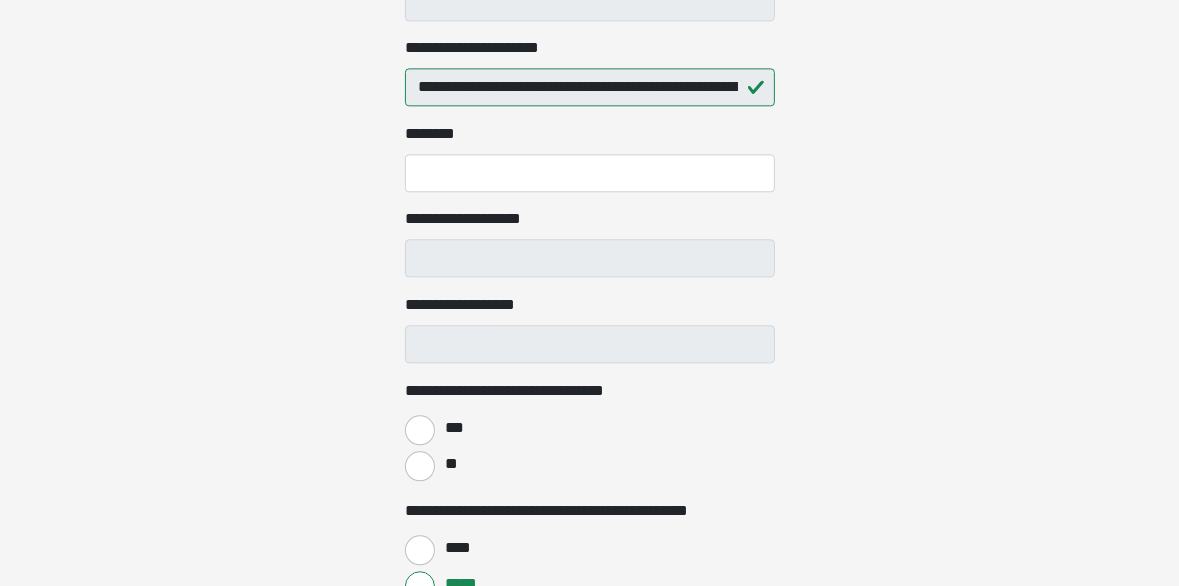 scroll, scrollTop: 3700, scrollLeft: 0, axis: vertical 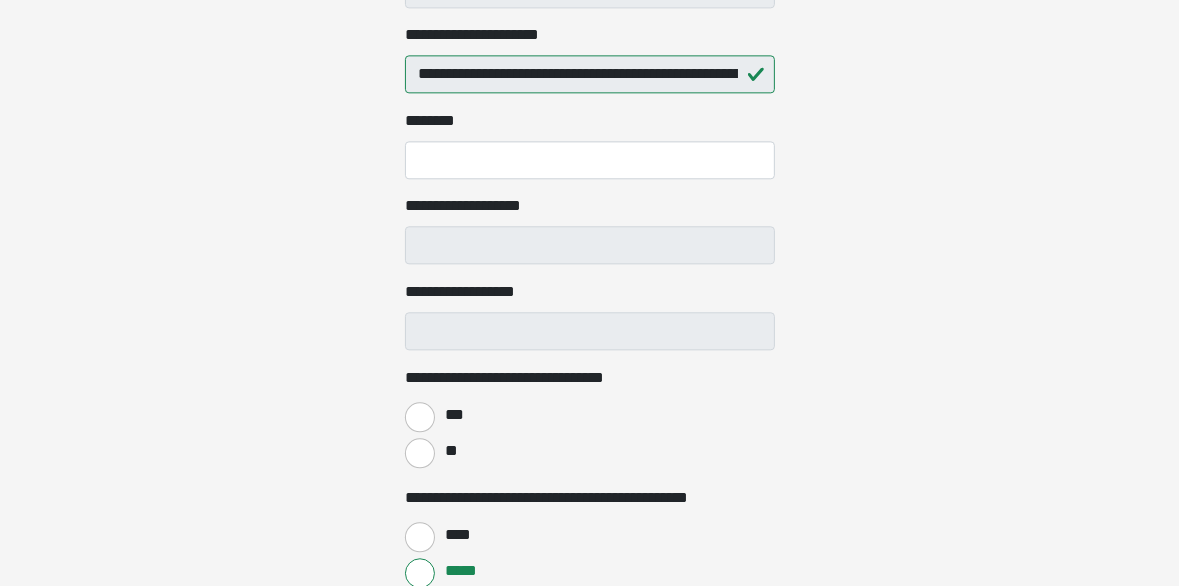 click on "***" at bounding box center (451, 415) 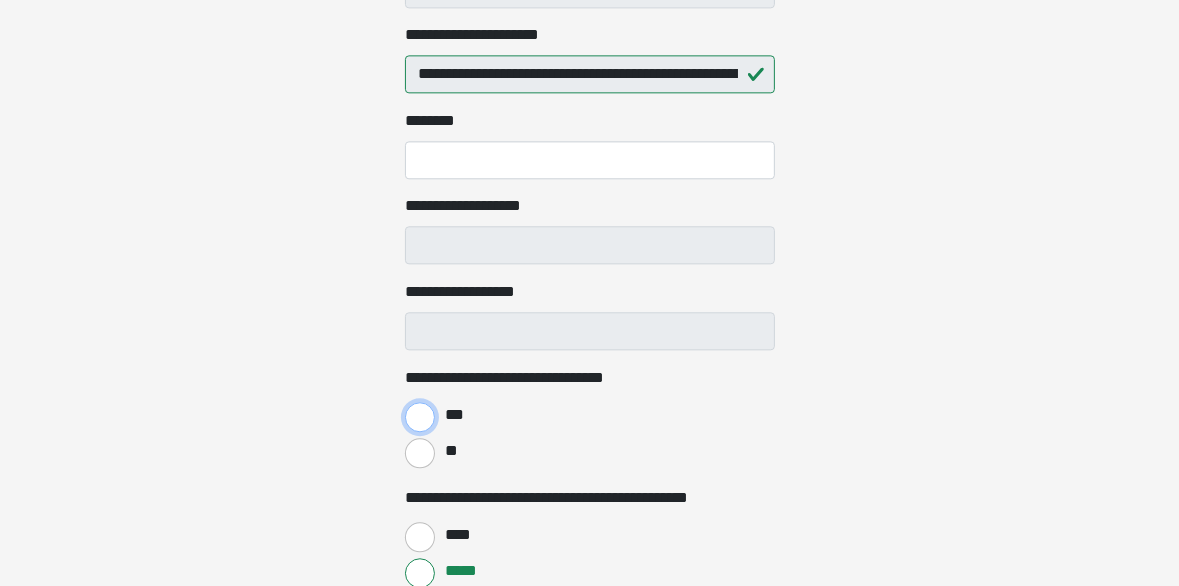 click on "***" at bounding box center [420, 417] 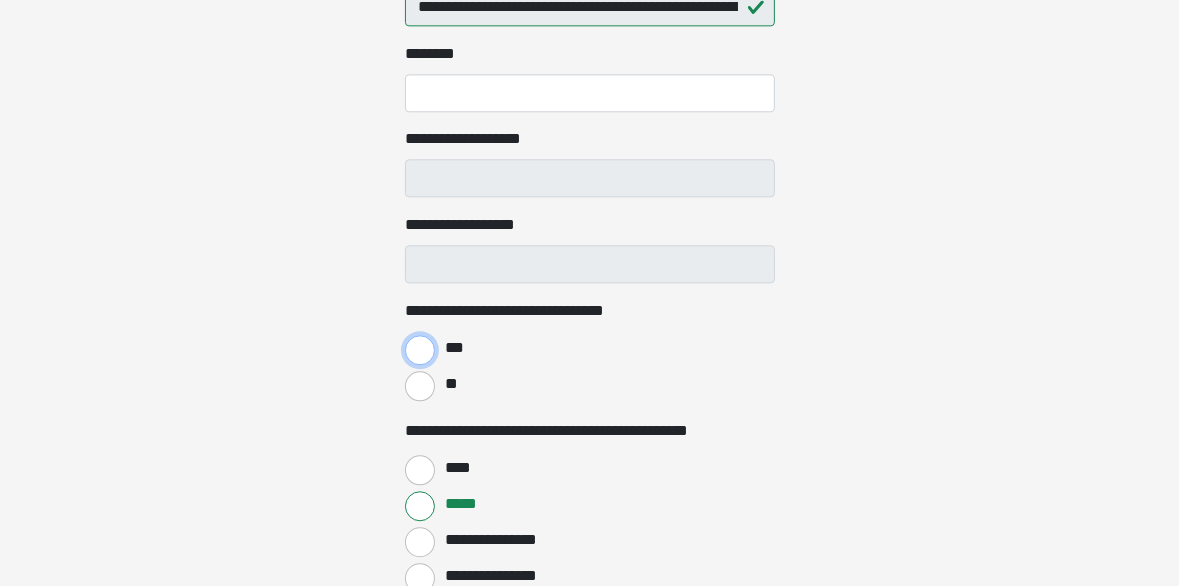 scroll, scrollTop: 3900, scrollLeft: 0, axis: vertical 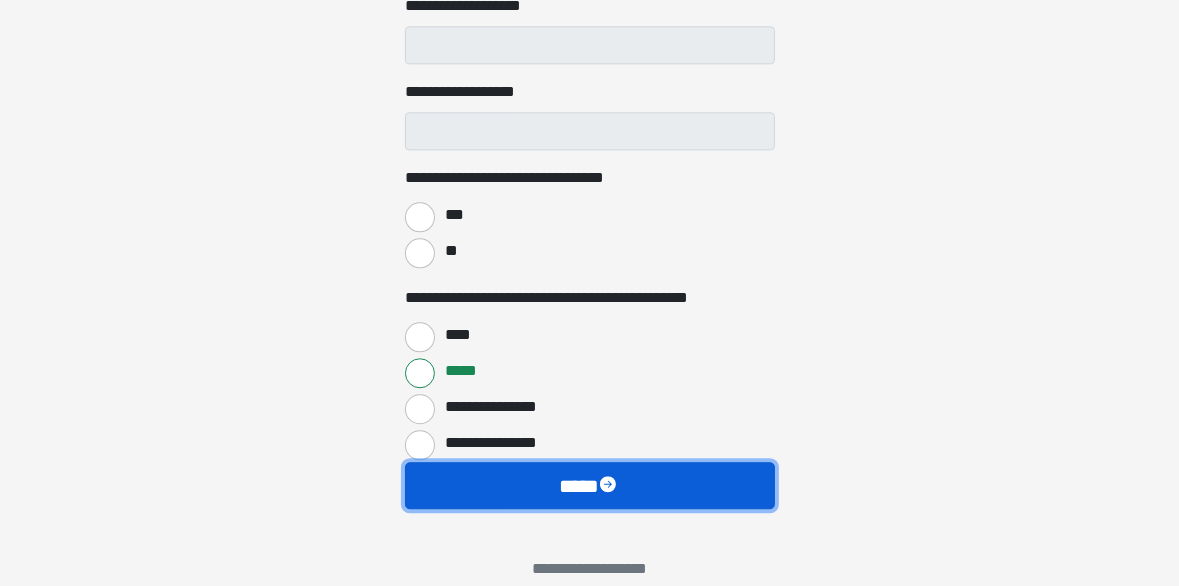 click on "****" at bounding box center (590, 486) 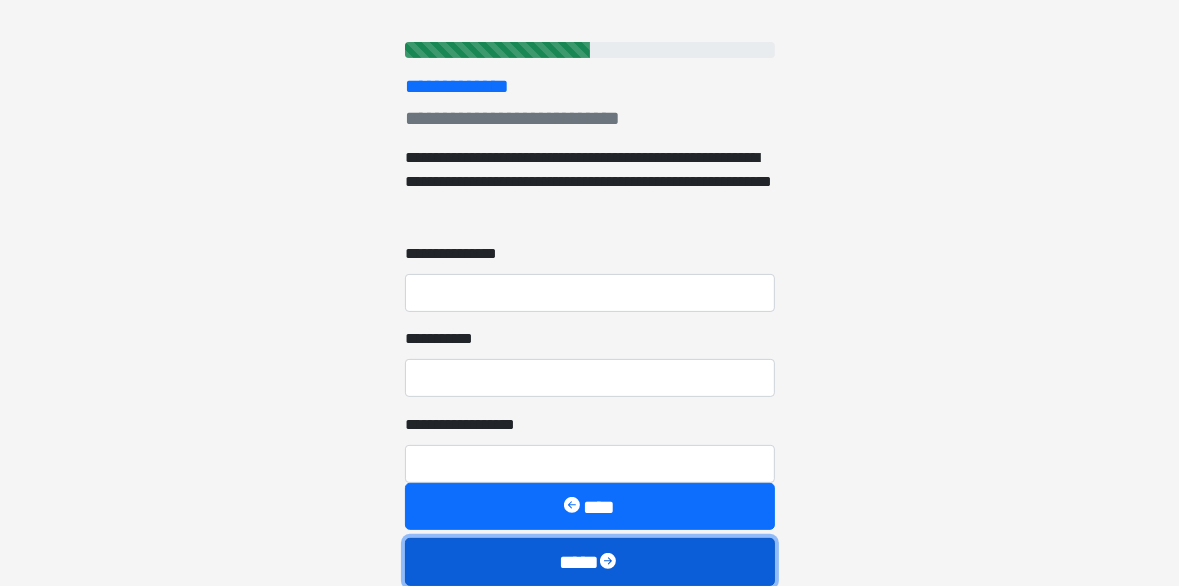 scroll, scrollTop: 200, scrollLeft: 0, axis: vertical 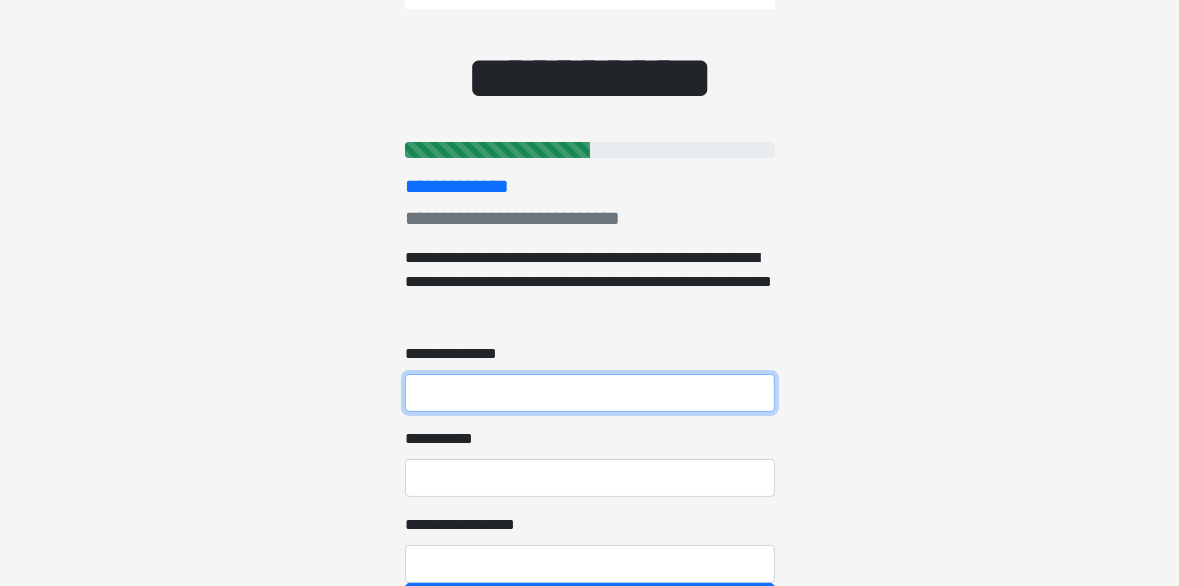 click on "**********" at bounding box center (590, 393) 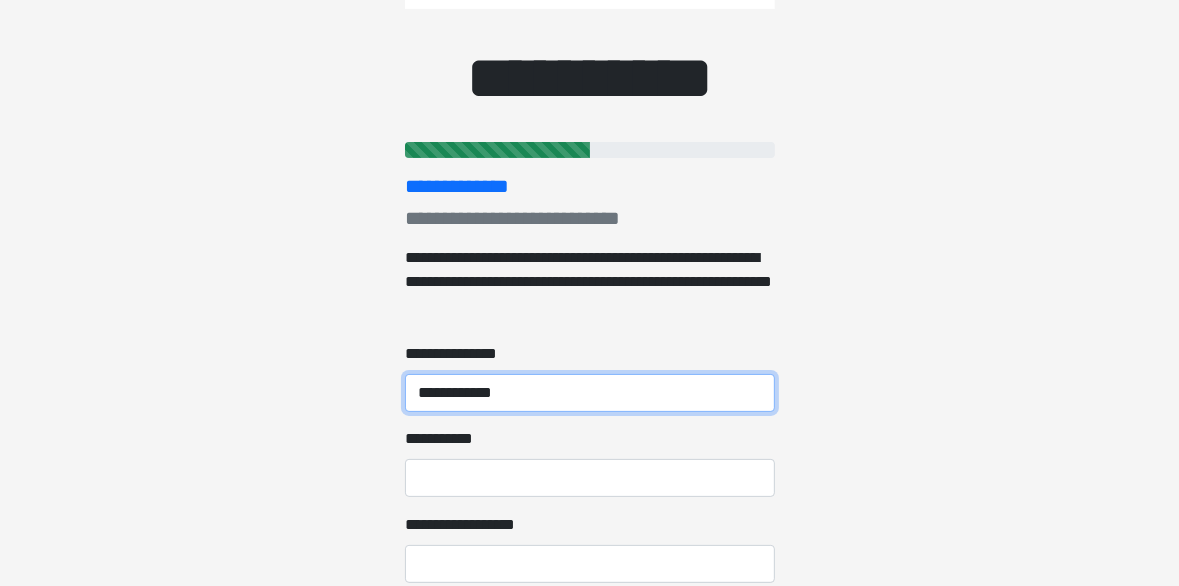 type on "**********" 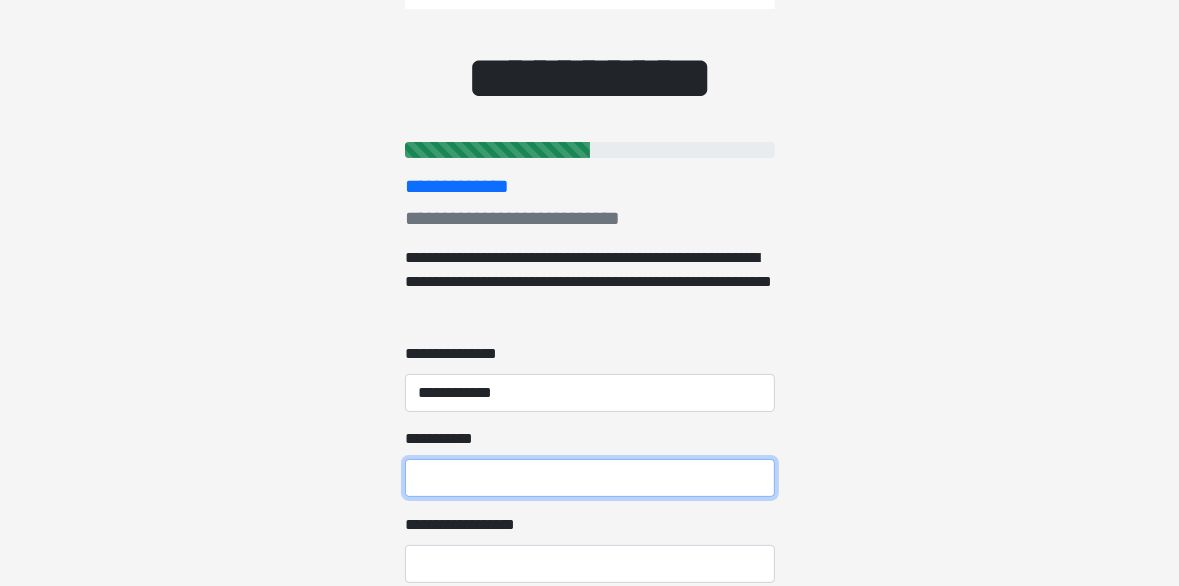 click on "**********" at bounding box center [590, 478] 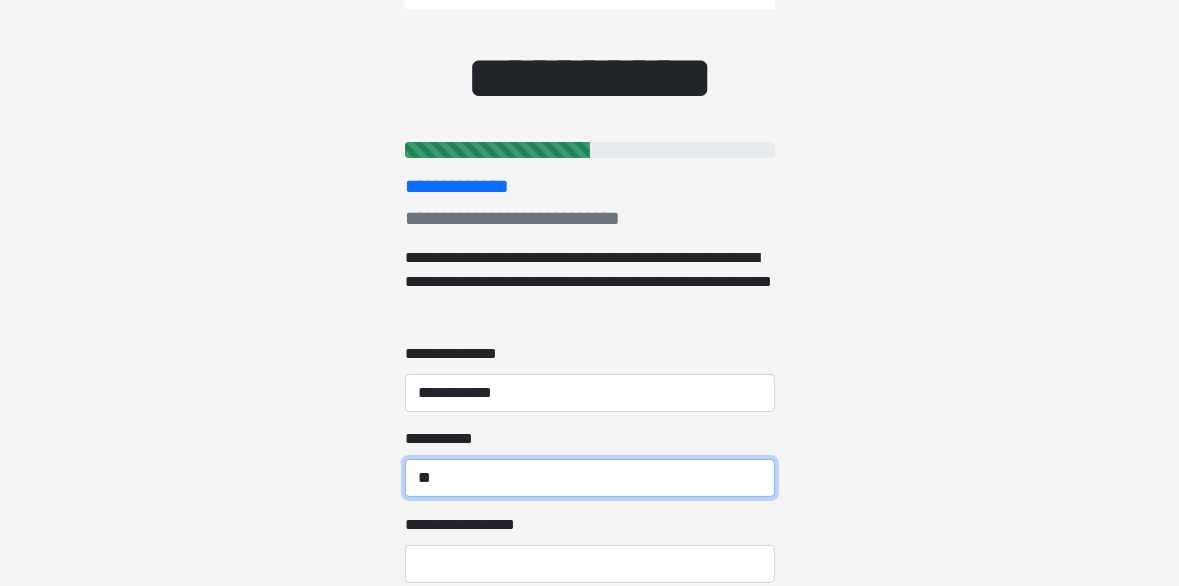 type on "*" 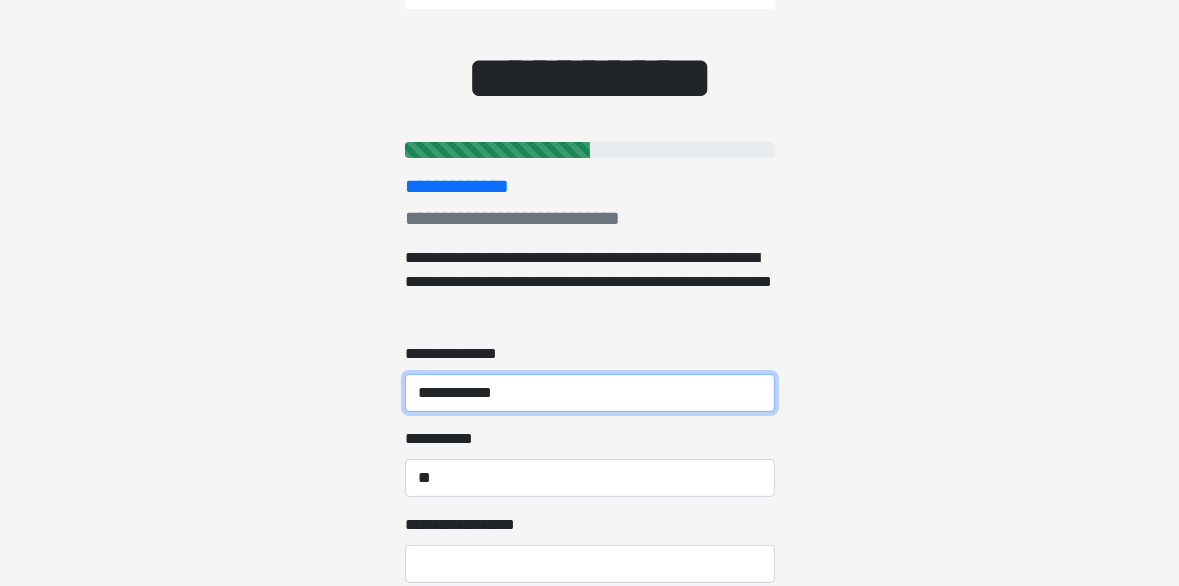 click on "**********" at bounding box center [590, 393] 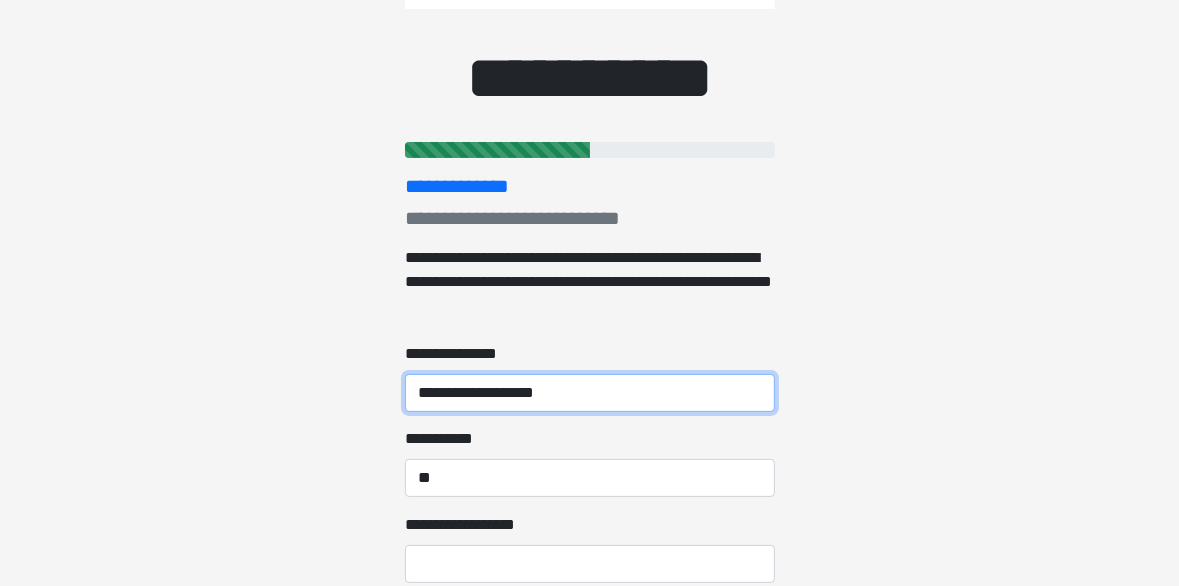 type on "**********" 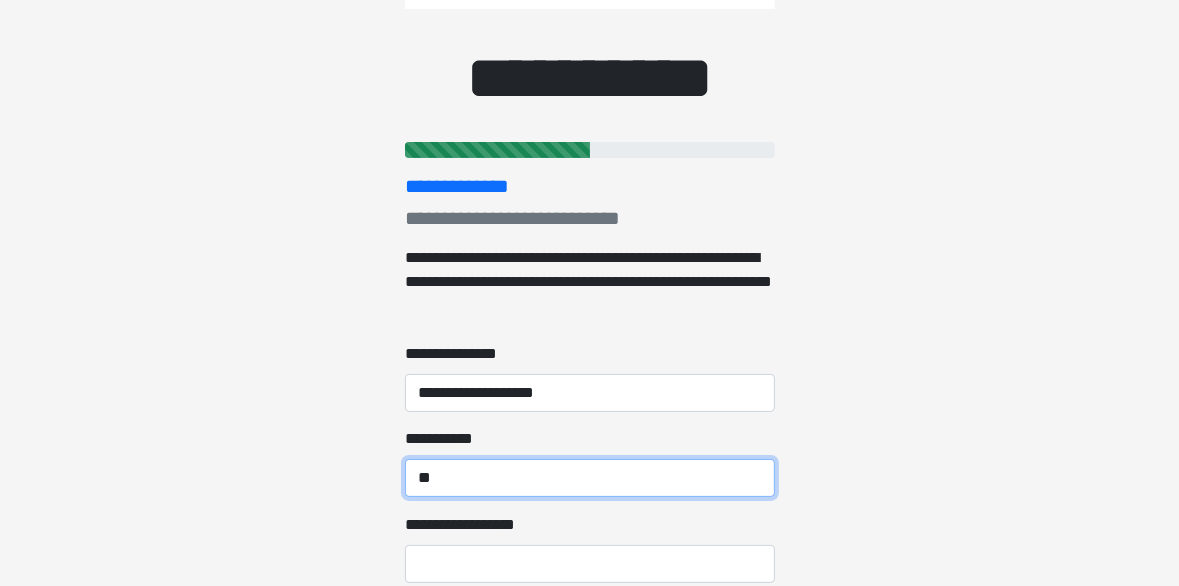 click on "*" at bounding box center (590, 478) 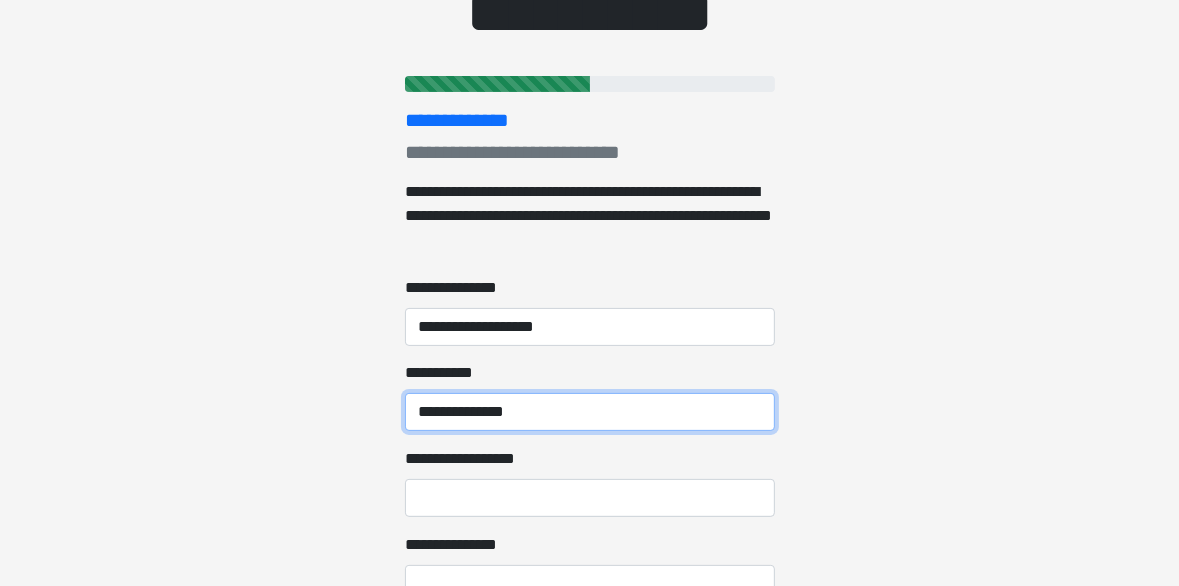scroll, scrollTop: 400, scrollLeft: 0, axis: vertical 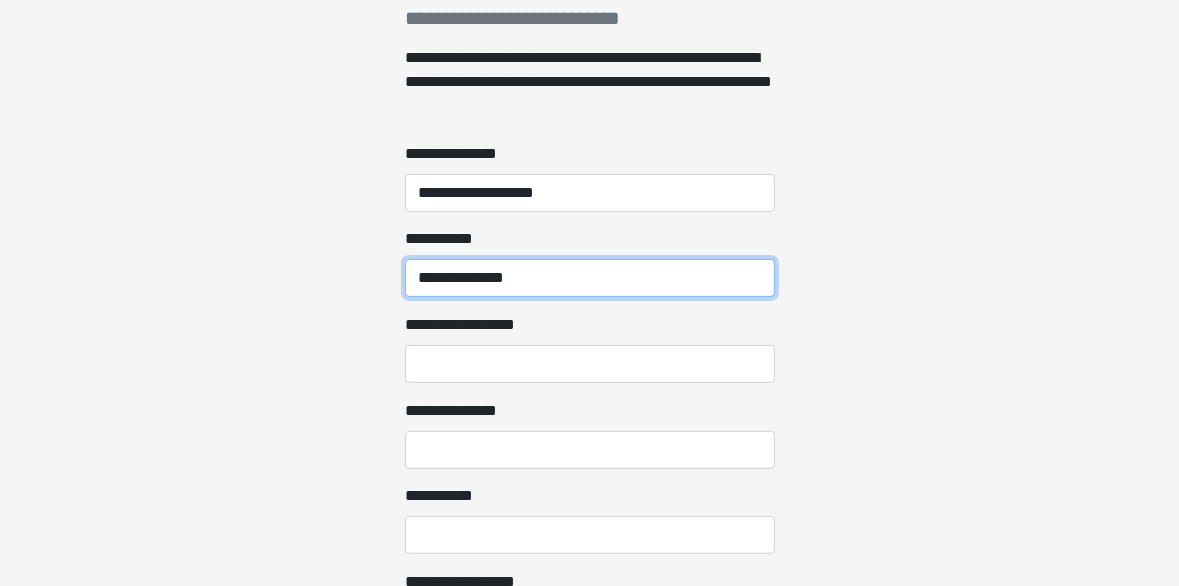 type on "**********" 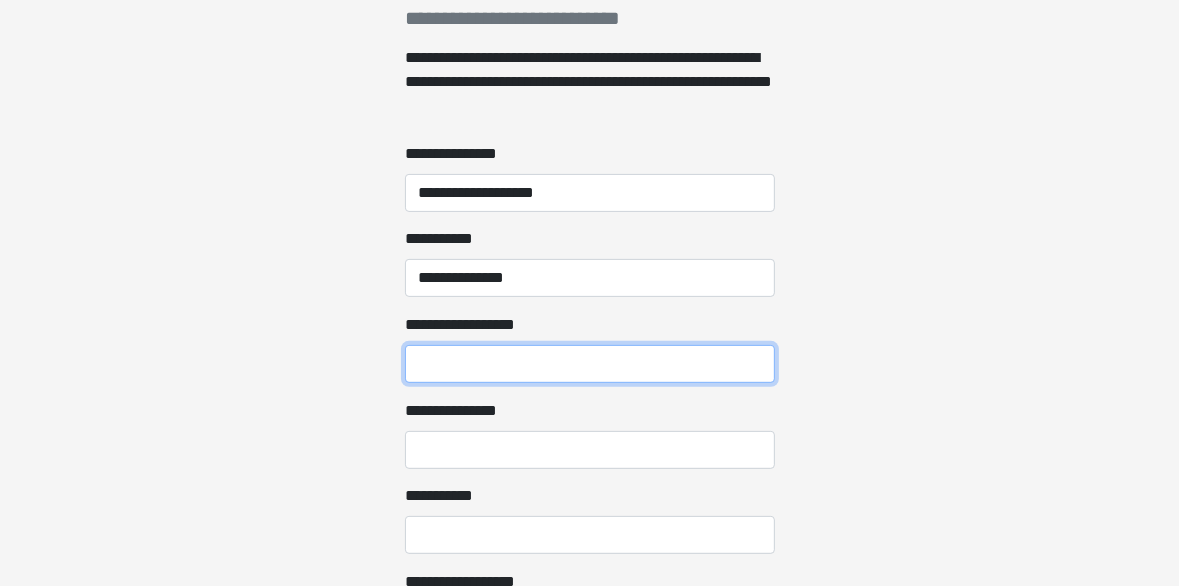 click on "**********" at bounding box center [590, 364] 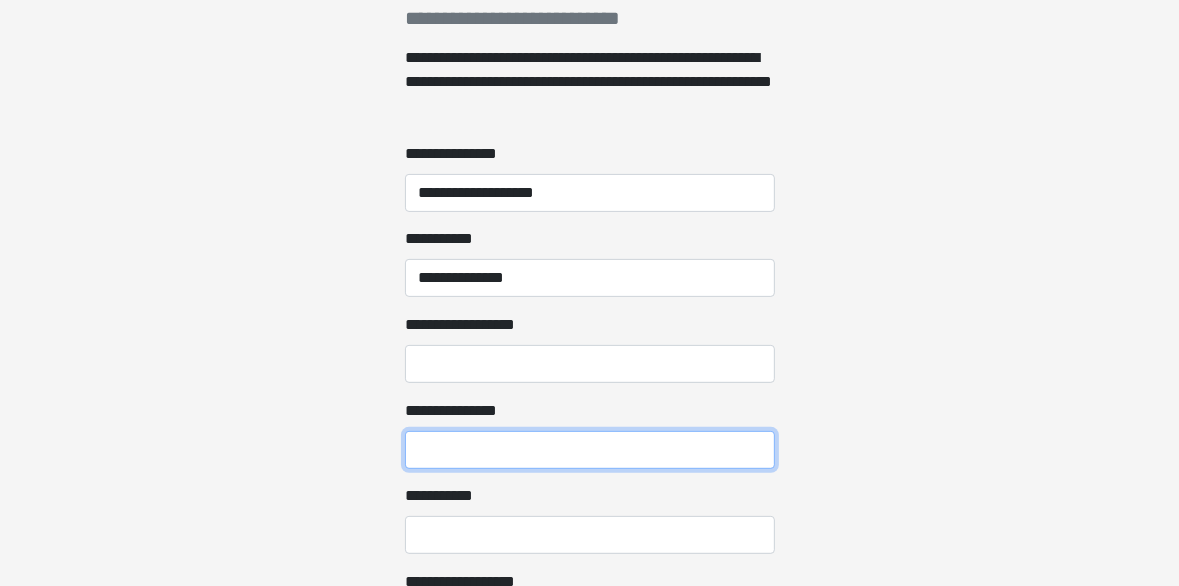 click on "**********" at bounding box center (590, 450) 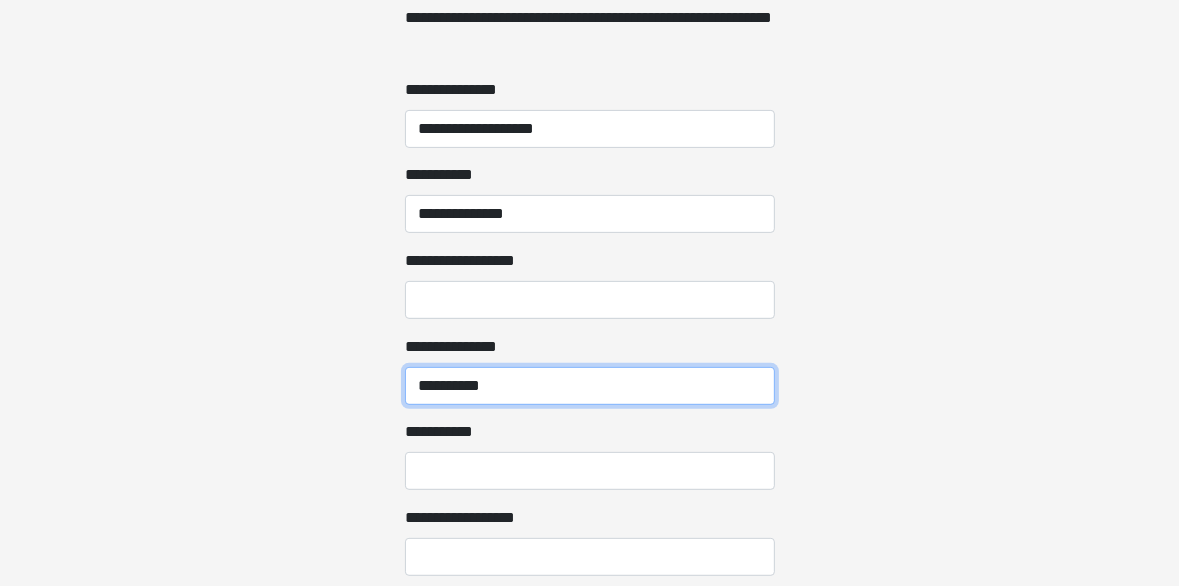 scroll, scrollTop: 500, scrollLeft: 0, axis: vertical 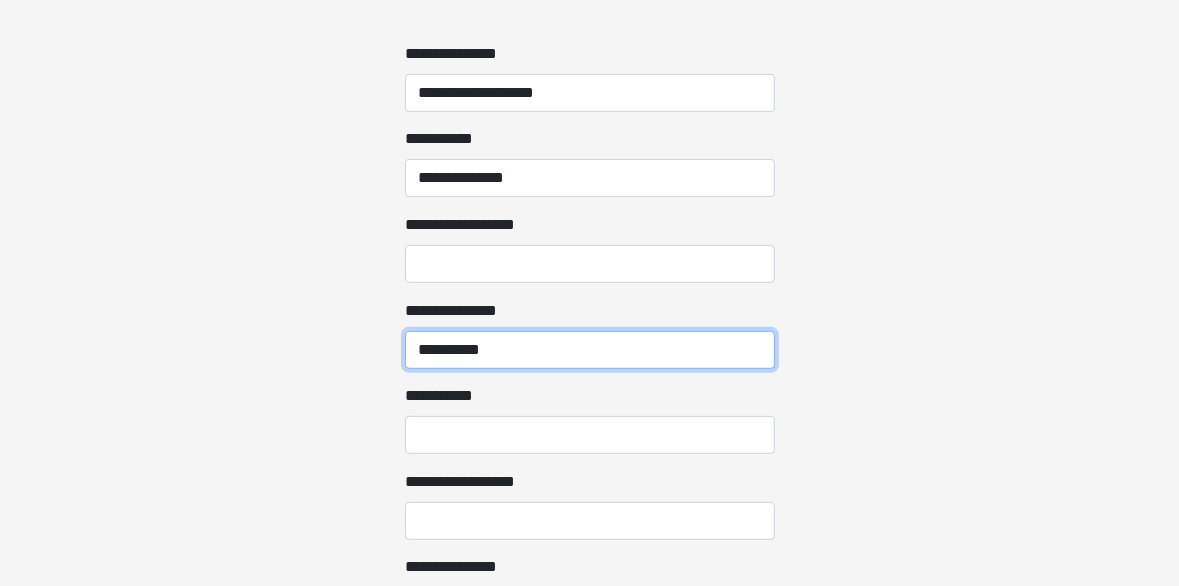 type on "**********" 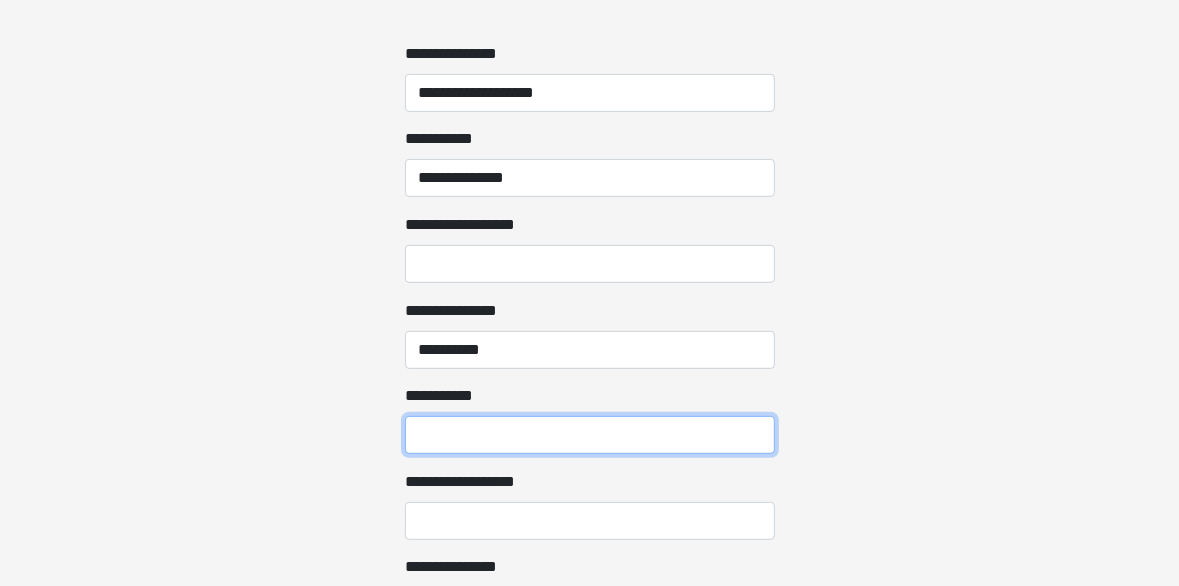 click on "**********" at bounding box center (590, 435) 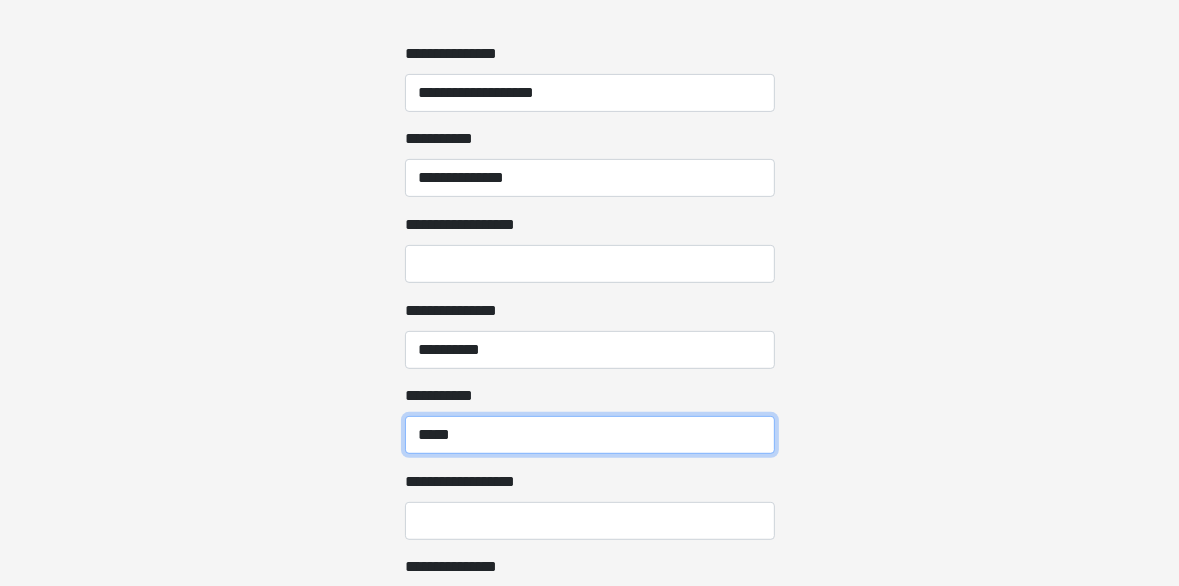 type on "*****" 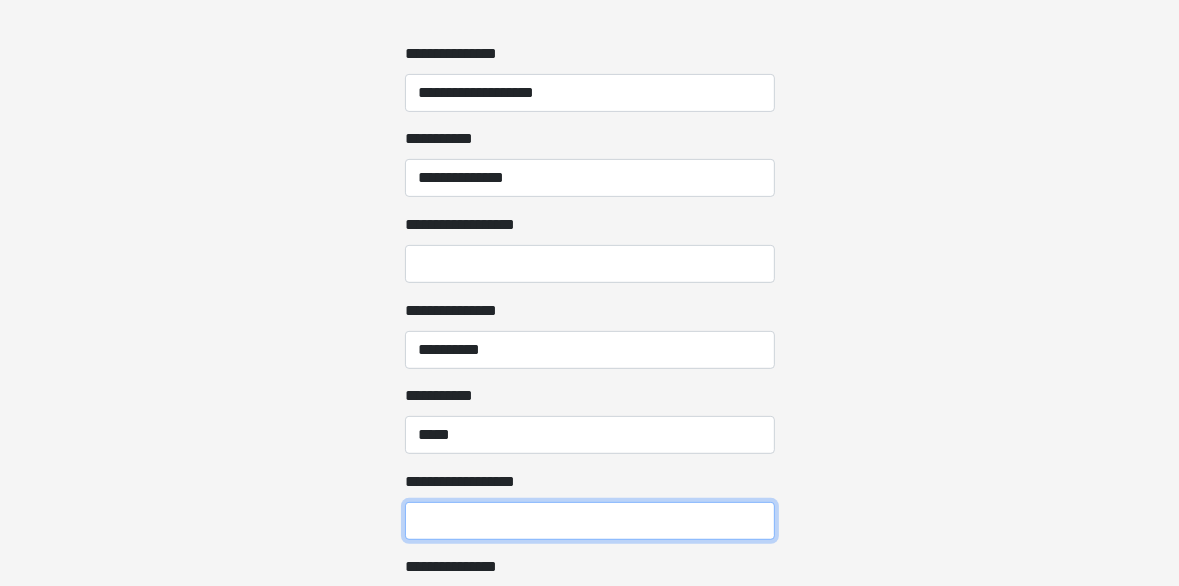 click on "**********" at bounding box center (590, 521) 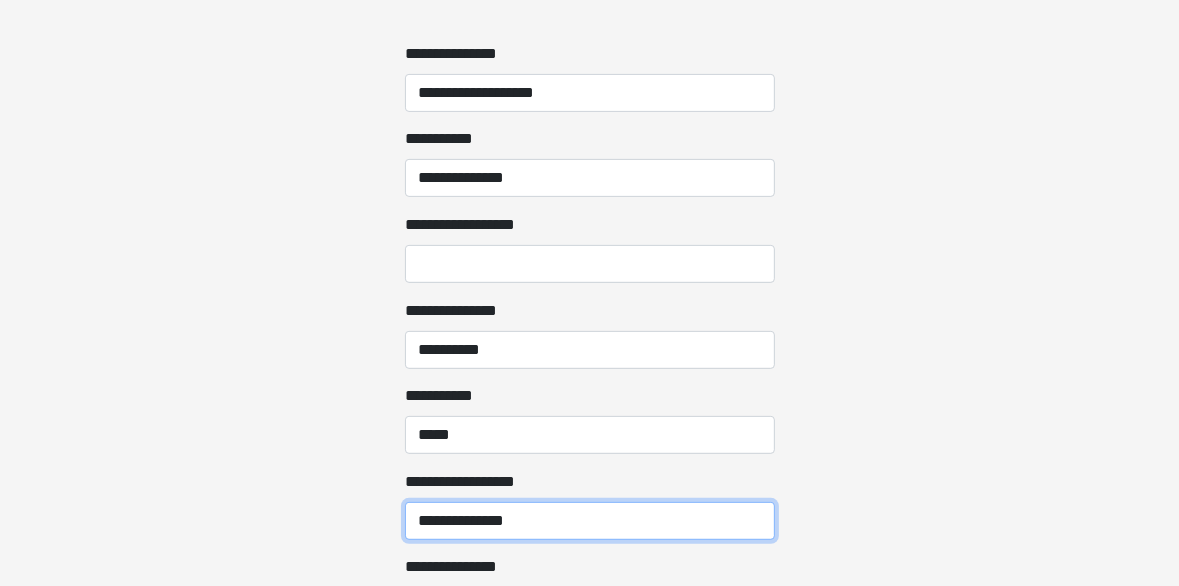 type on "**********" 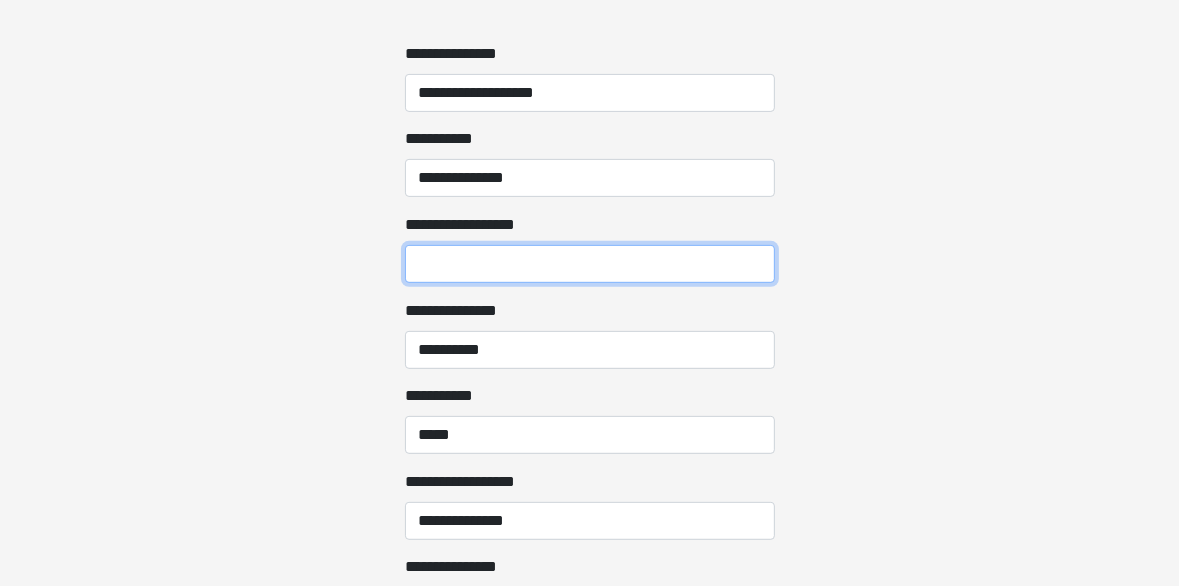 click on "**********" at bounding box center [590, 264] 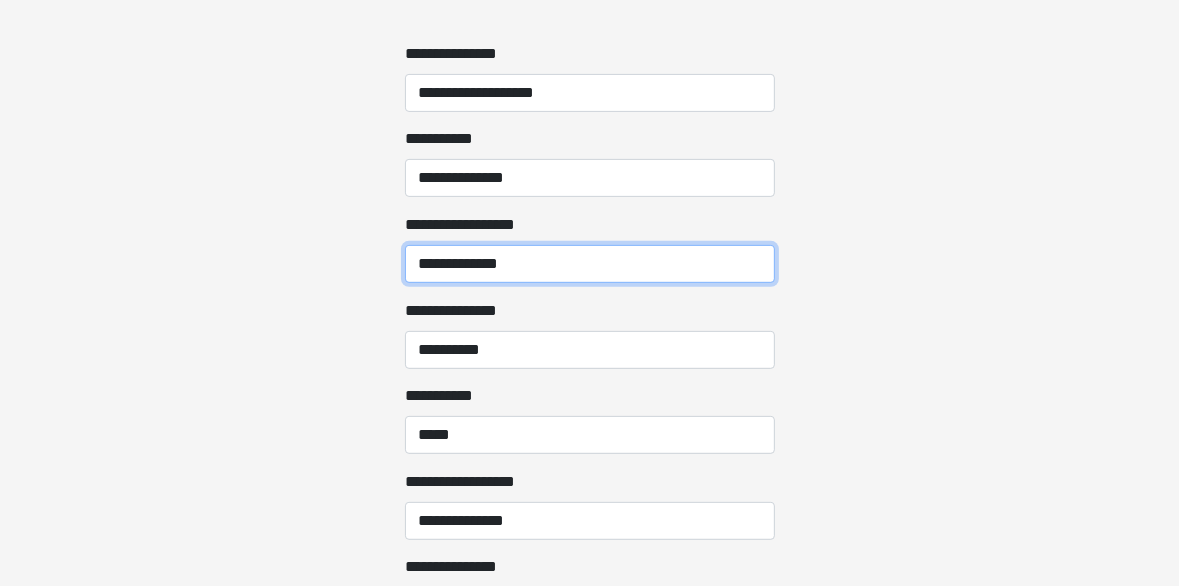 click on "**********" at bounding box center [590, 264] 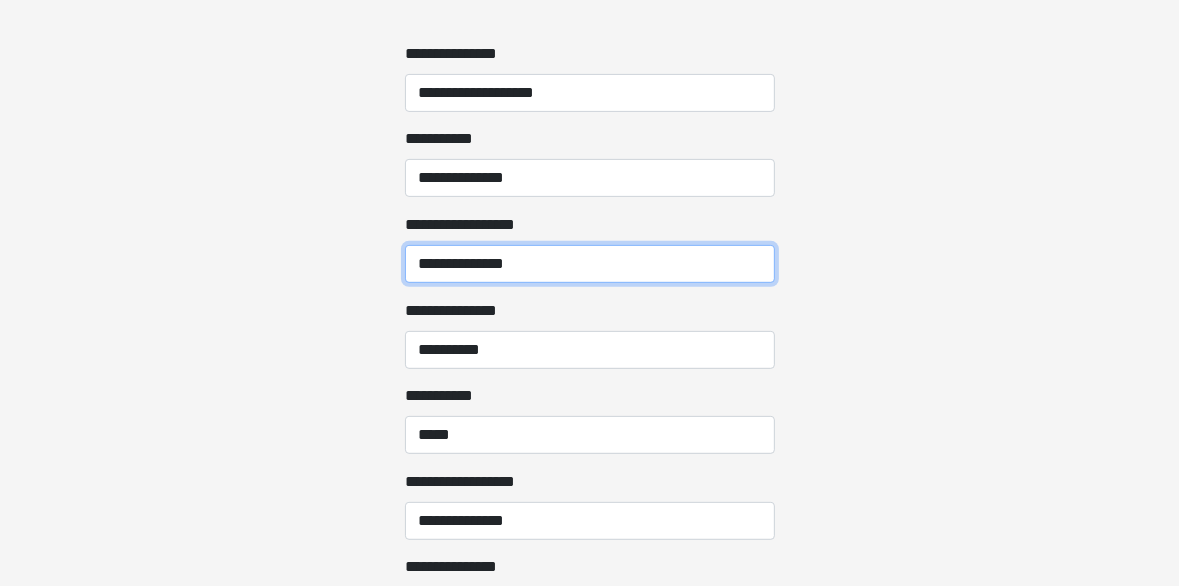 type on "**********" 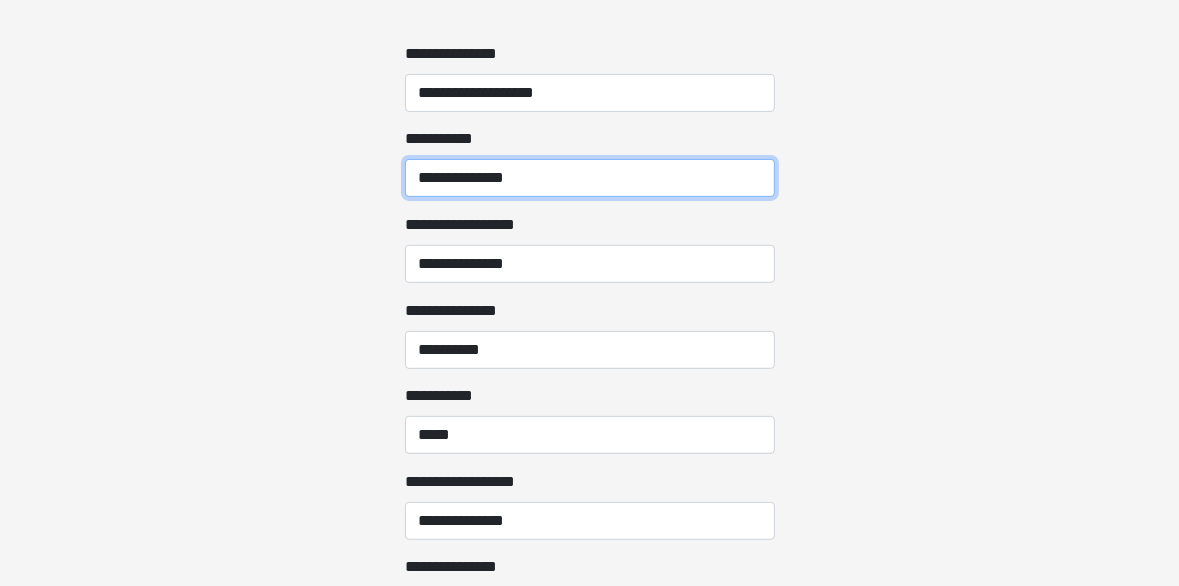 click on "**********" at bounding box center (590, 178) 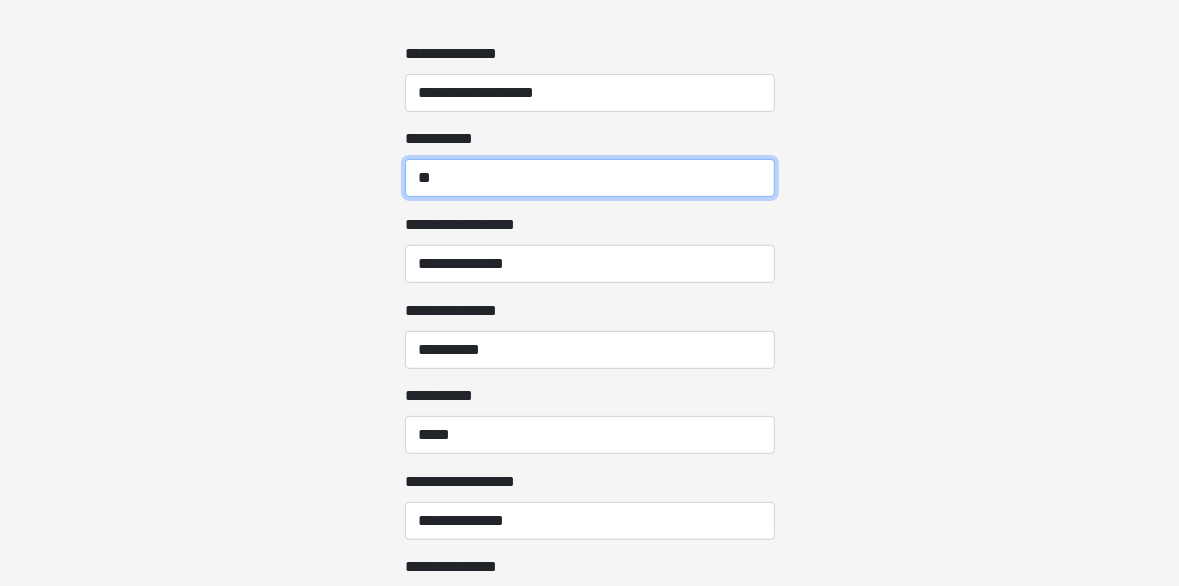 type on "*" 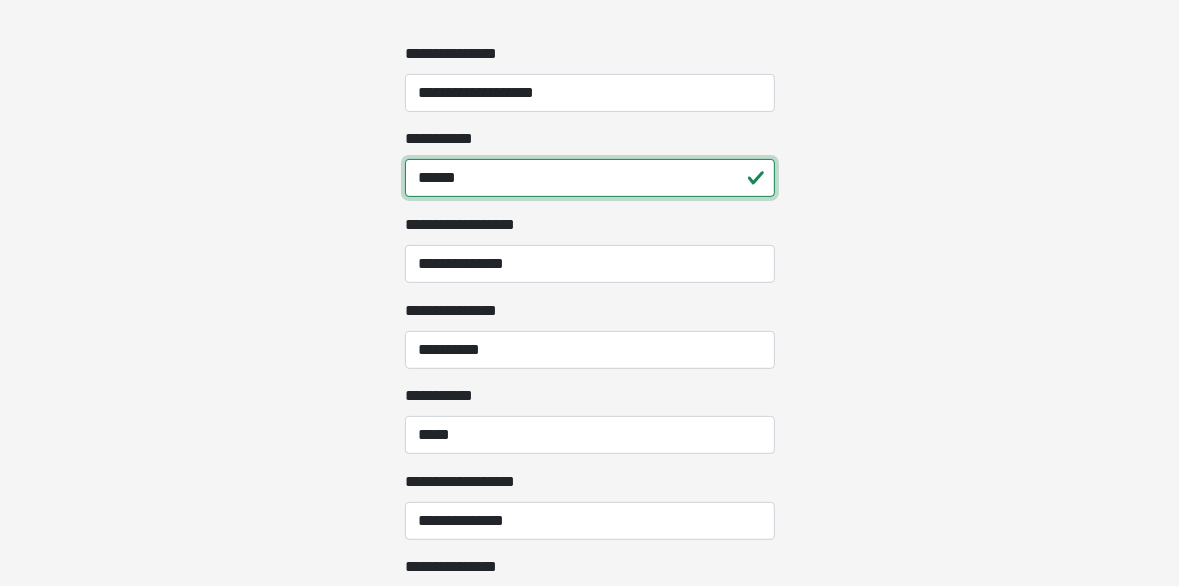 type on "******" 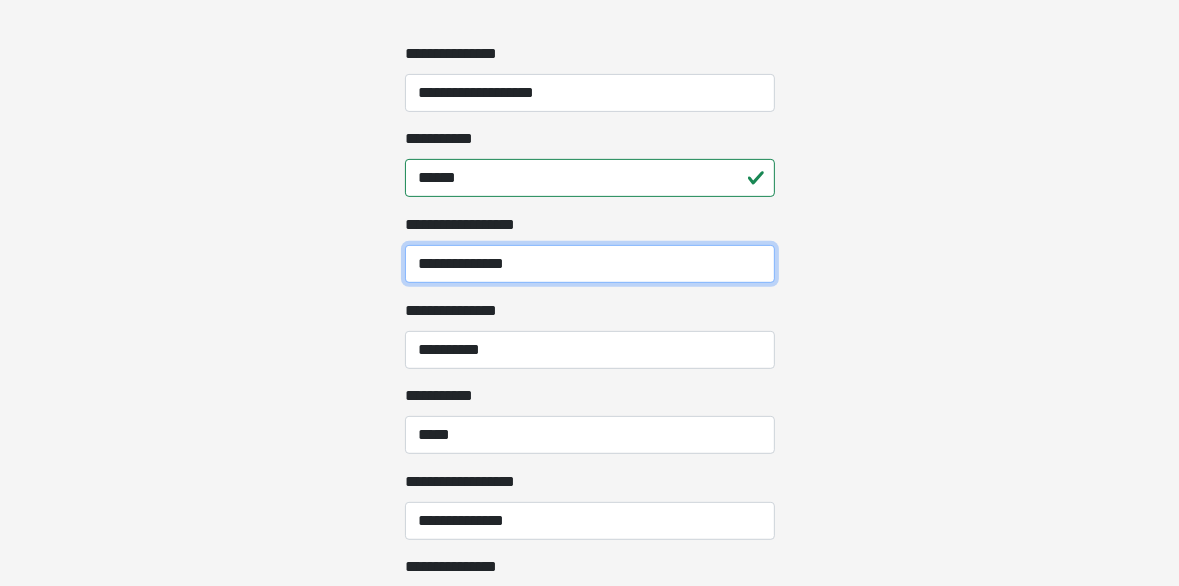 click on "**********" at bounding box center [590, 264] 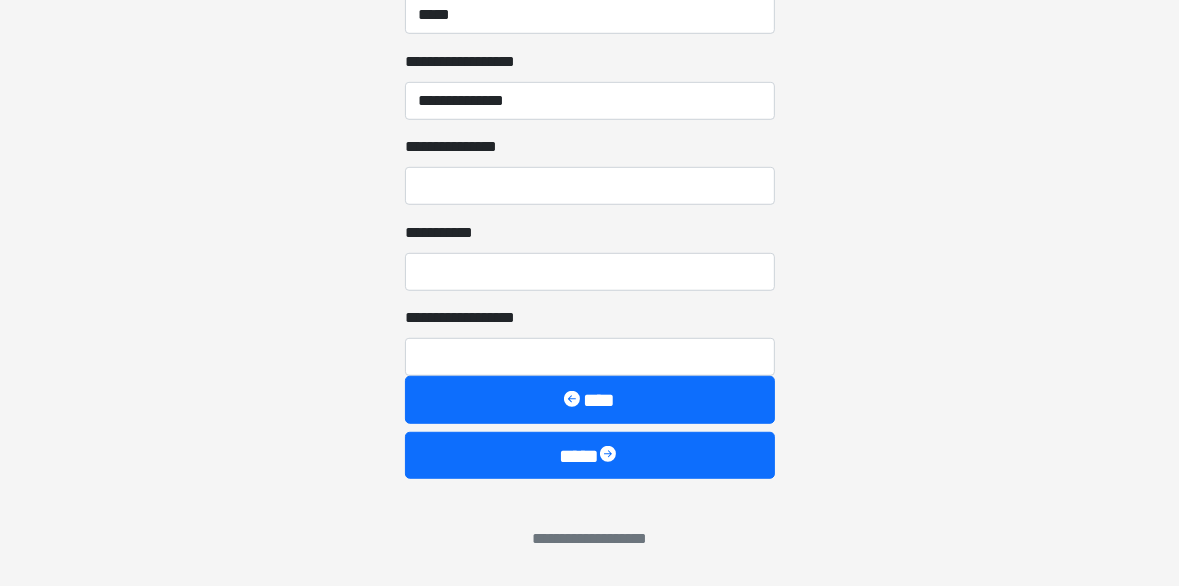 scroll, scrollTop: 932, scrollLeft: 0, axis: vertical 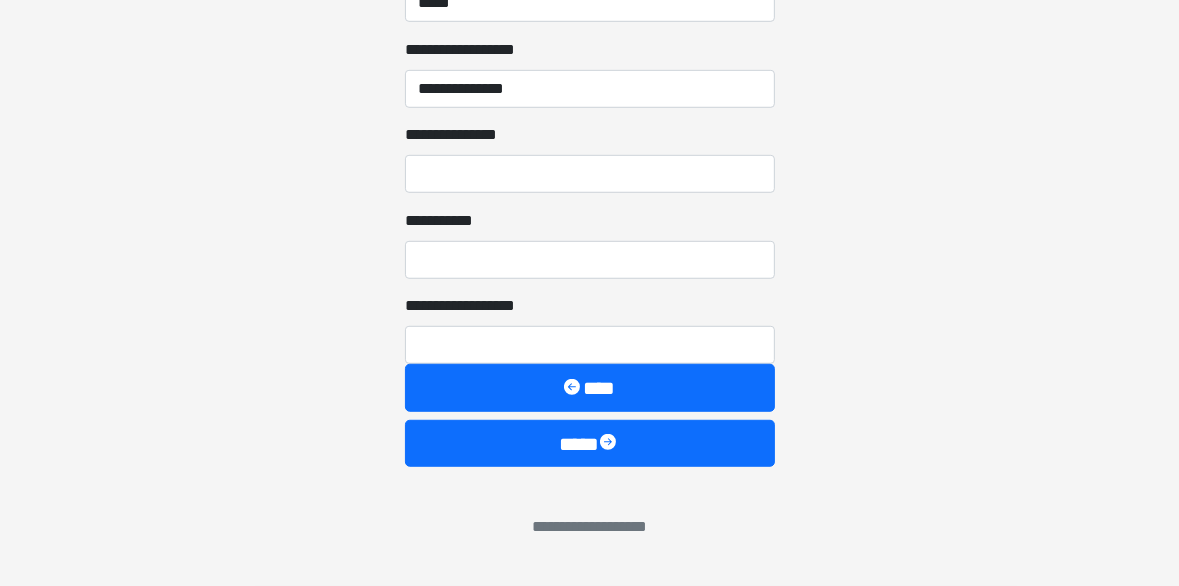type on "**********" 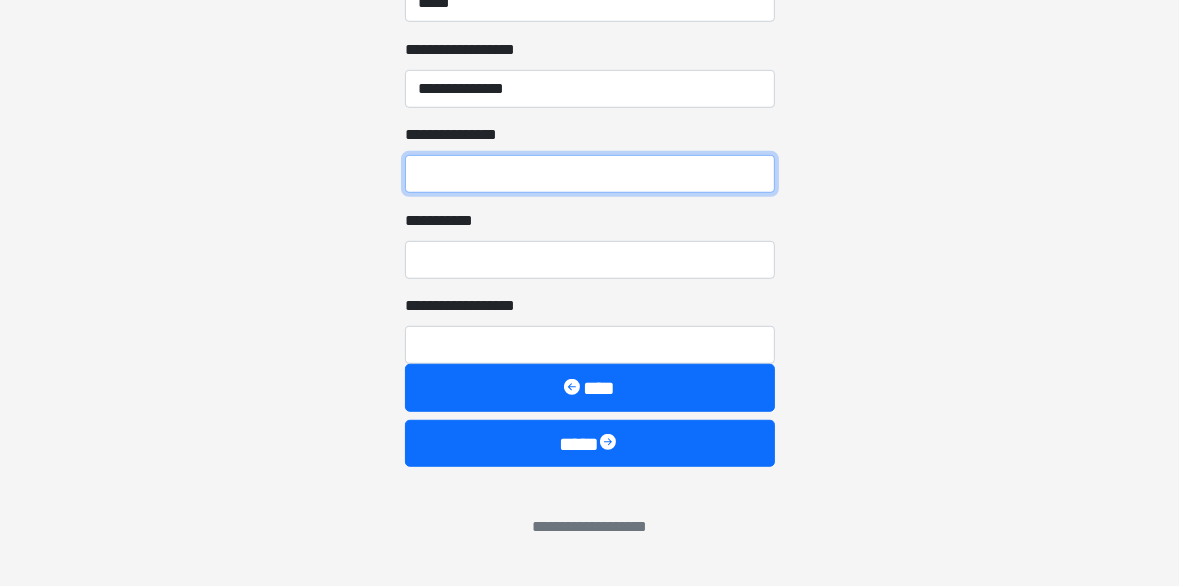 click on "**********" at bounding box center [590, 174] 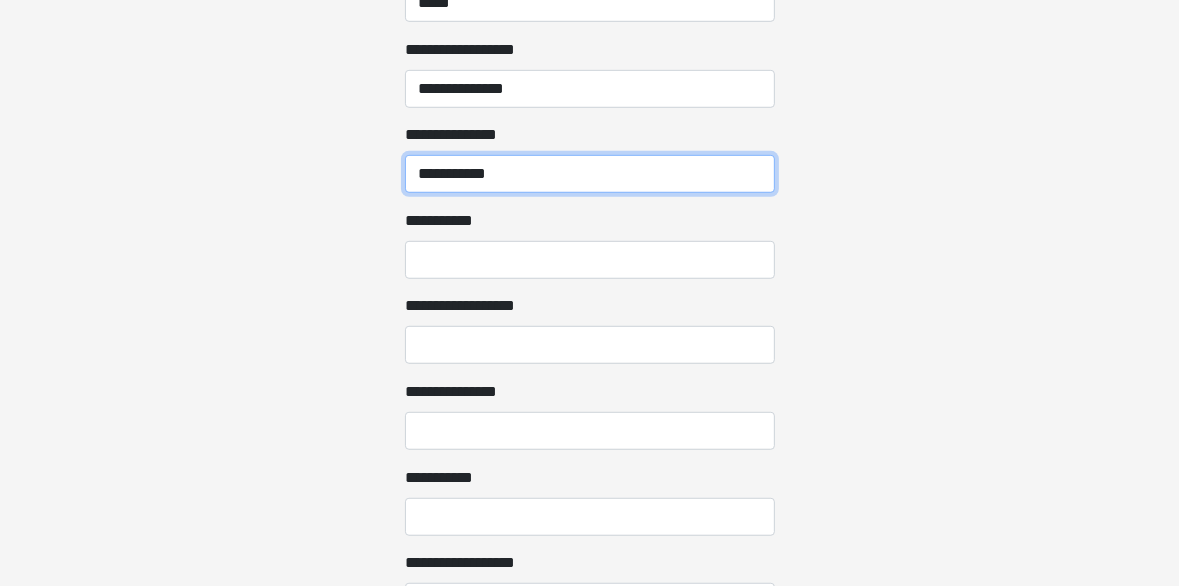 type on "**********" 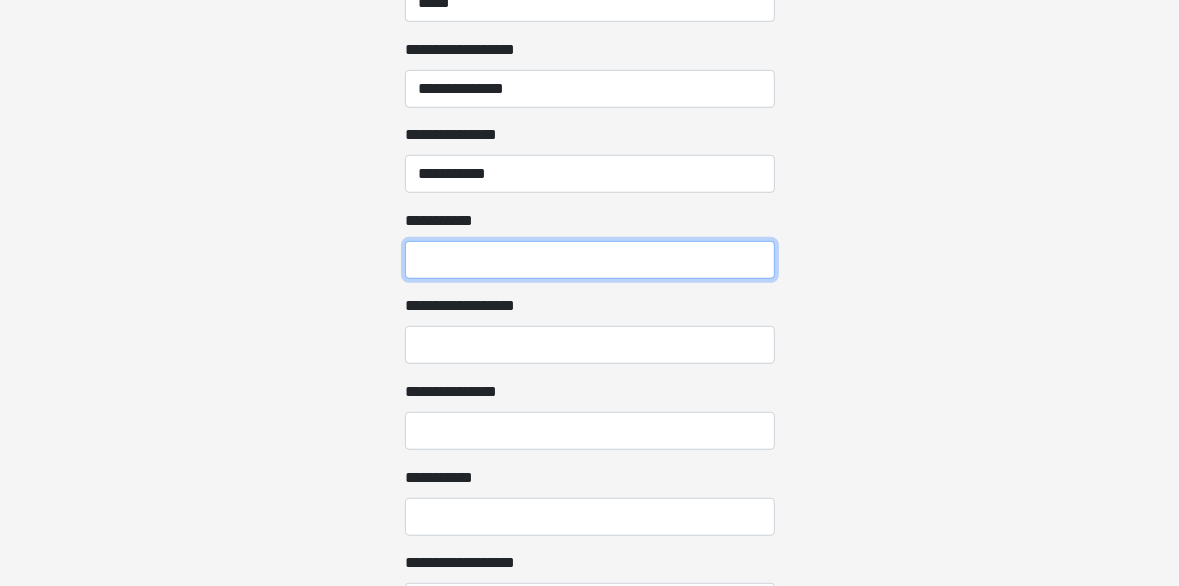 click on "**********" at bounding box center (590, 260) 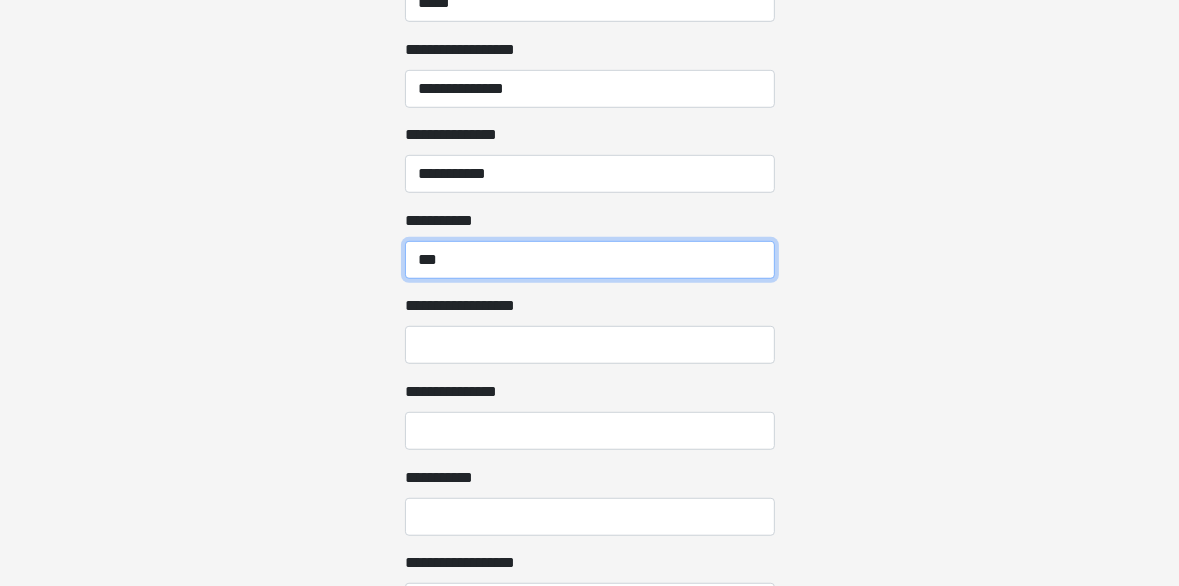 type on "***" 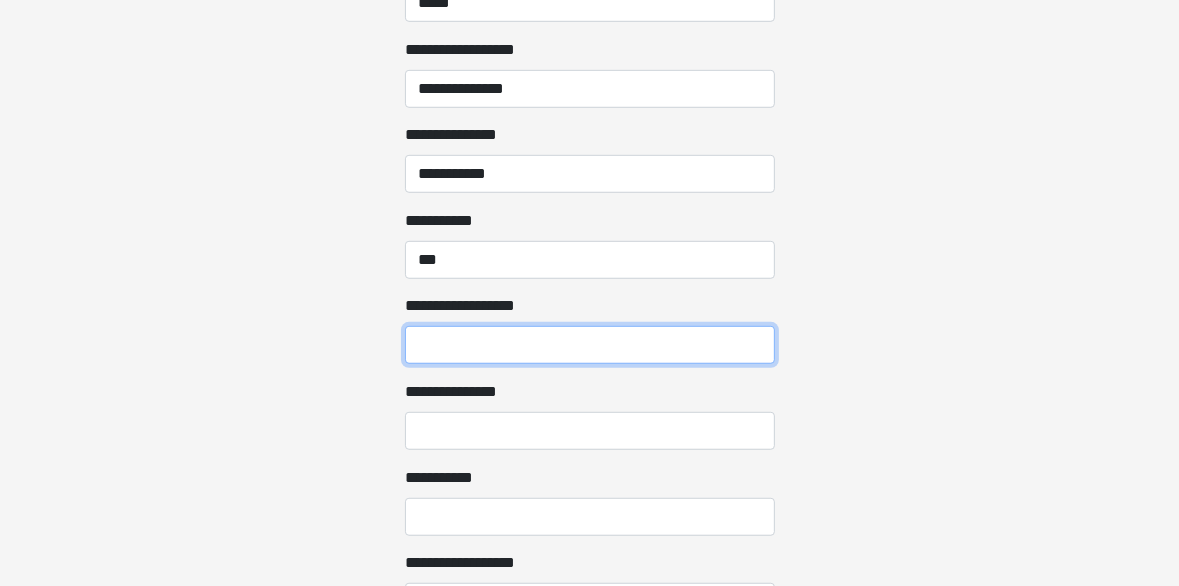 click on "**********" at bounding box center (590, 345) 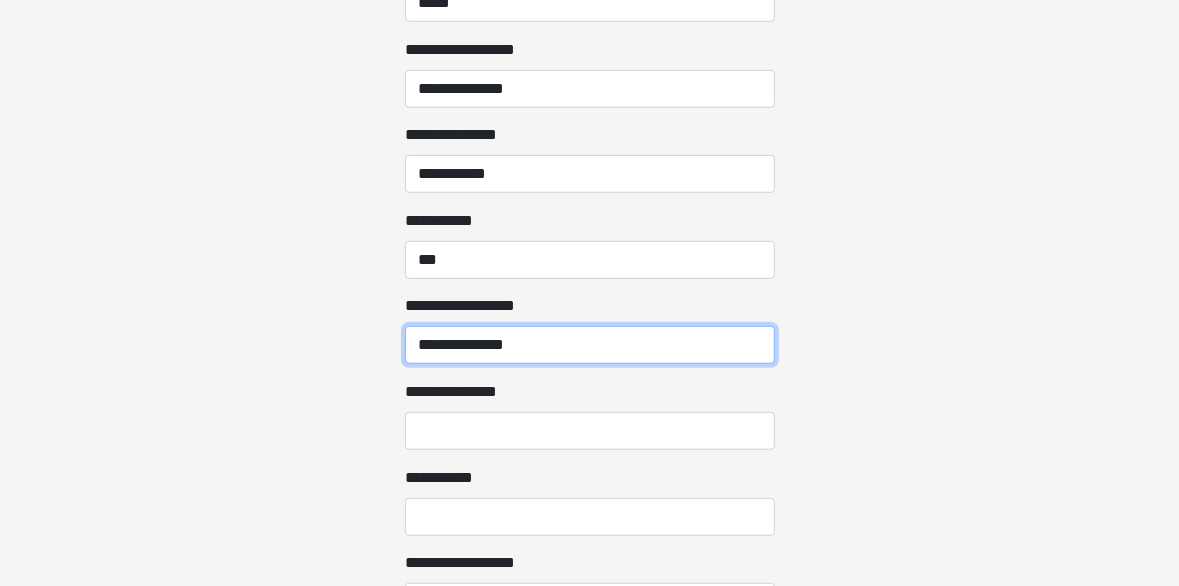 type on "**********" 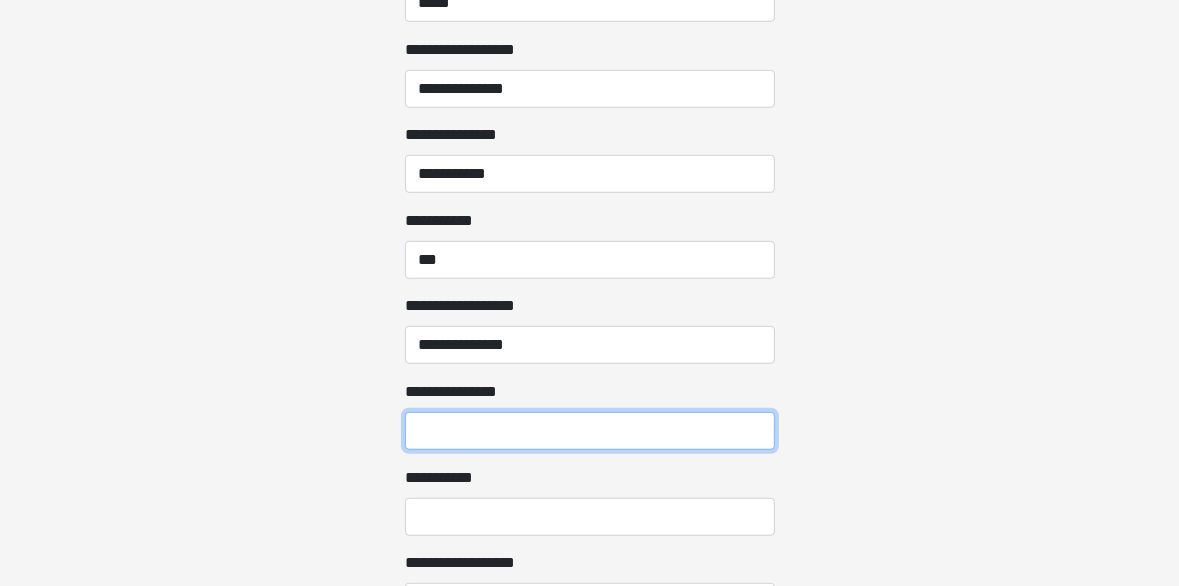 click on "**********" at bounding box center (590, 431) 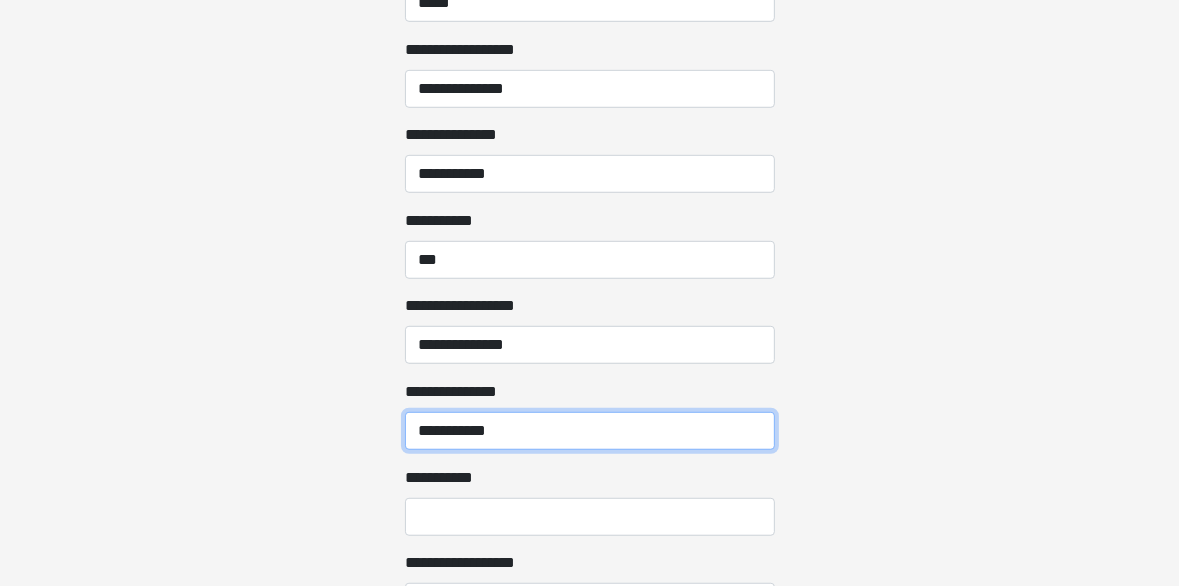 type on "**********" 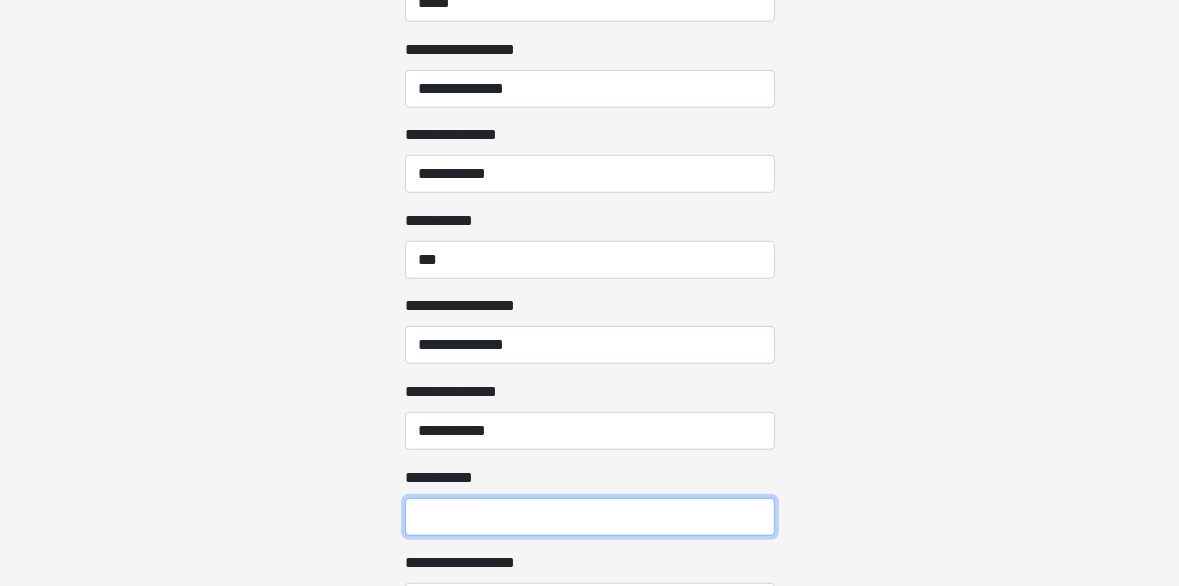 click on "**********" at bounding box center [590, 517] 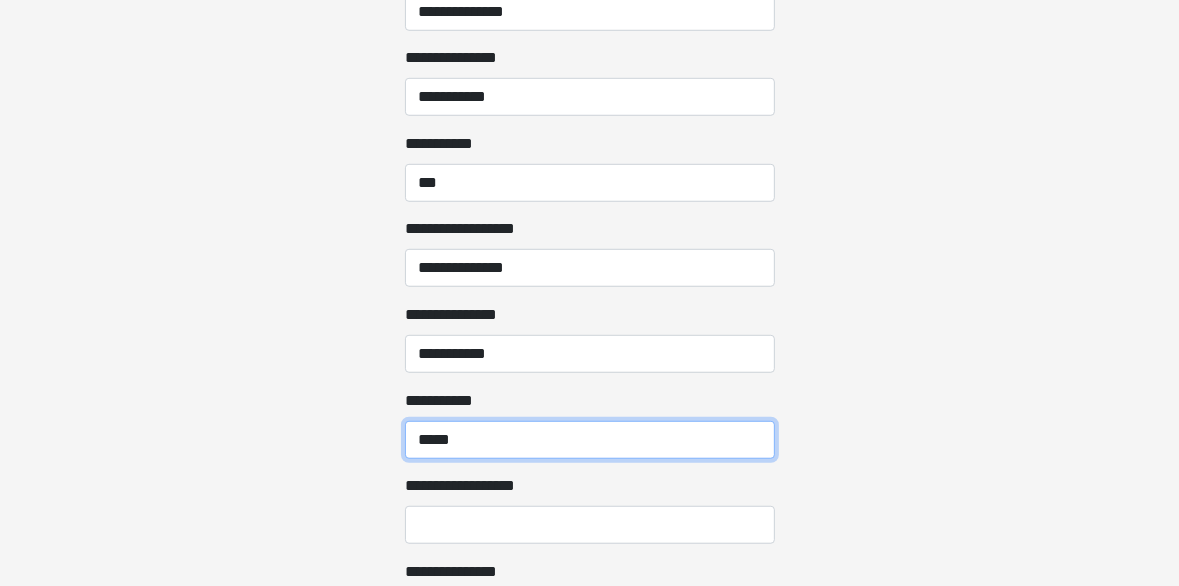 scroll, scrollTop: 1132, scrollLeft: 0, axis: vertical 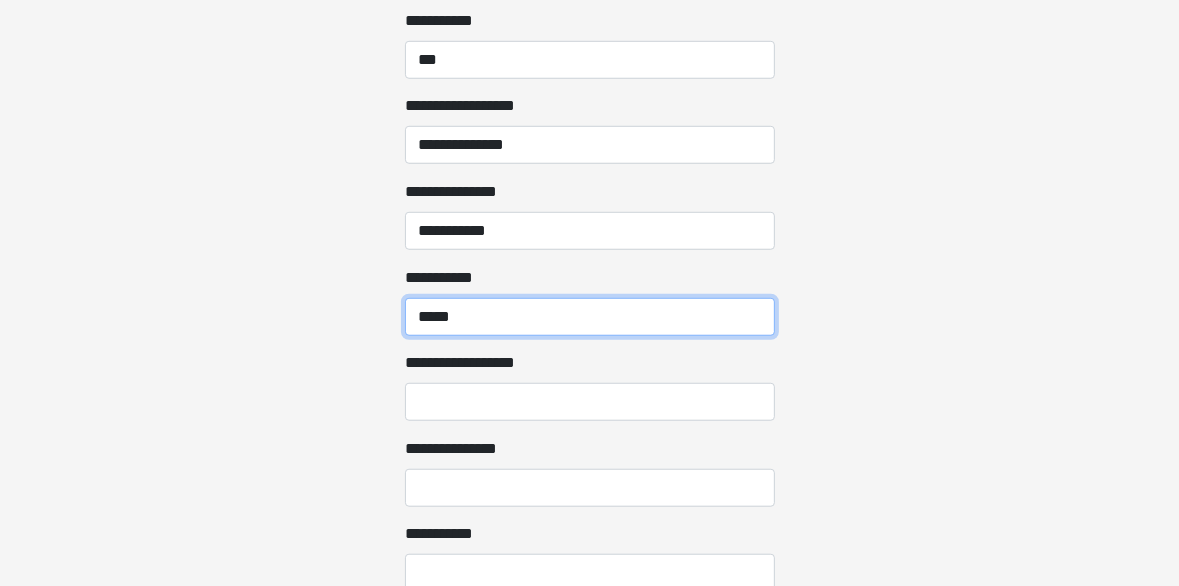 type on "*****" 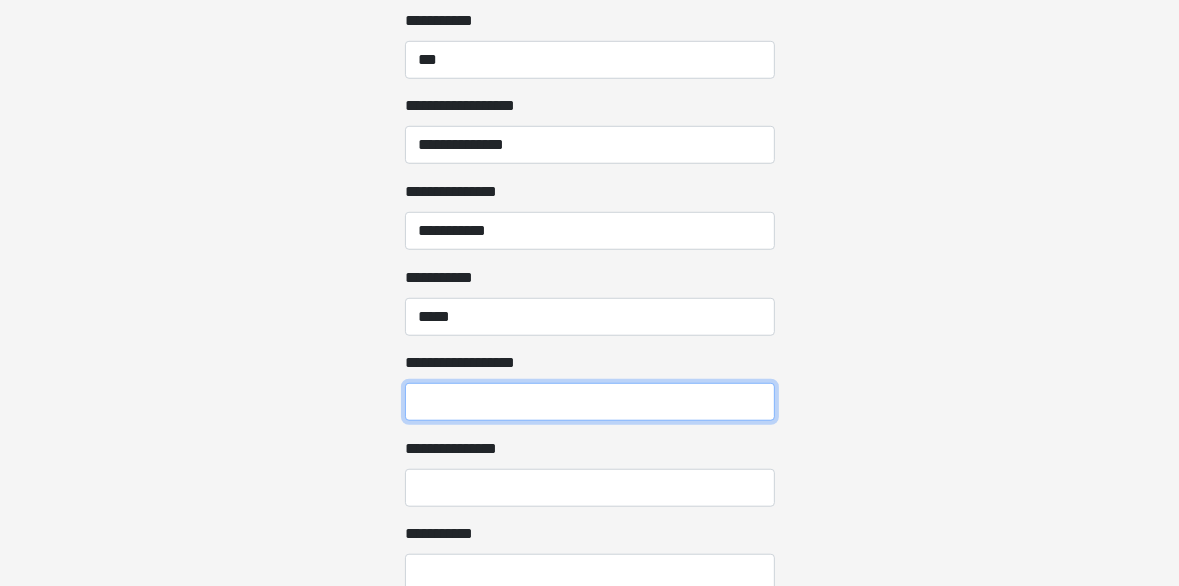 click on "**********" at bounding box center (590, 402) 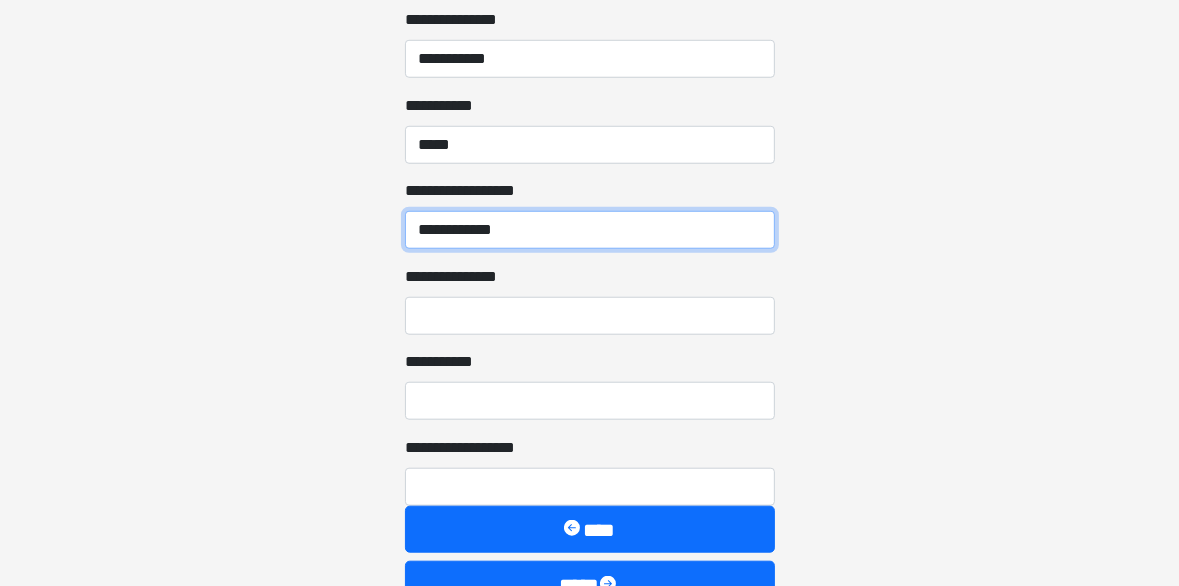 scroll, scrollTop: 1332, scrollLeft: 0, axis: vertical 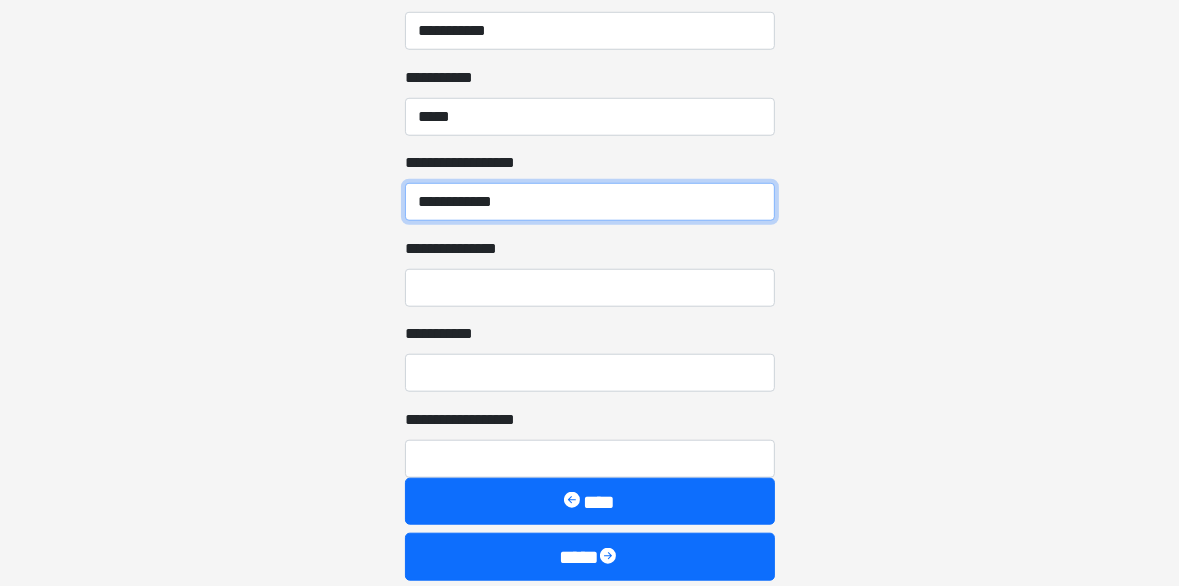 type on "**********" 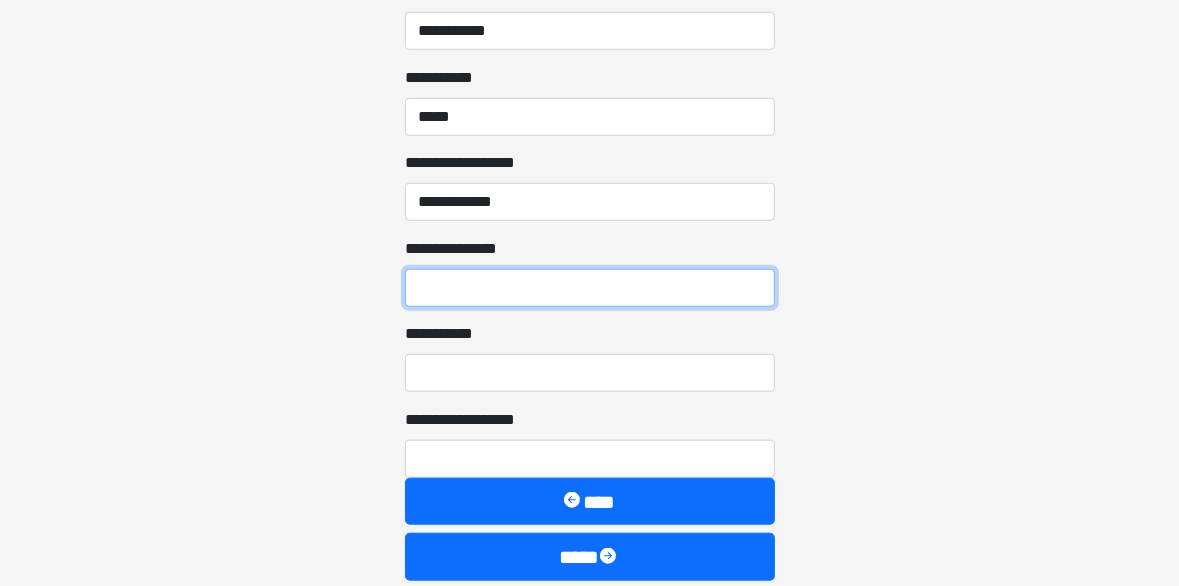 click on "**********" at bounding box center [590, 288] 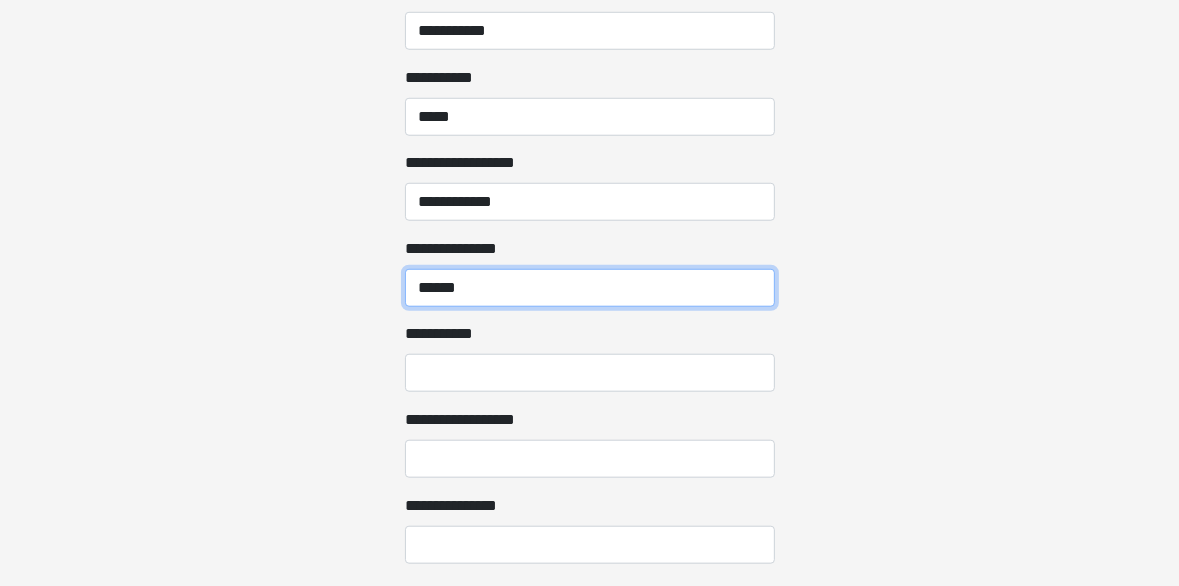click on "******" at bounding box center [590, 288] 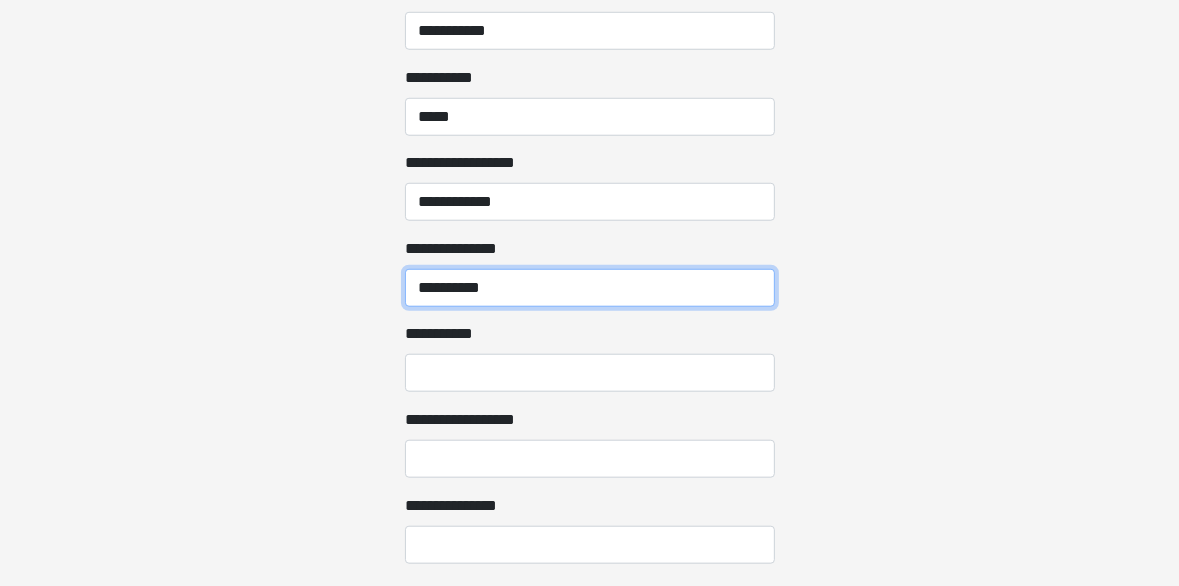 click on "*********" at bounding box center (590, 288) 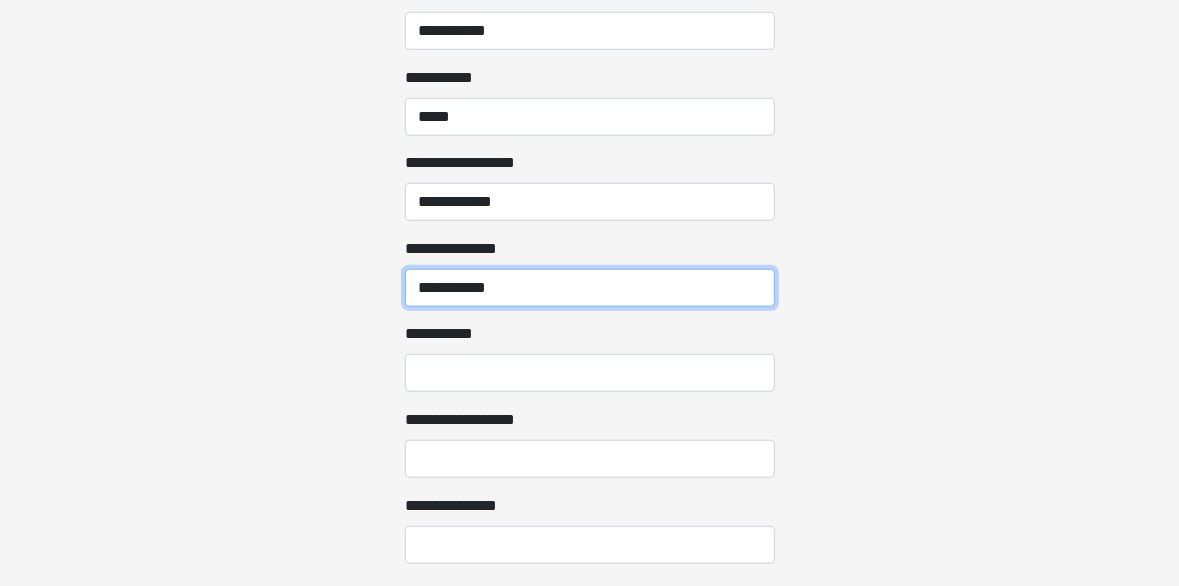 type on "**********" 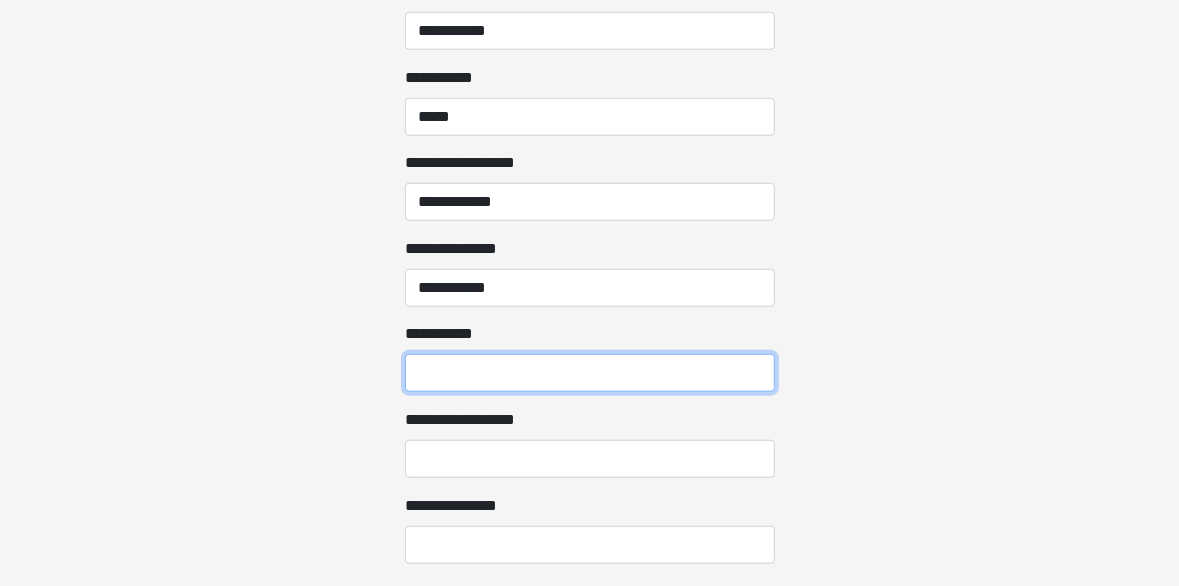 click on "**********" at bounding box center [590, 373] 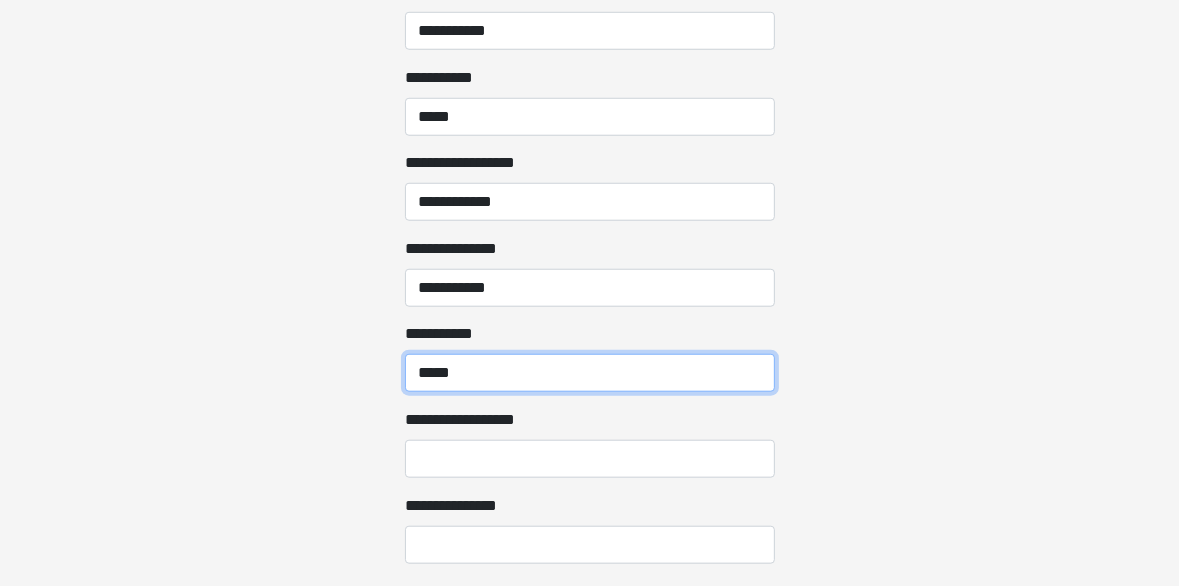 type on "*****" 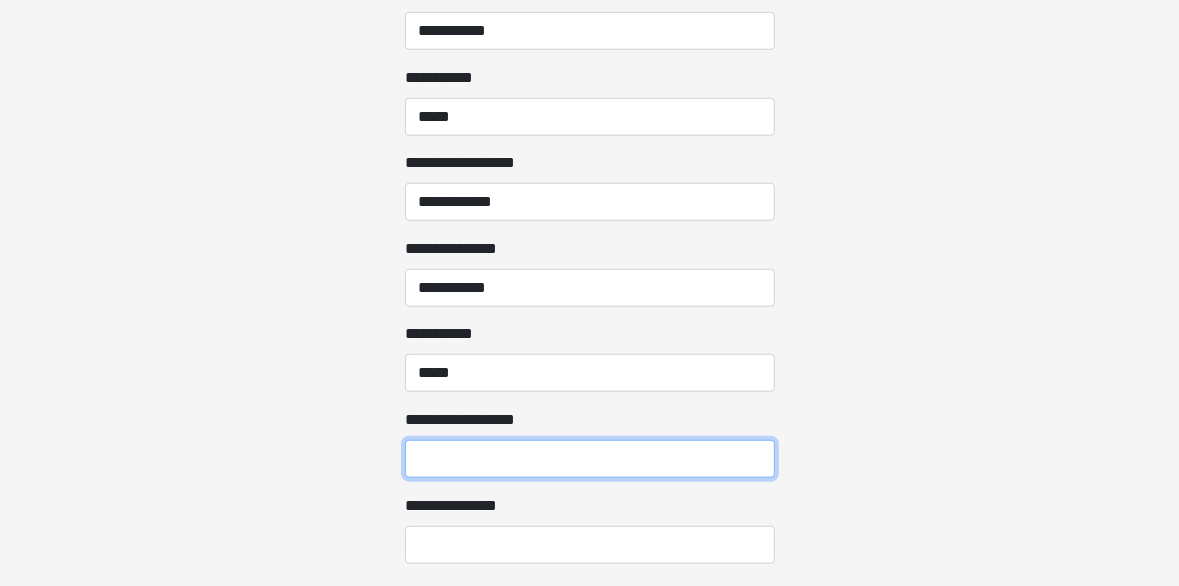 click on "**********" at bounding box center (590, 459) 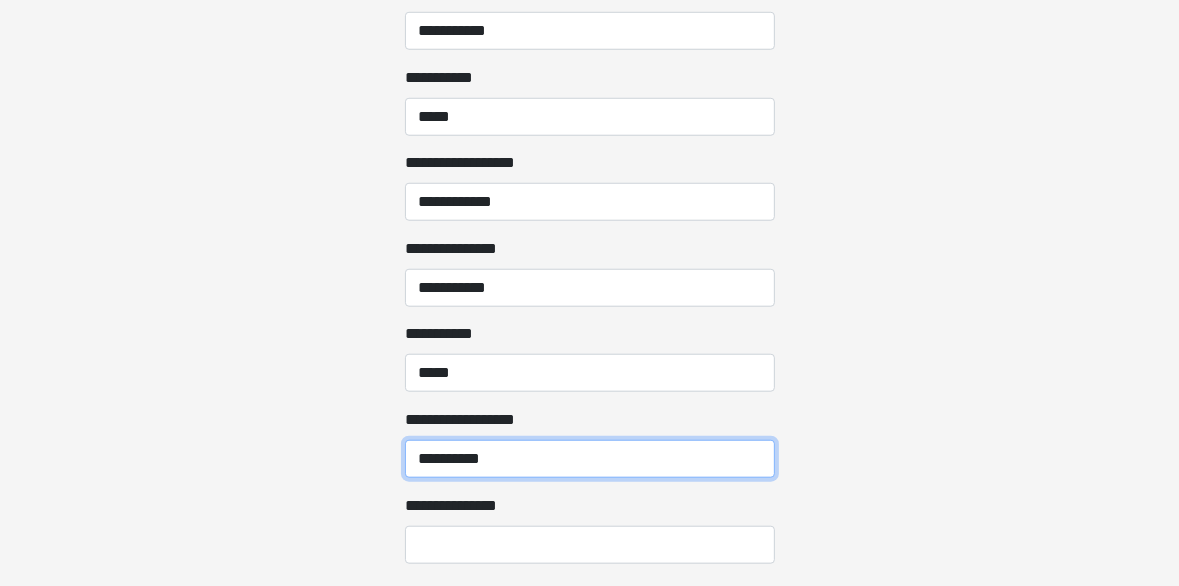 click on "**********" at bounding box center (590, 459) 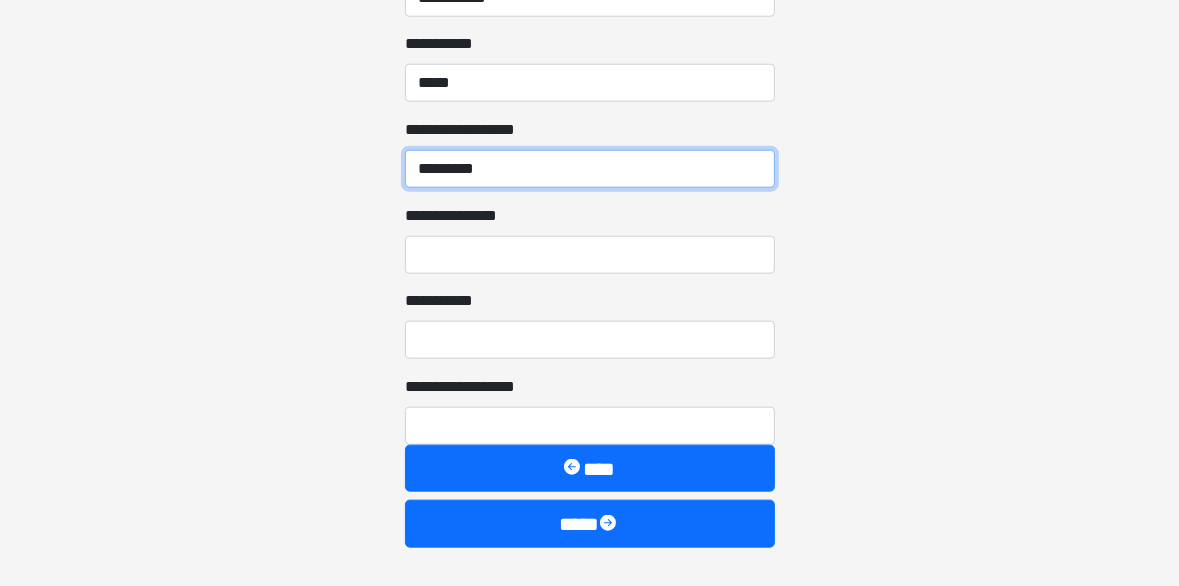 scroll, scrollTop: 1632, scrollLeft: 0, axis: vertical 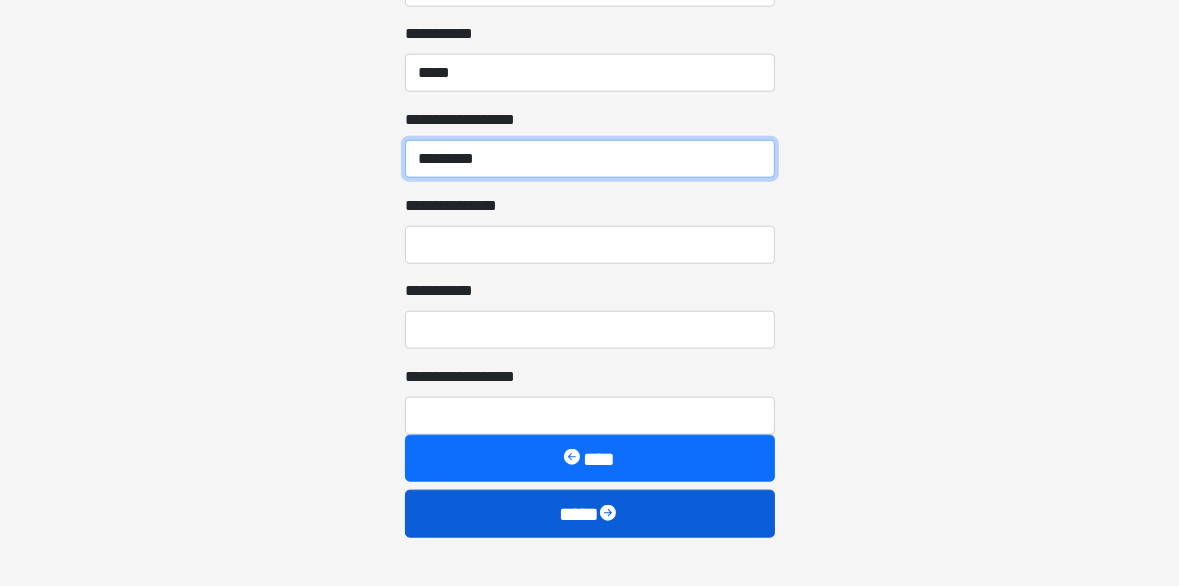type on "*********" 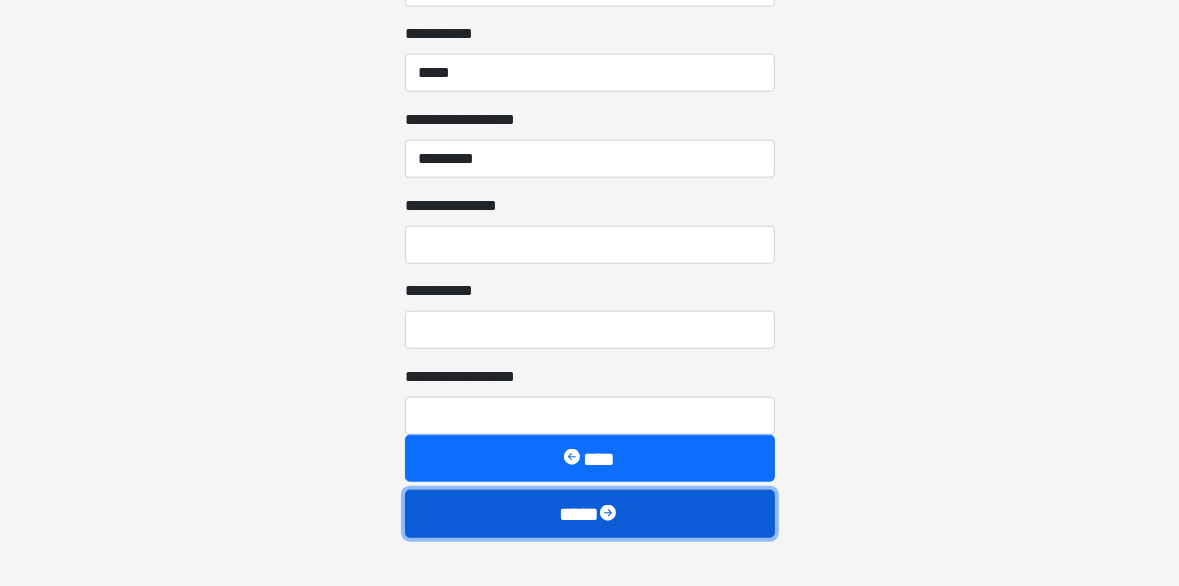 click at bounding box center [610, 515] 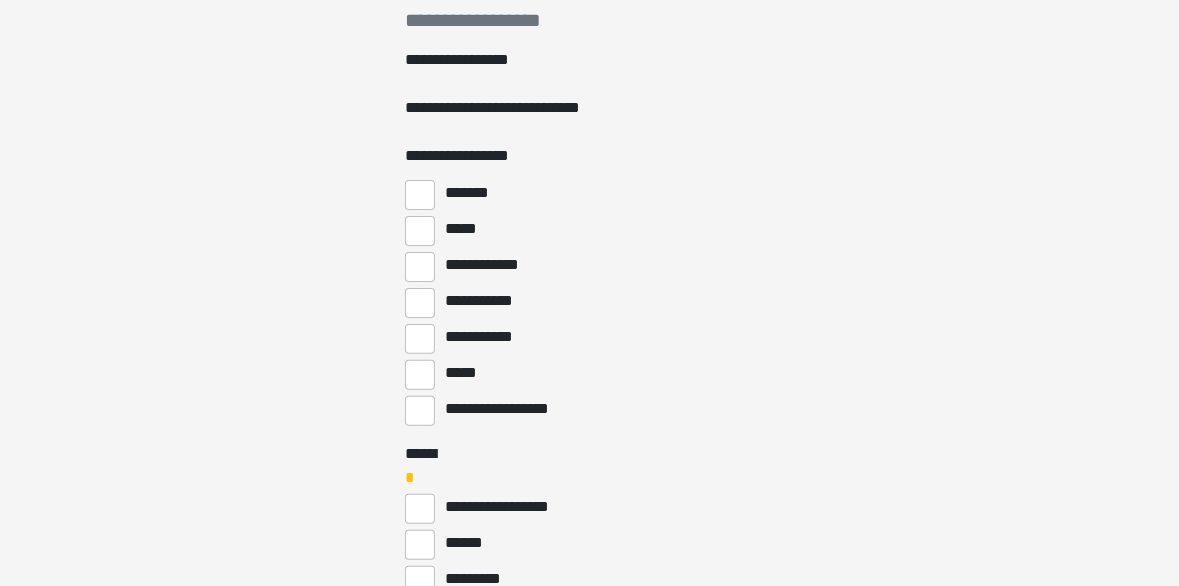 scroll, scrollTop: 400, scrollLeft: 0, axis: vertical 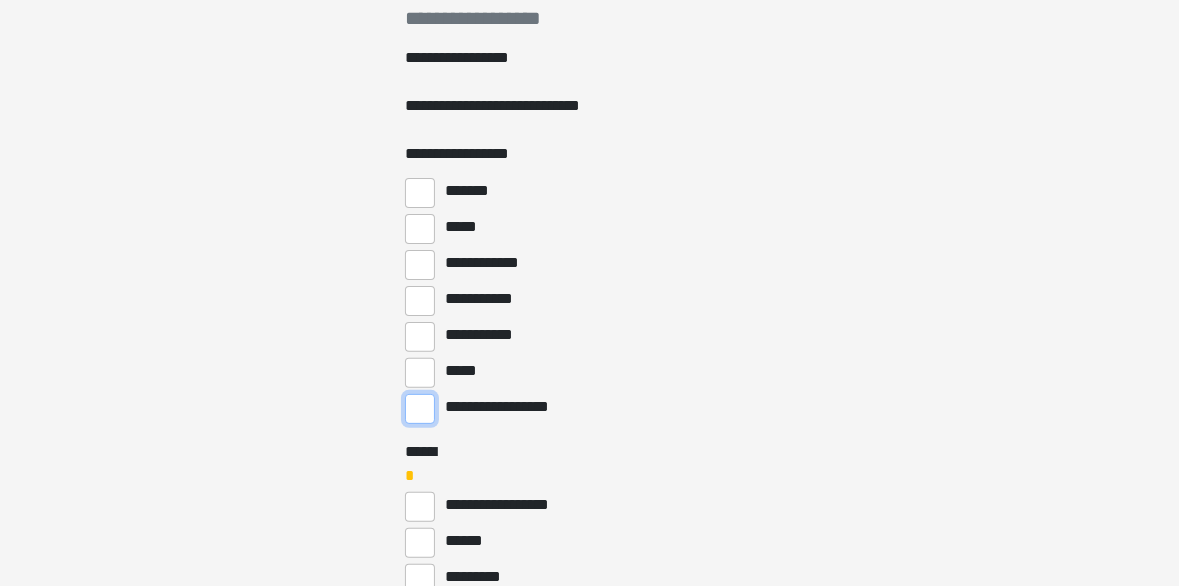 click on "**********" at bounding box center [420, 409] 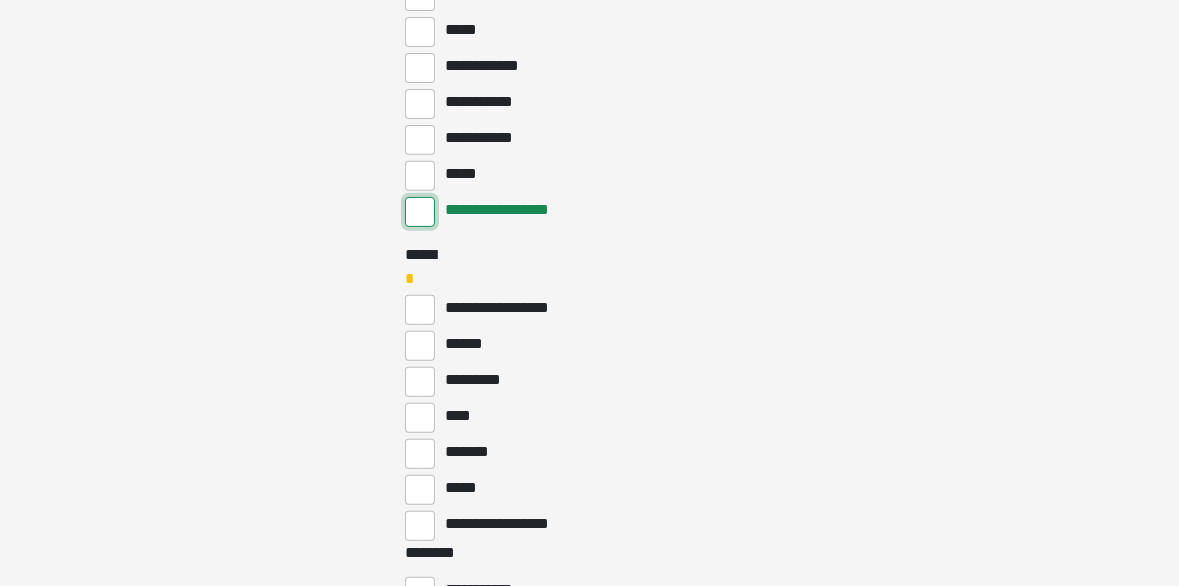 scroll, scrollTop: 600, scrollLeft: 0, axis: vertical 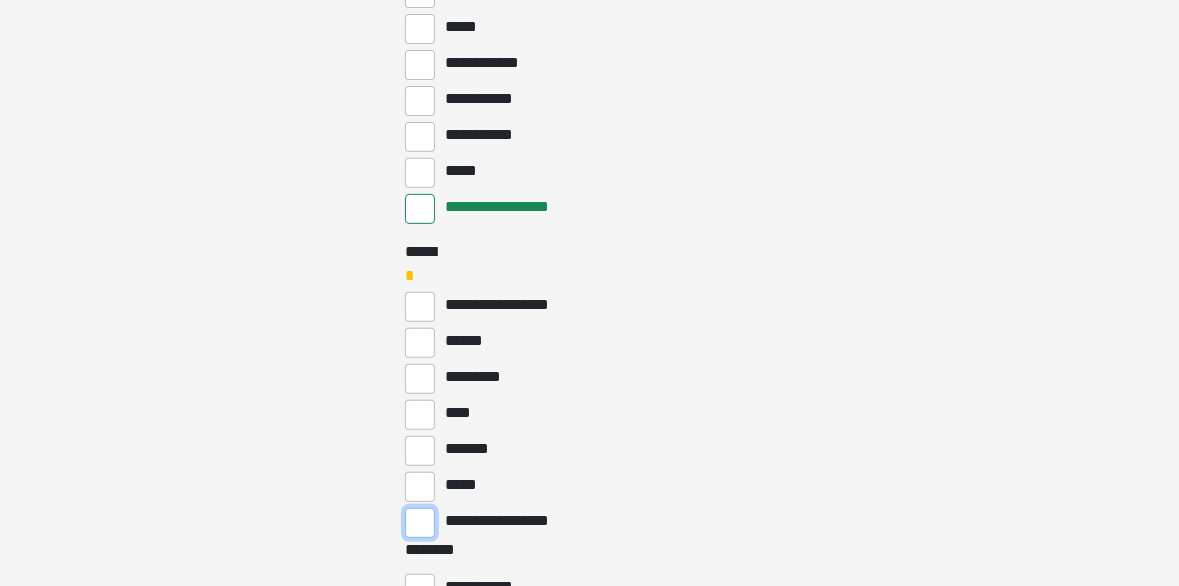 click on "**********" at bounding box center [420, 523] 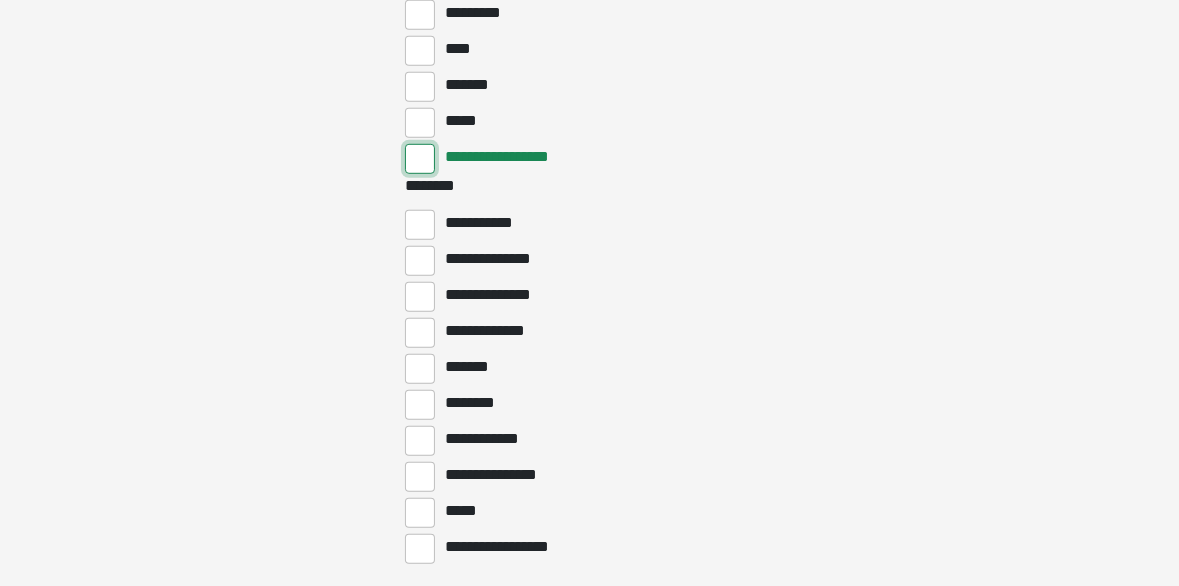 scroll, scrollTop: 1000, scrollLeft: 0, axis: vertical 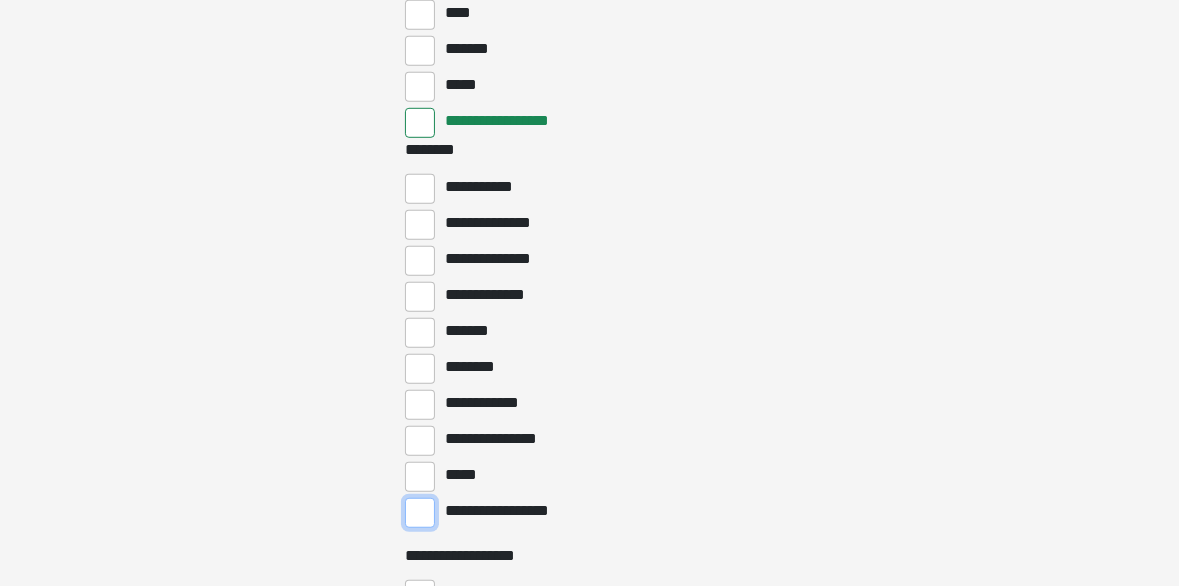 click on "**********" at bounding box center (420, 513) 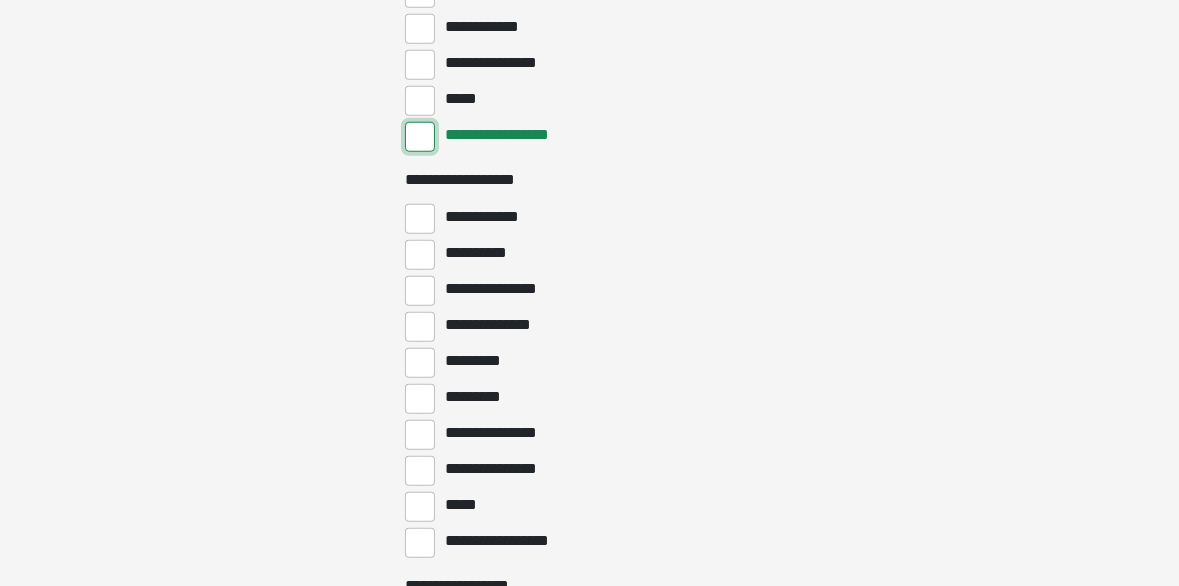 scroll, scrollTop: 1400, scrollLeft: 0, axis: vertical 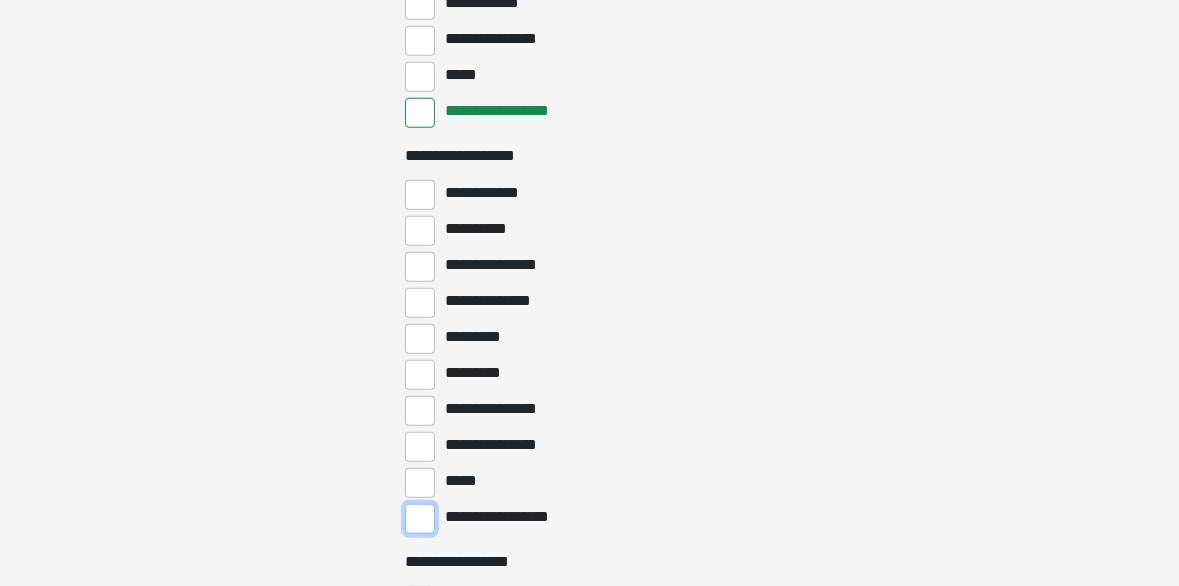click on "**********" at bounding box center [420, 519] 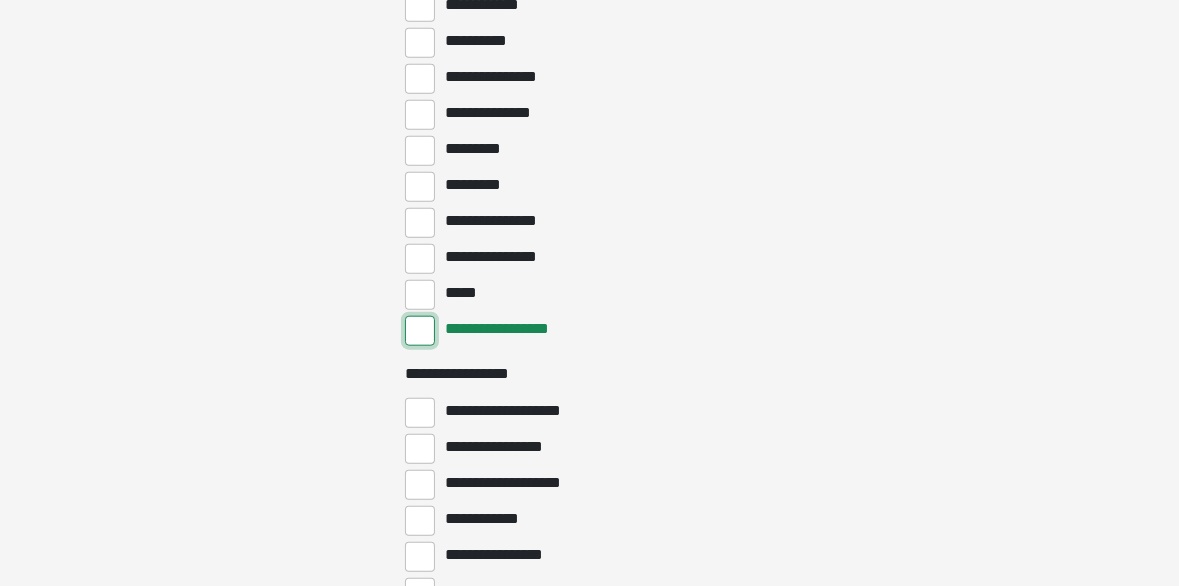 scroll, scrollTop: 1600, scrollLeft: 0, axis: vertical 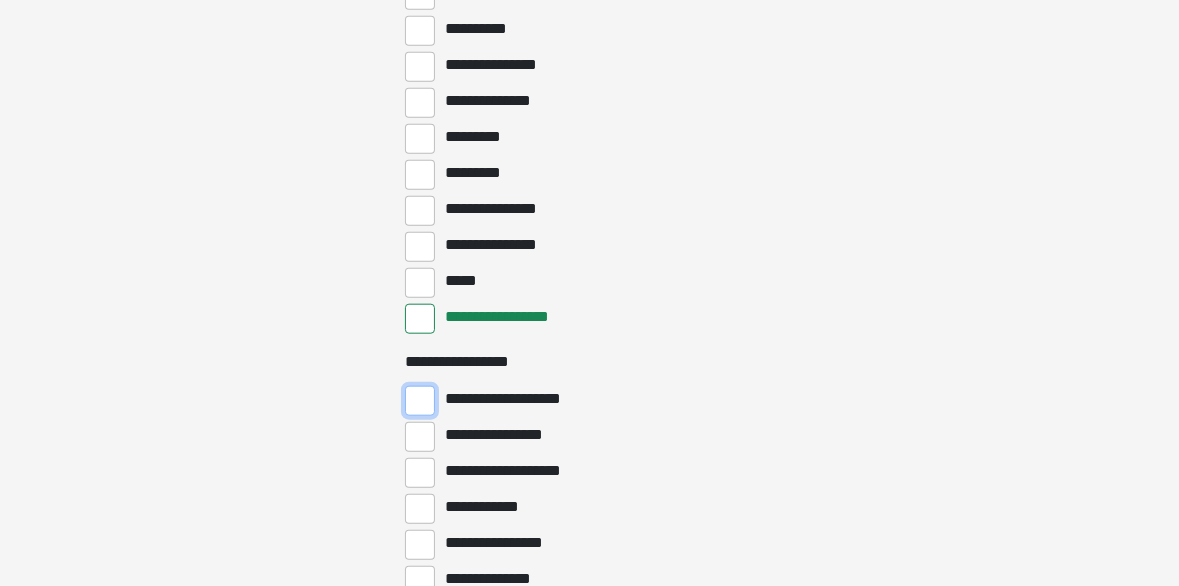 click on "**********" at bounding box center [420, 401] 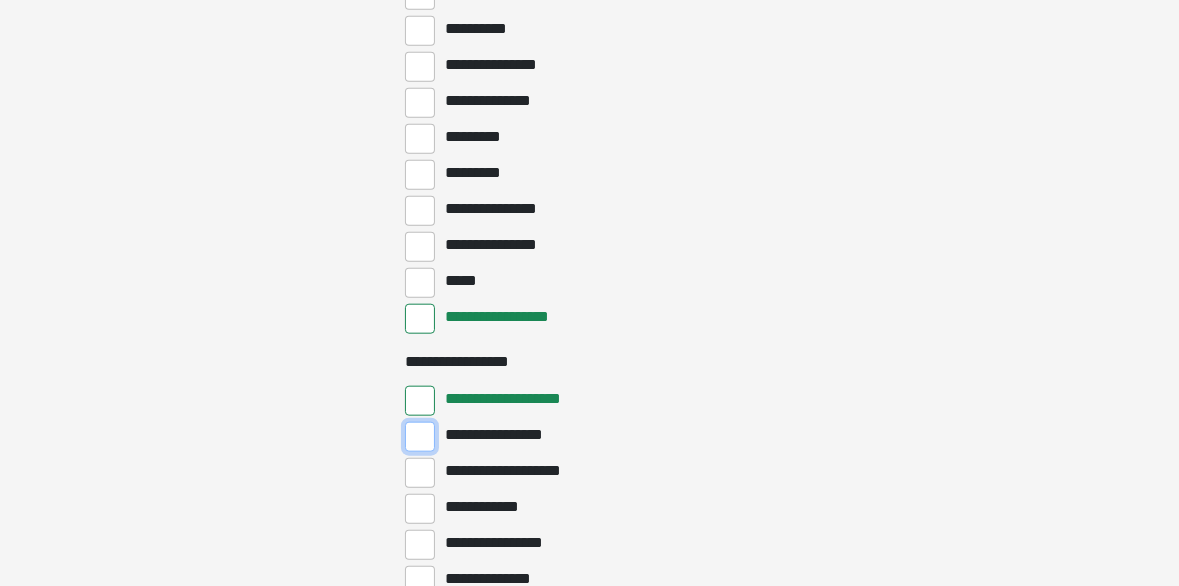 click on "**********" at bounding box center (420, 437) 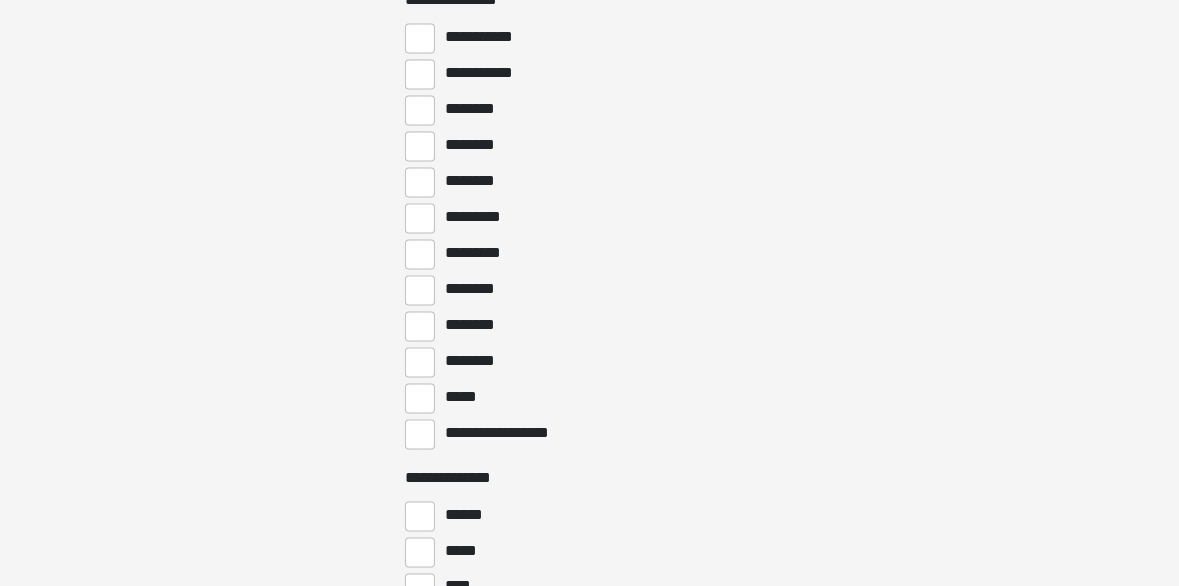 scroll, scrollTop: 2400, scrollLeft: 0, axis: vertical 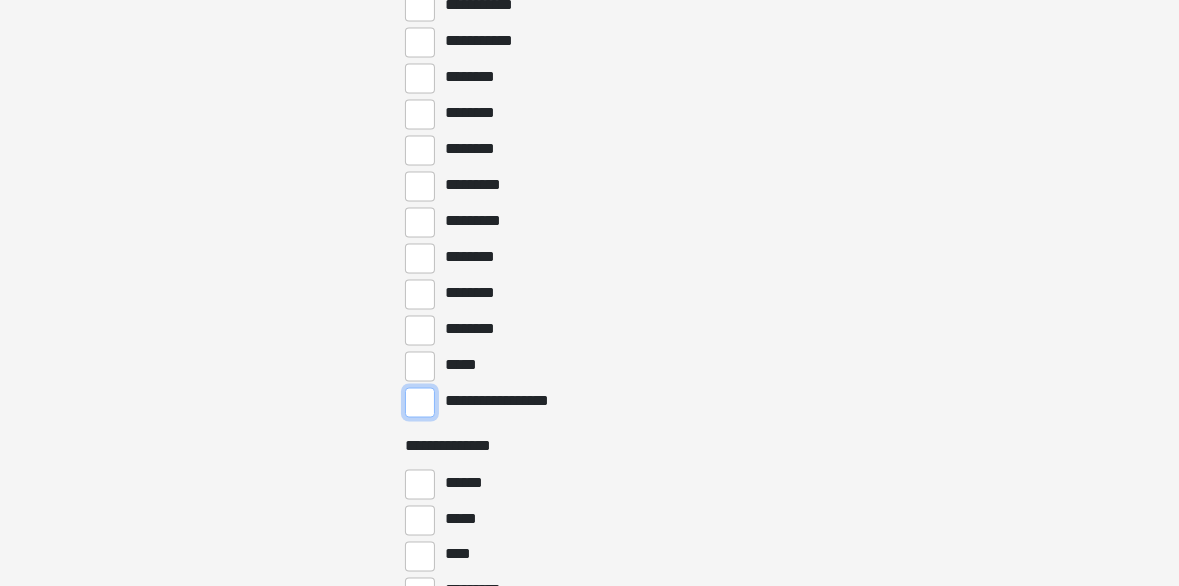 click on "**********" at bounding box center (420, 403) 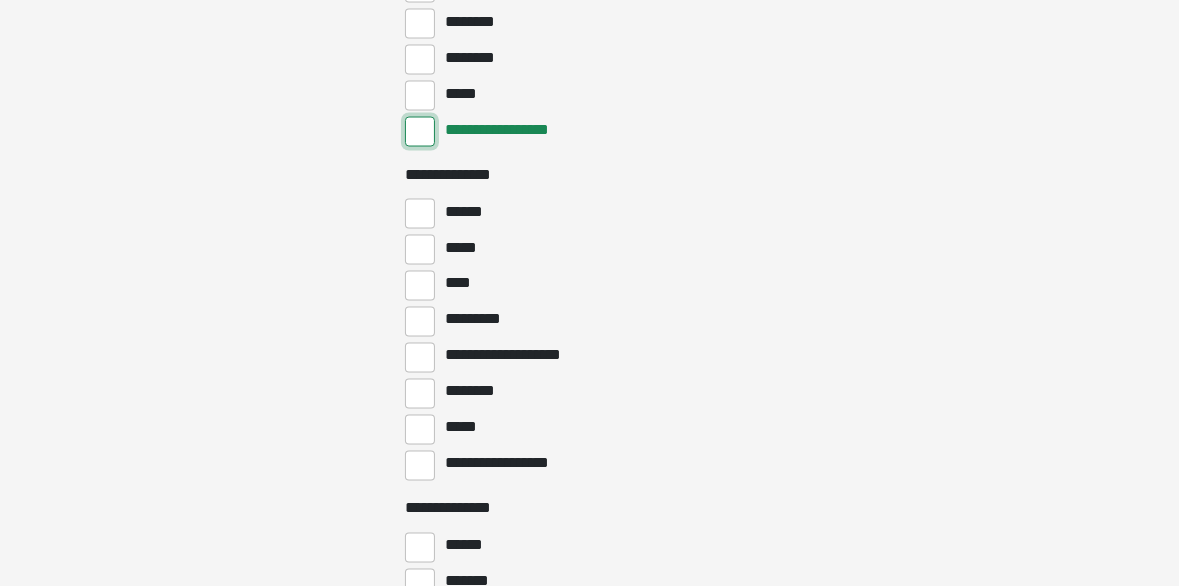 scroll, scrollTop: 2700, scrollLeft: 0, axis: vertical 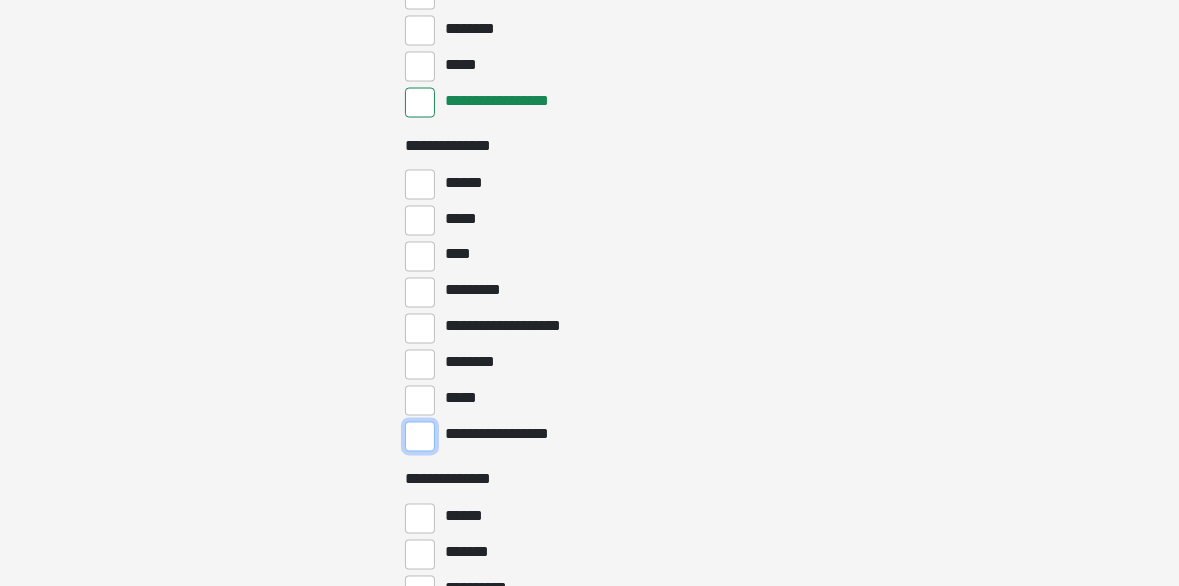 click on "**********" at bounding box center (420, 437) 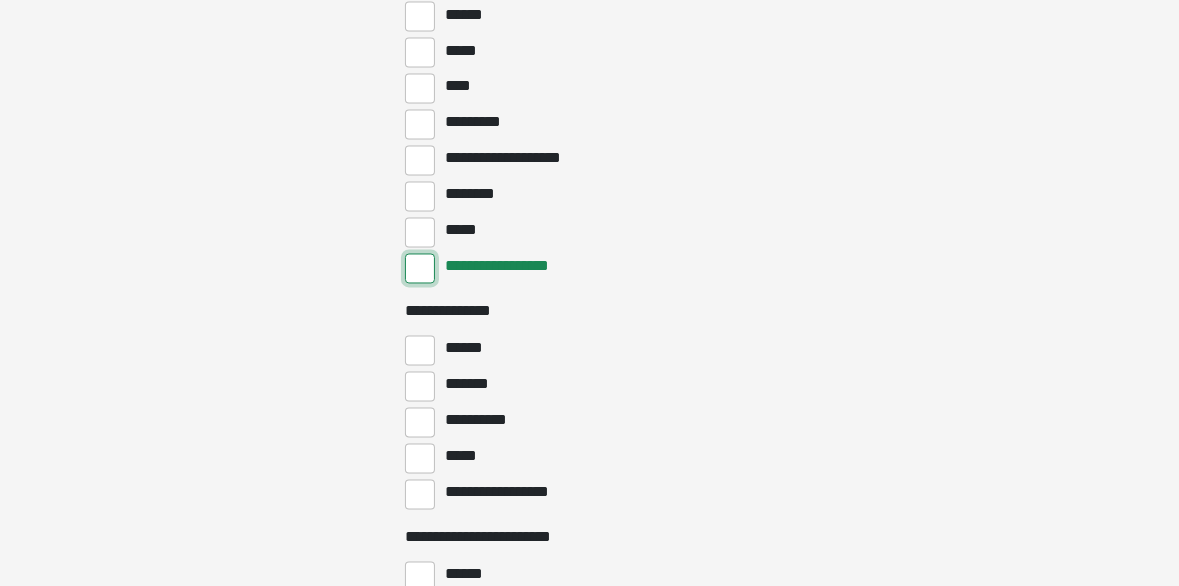 scroll, scrollTop: 2900, scrollLeft: 0, axis: vertical 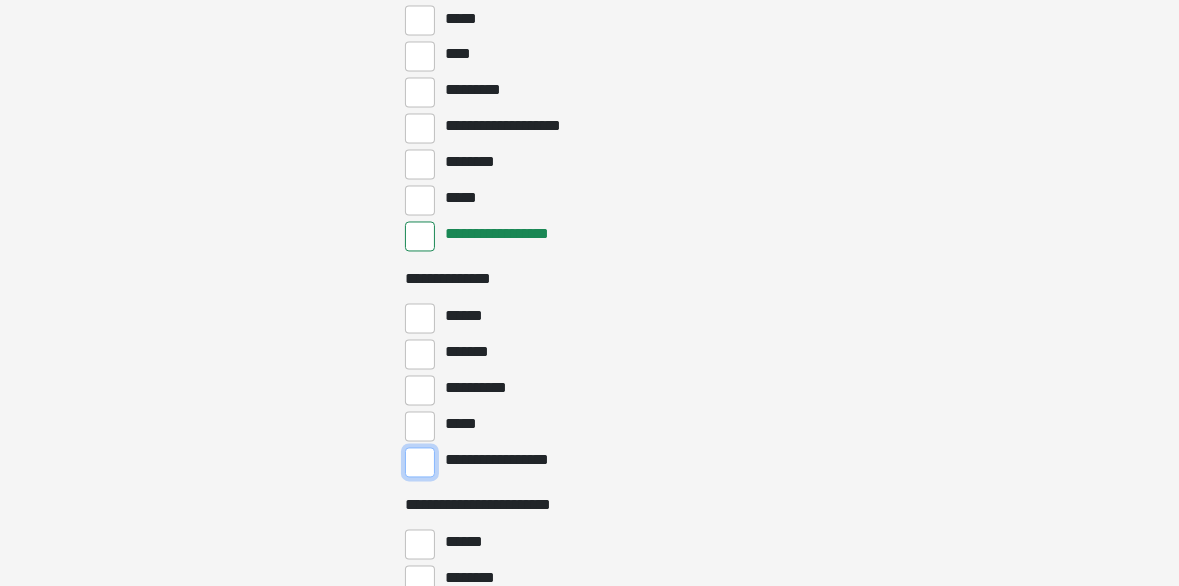 click on "**********" at bounding box center (420, 463) 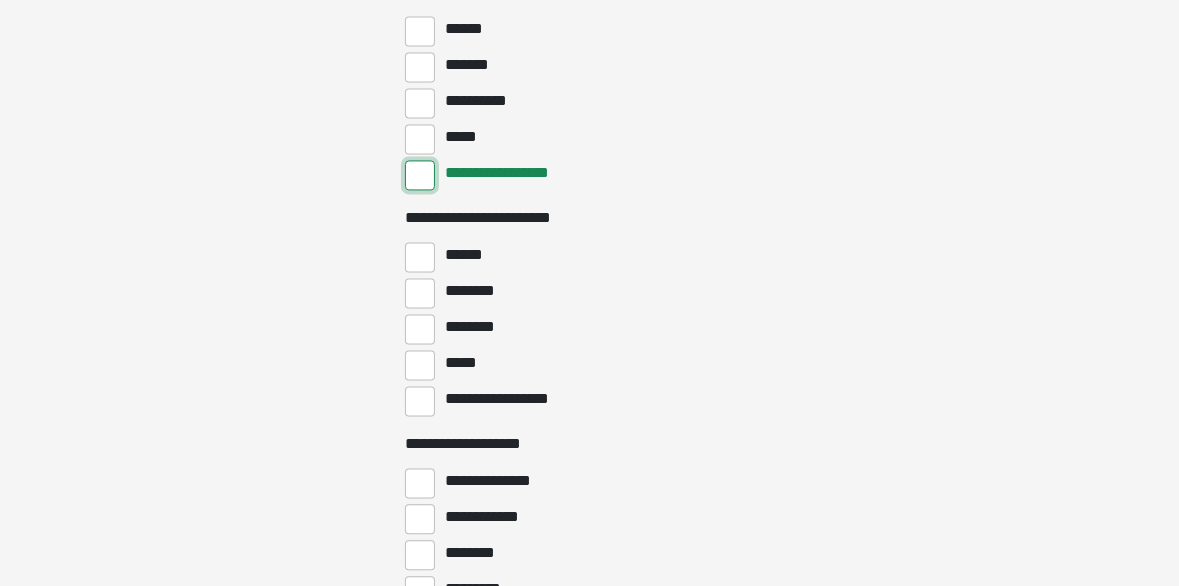 scroll, scrollTop: 3200, scrollLeft: 0, axis: vertical 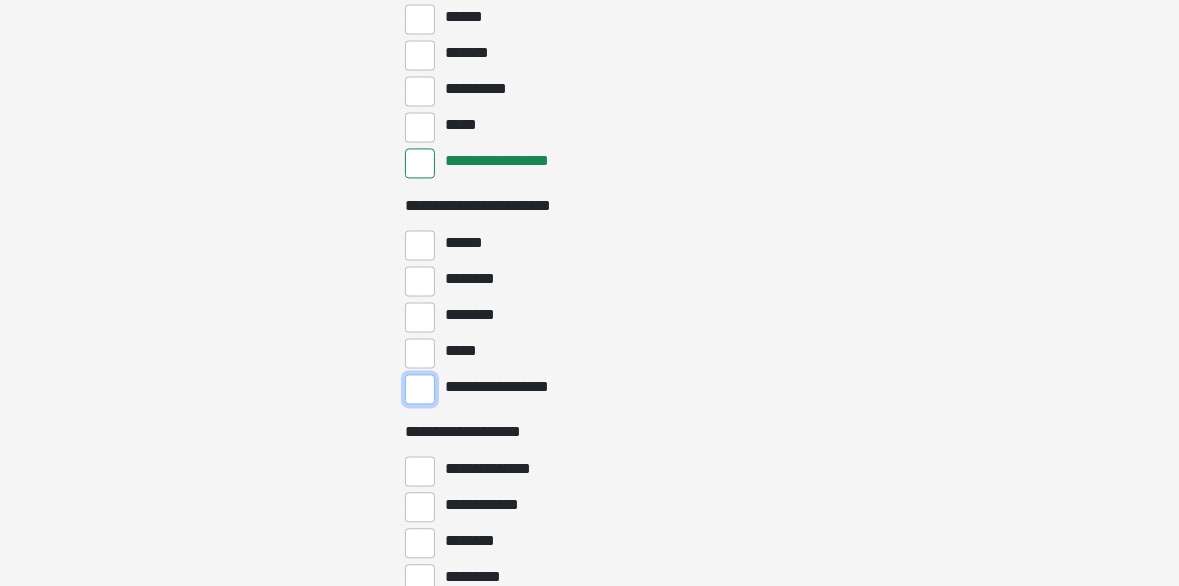 click on "**********" at bounding box center [420, 389] 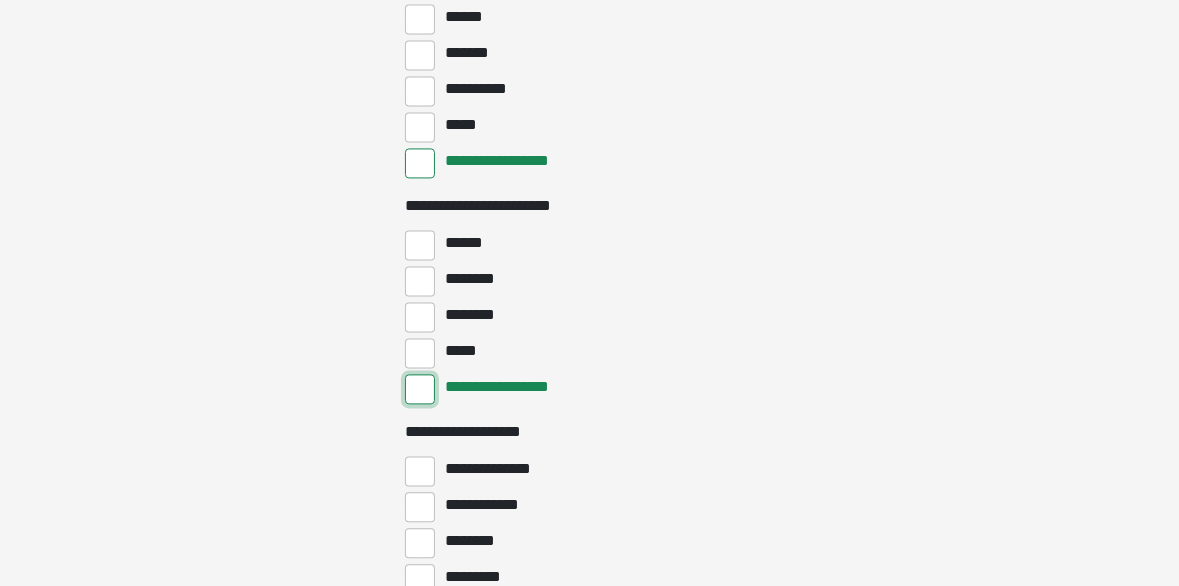 scroll, scrollTop: 3300, scrollLeft: 0, axis: vertical 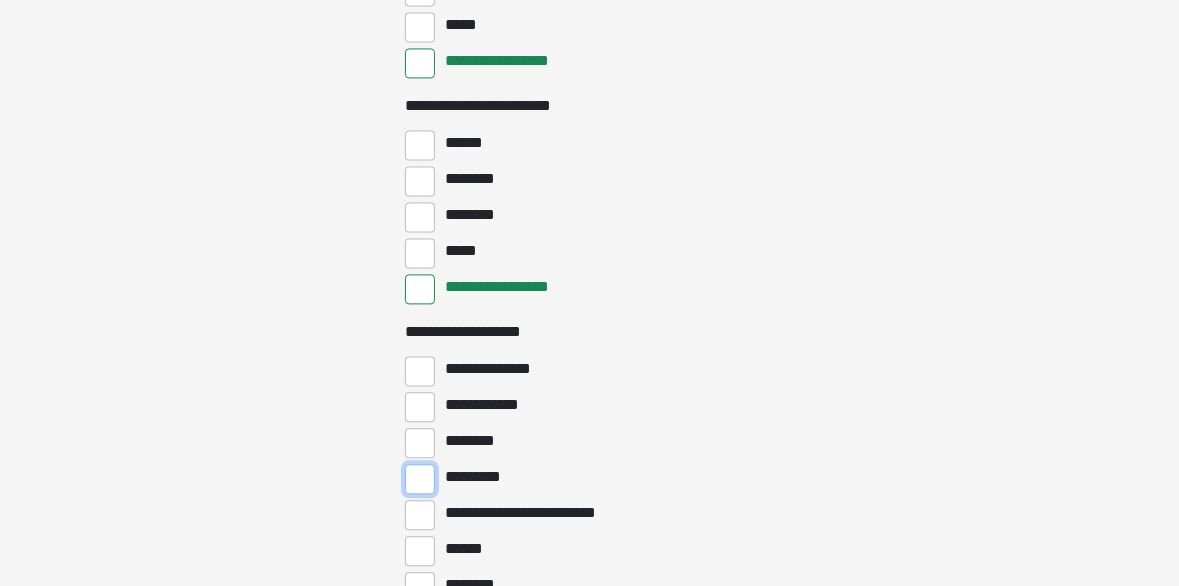 click on "*********" at bounding box center [420, 479] 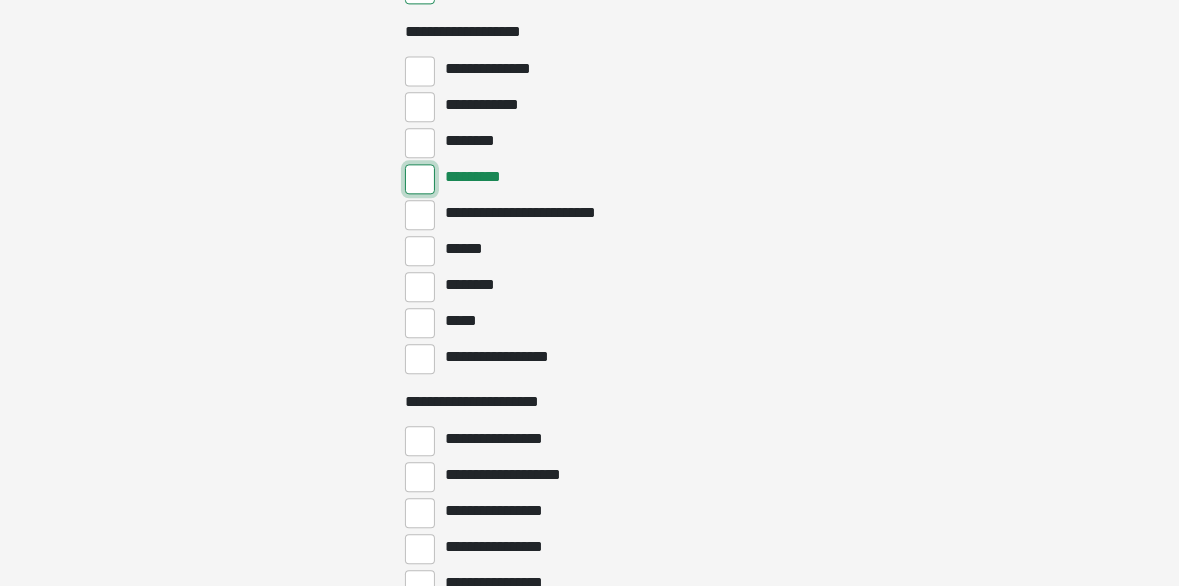 scroll, scrollTop: 3700, scrollLeft: 0, axis: vertical 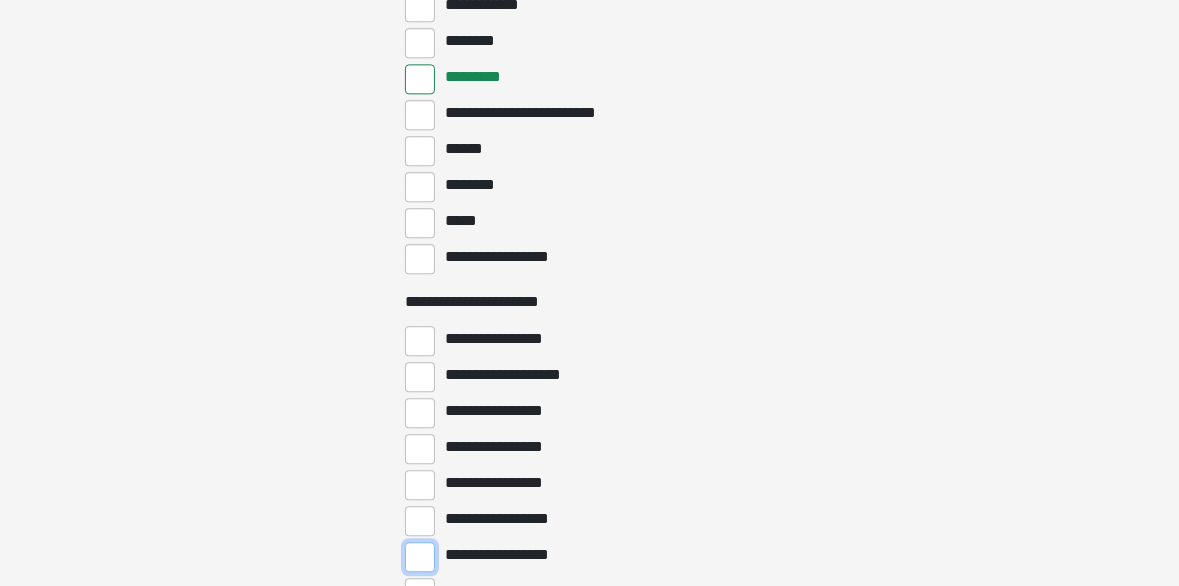 click on "**********" at bounding box center (420, 557) 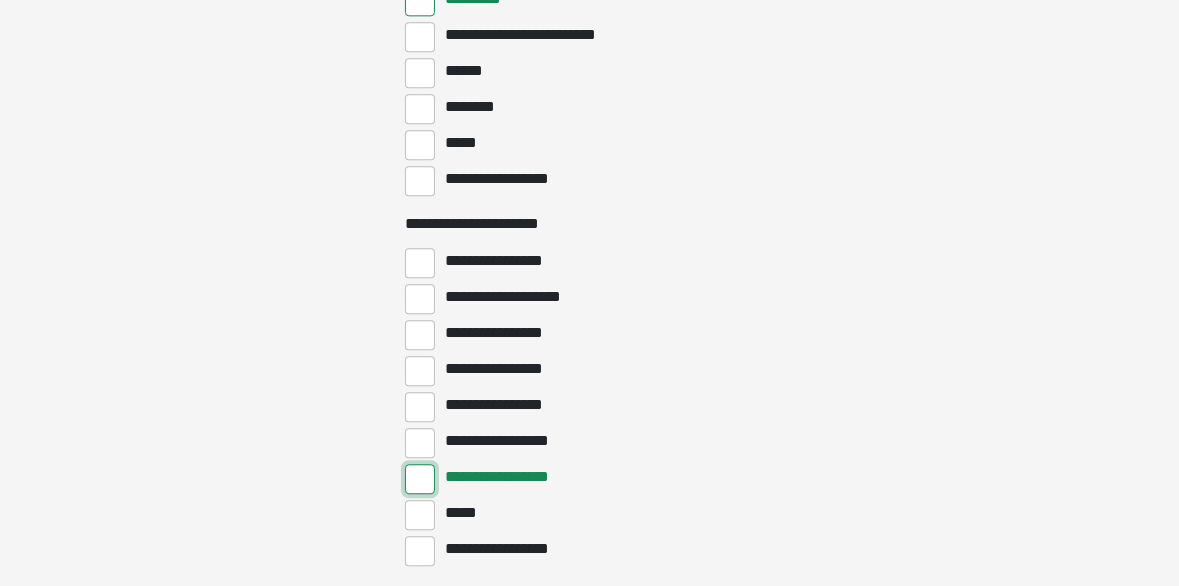 scroll, scrollTop: 4000, scrollLeft: 0, axis: vertical 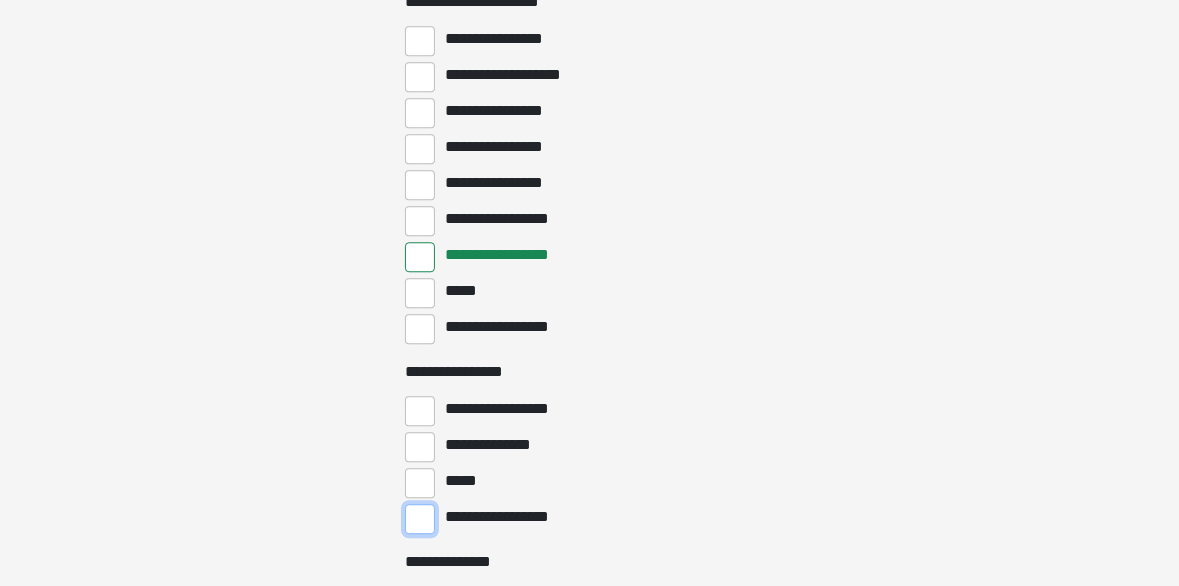 click on "**********" at bounding box center (420, 519) 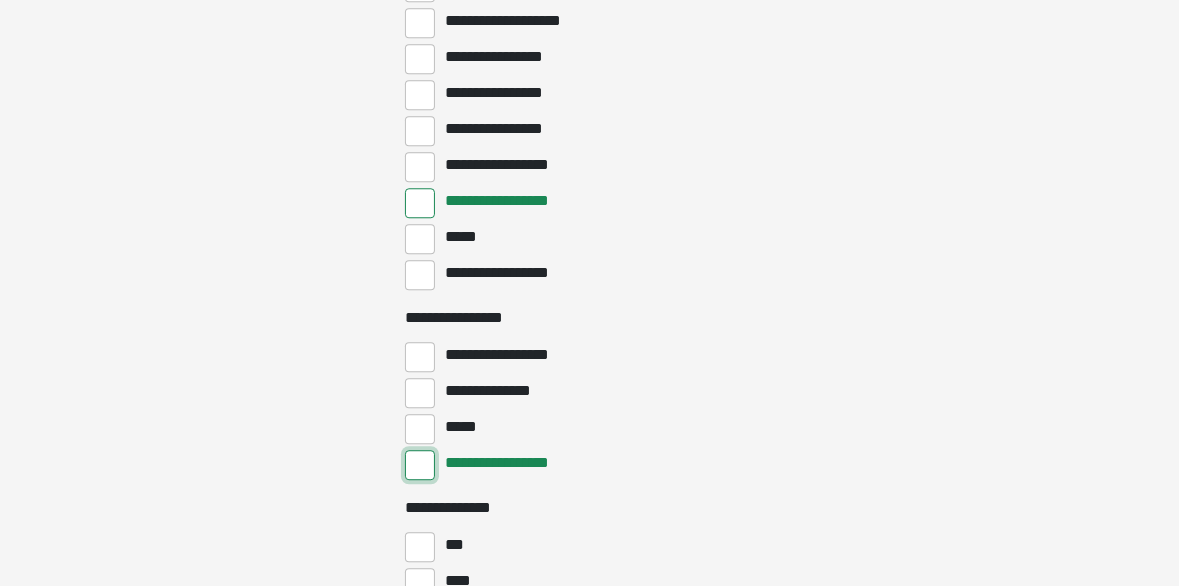 scroll, scrollTop: 4200, scrollLeft: 0, axis: vertical 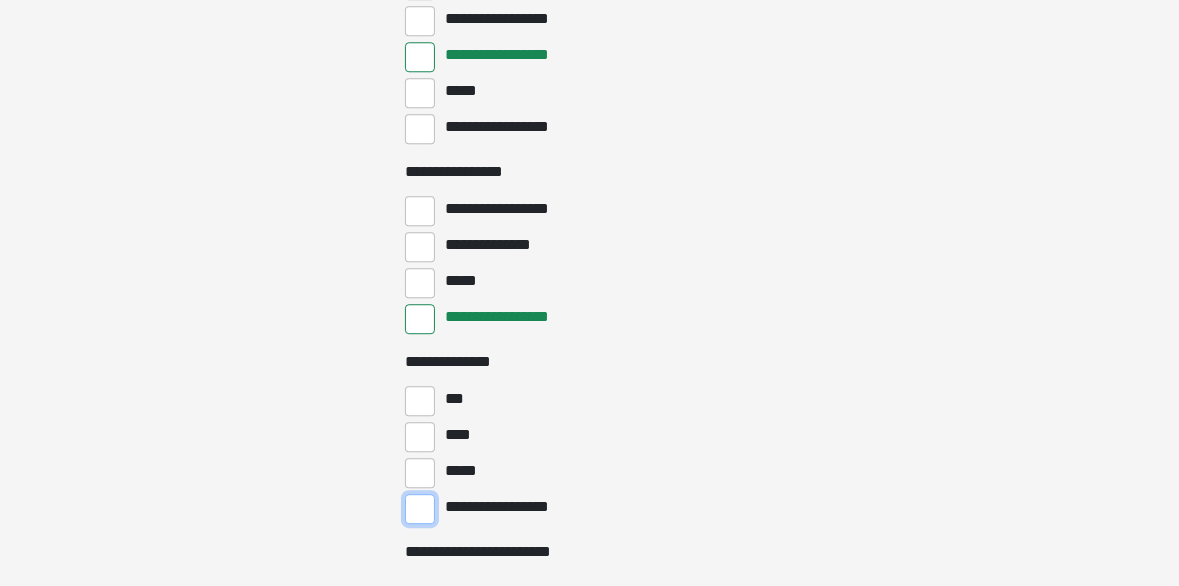 click on "**********" at bounding box center [420, 509] 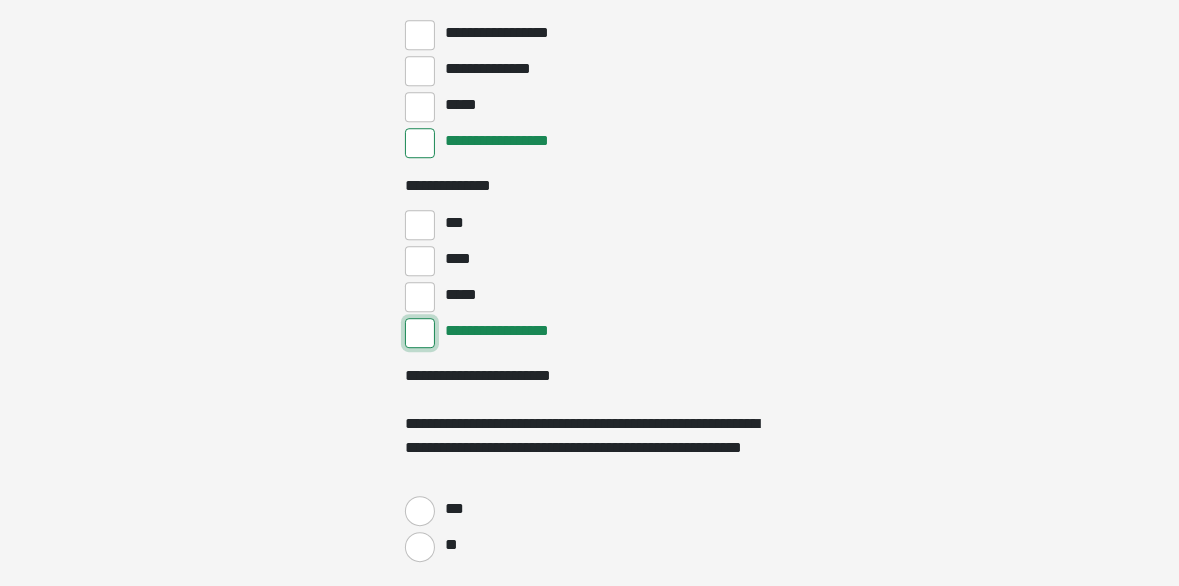 scroll, scrollTop: 4400, scrollLeft: 0, axis: vertical 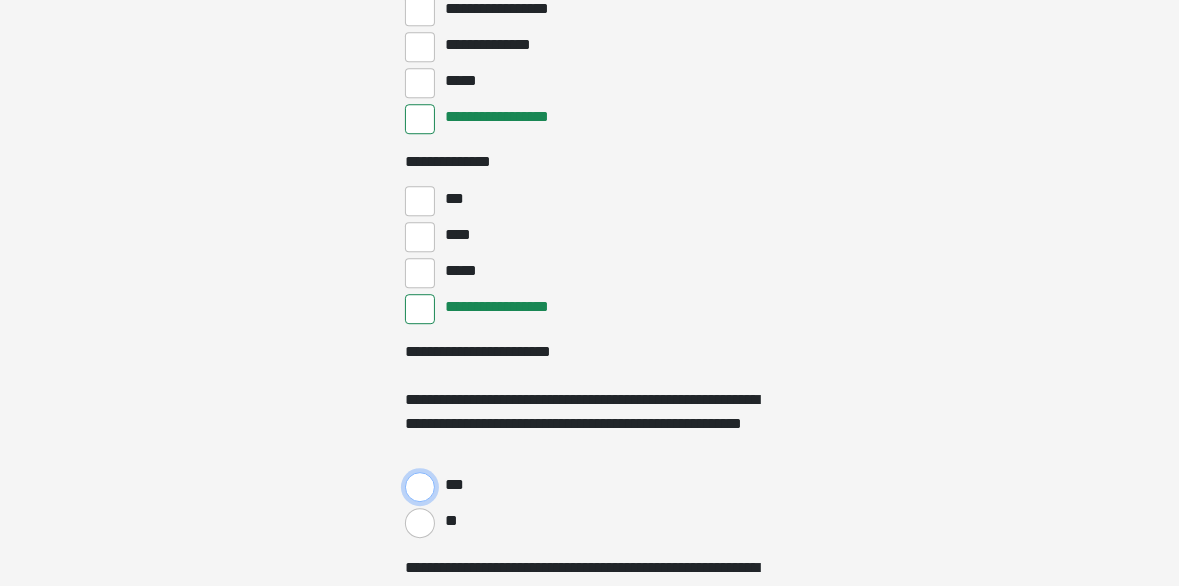 click on "***" at bounding box center (420, 487) 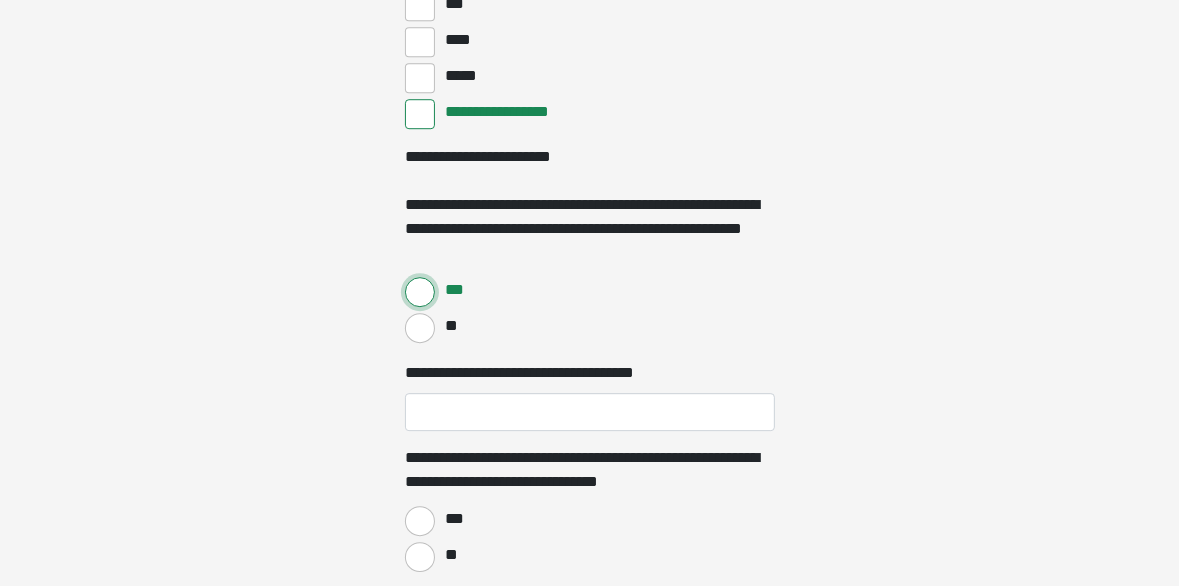 scroll, scrollTop: 4600, scrollLeft: 0, axis: vertical 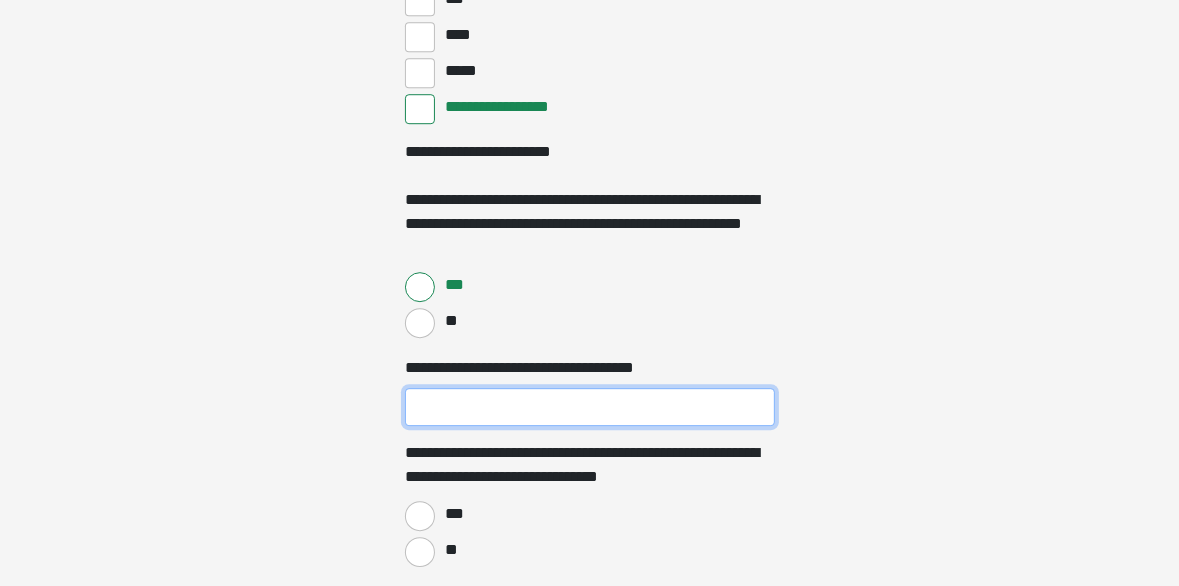 click on "**********" at bounding box center [590, 407] 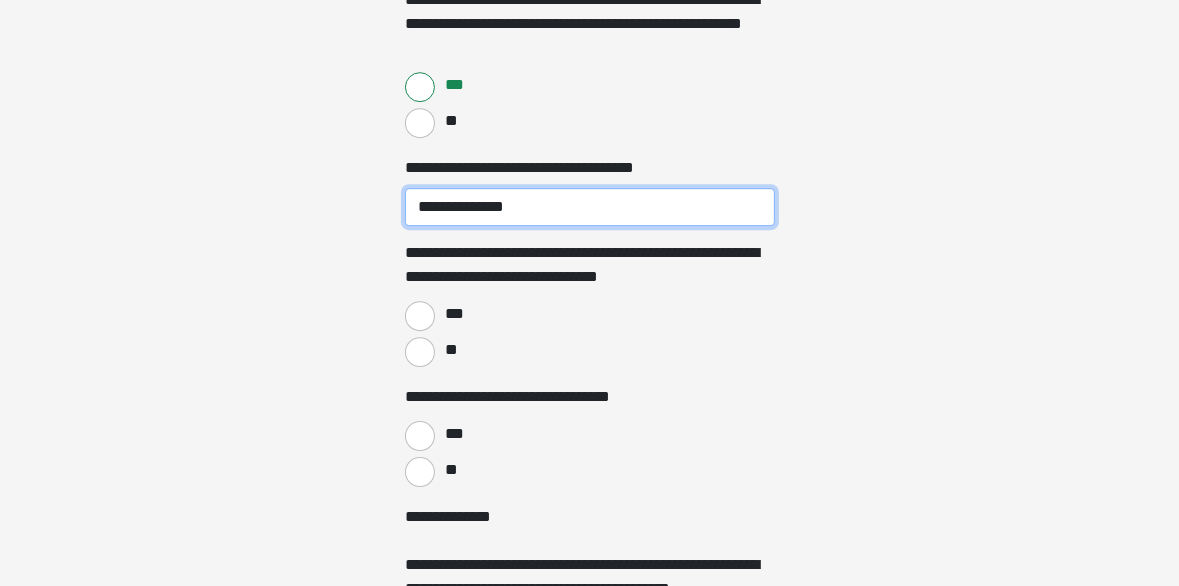scroll, scrollTop: 4700, scrollLeft: 0, axis: vertical 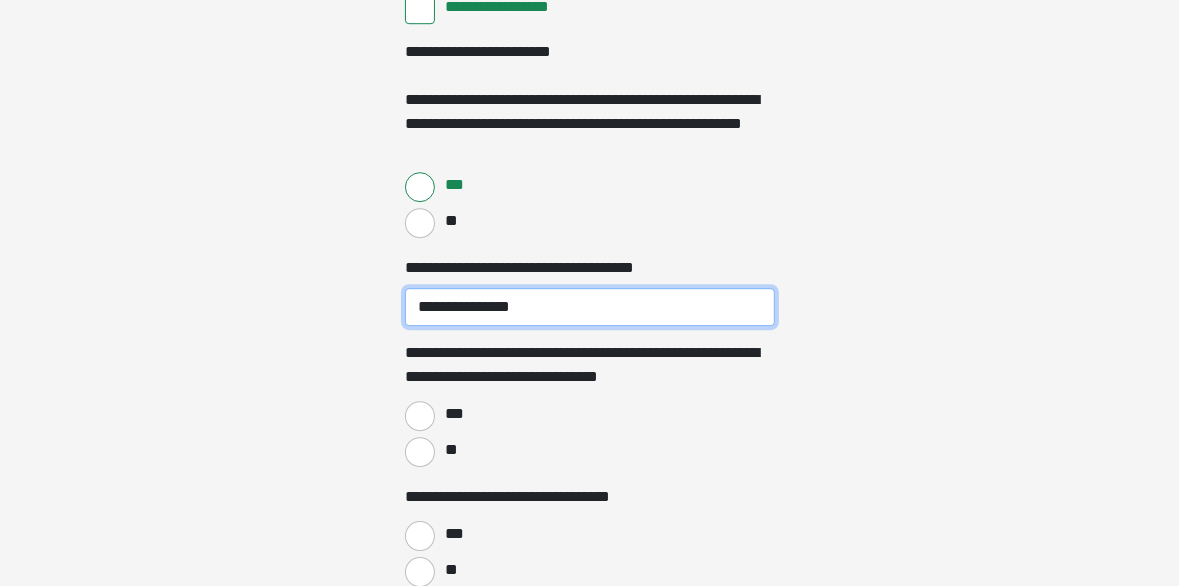 click on "**********" at bounding box center [590, 307] 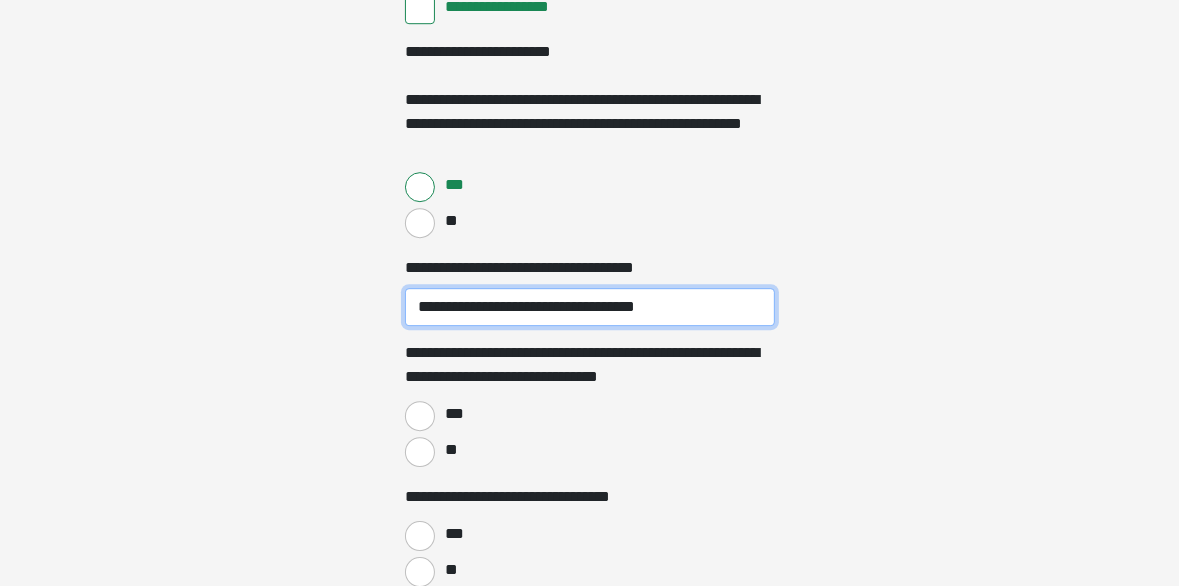 type on "**********" 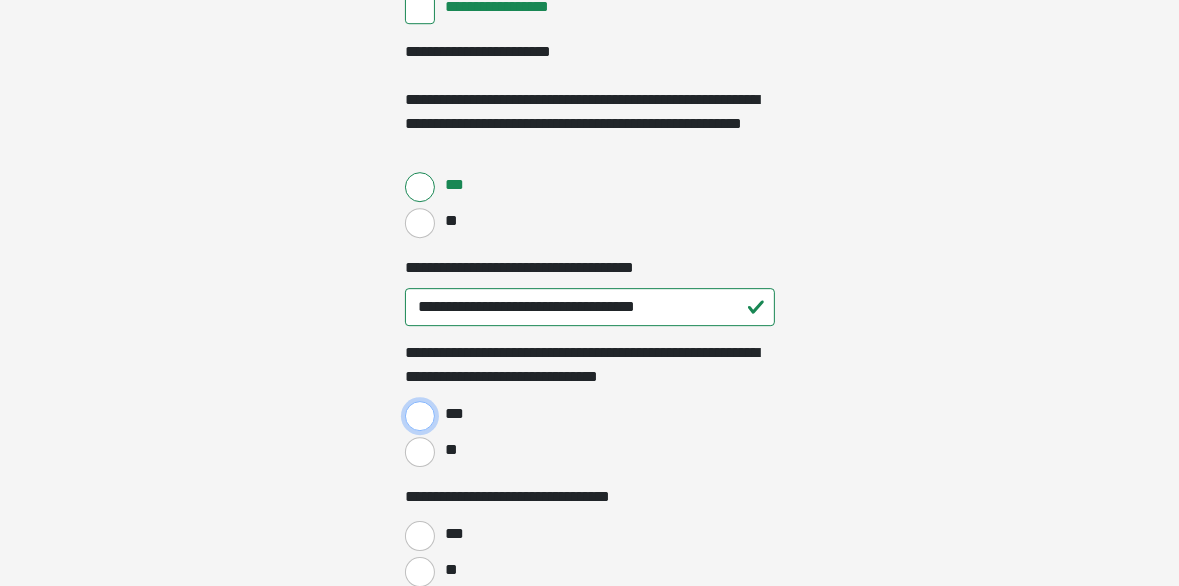 click on "***" at bounding box center [420, 416] 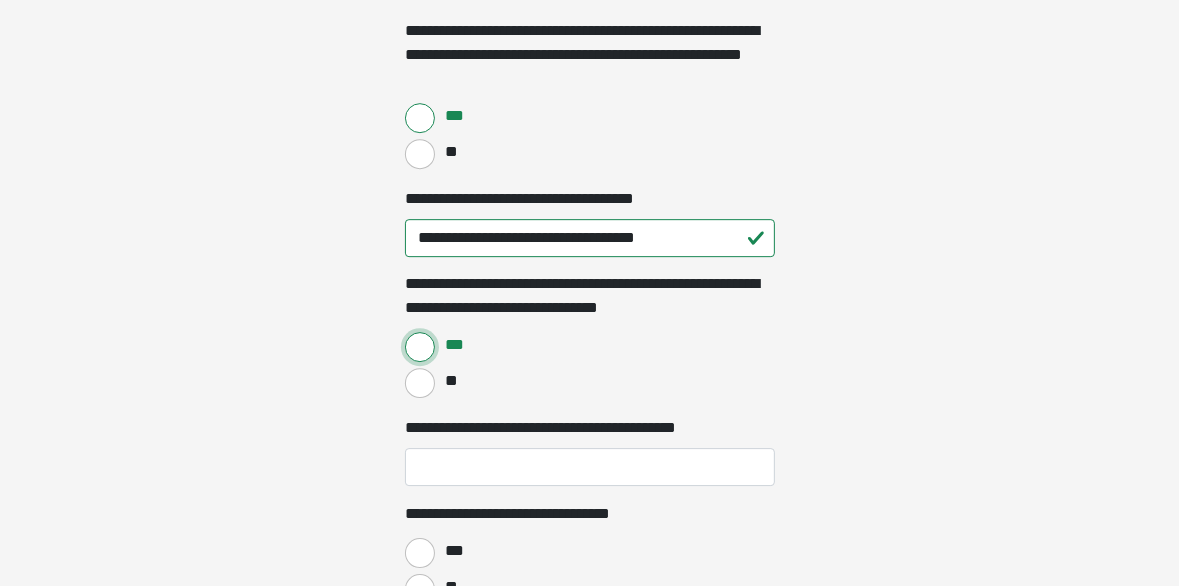 scroll, scrollTop: 4900, scrollLeft: 0, axis: vertical 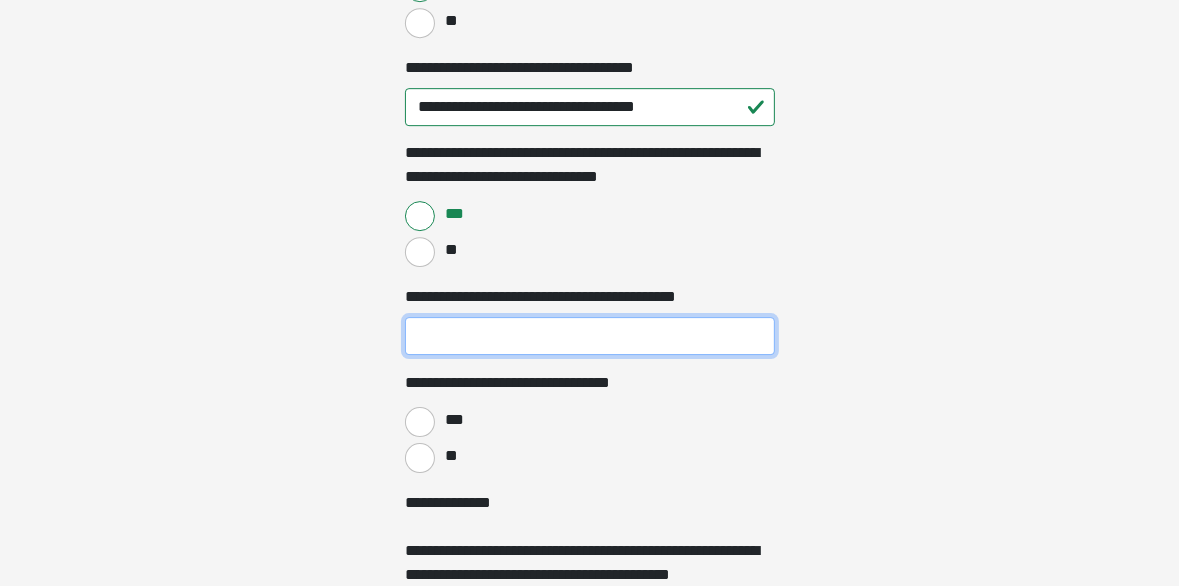 click on "**********" at bounding box center [590, 336] 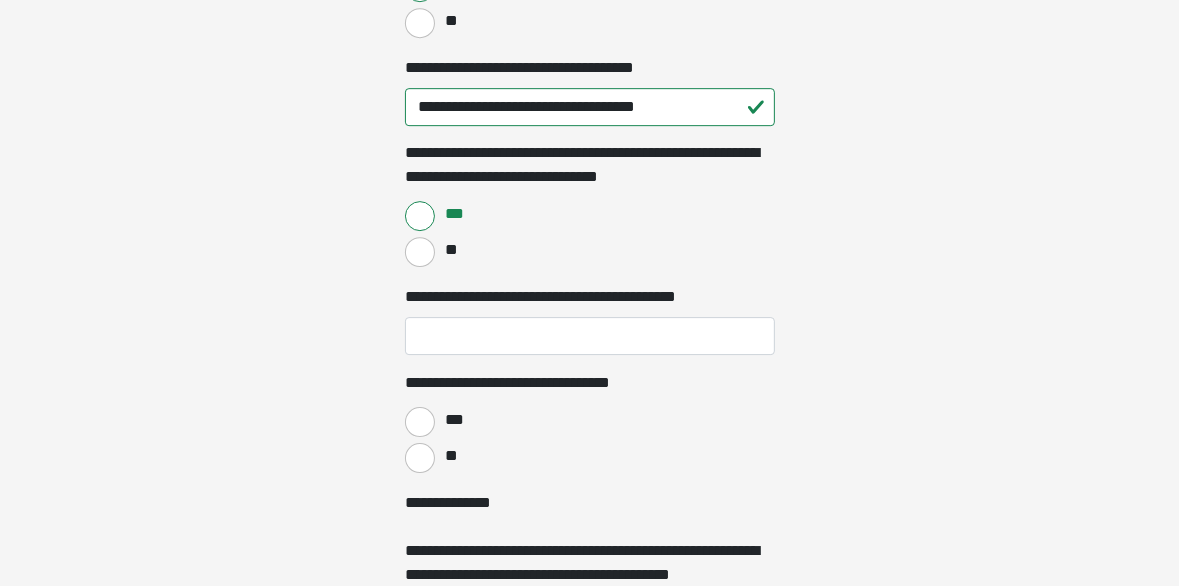 click on "**********" at bounding box center [590, -498] 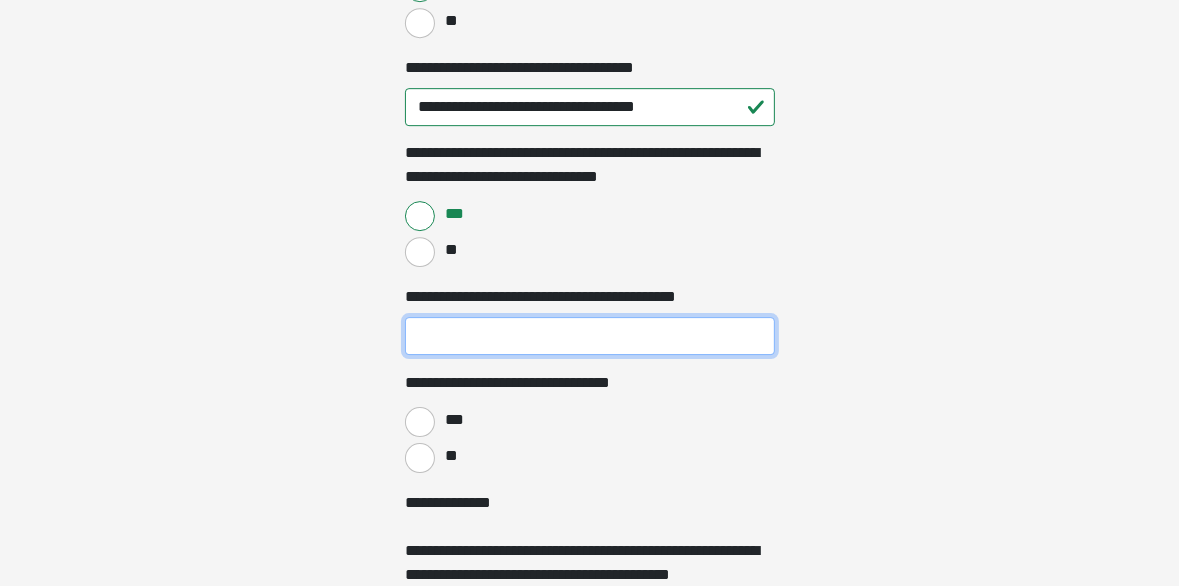 click on "**********" at bounding box center (590, 336) 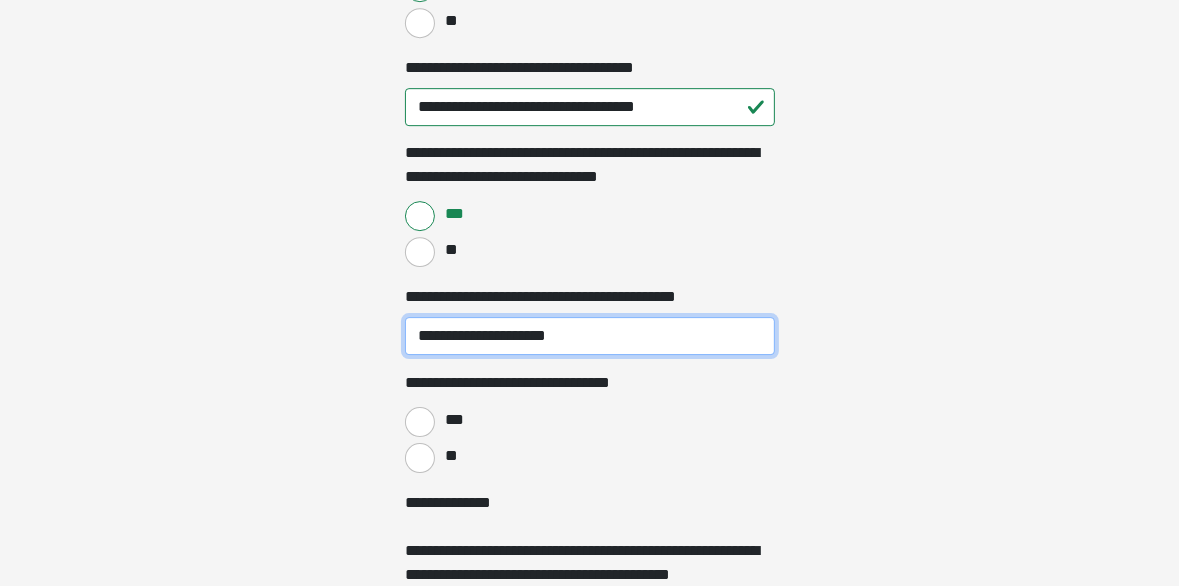 type on "**********" 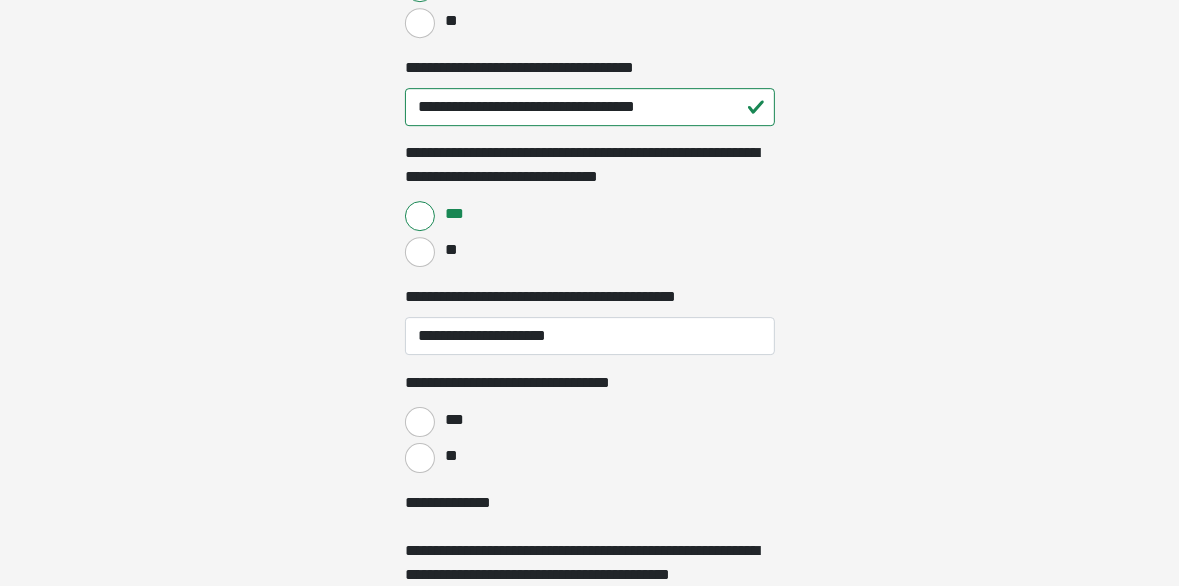 click on "**" at bounding box center [450, 456] 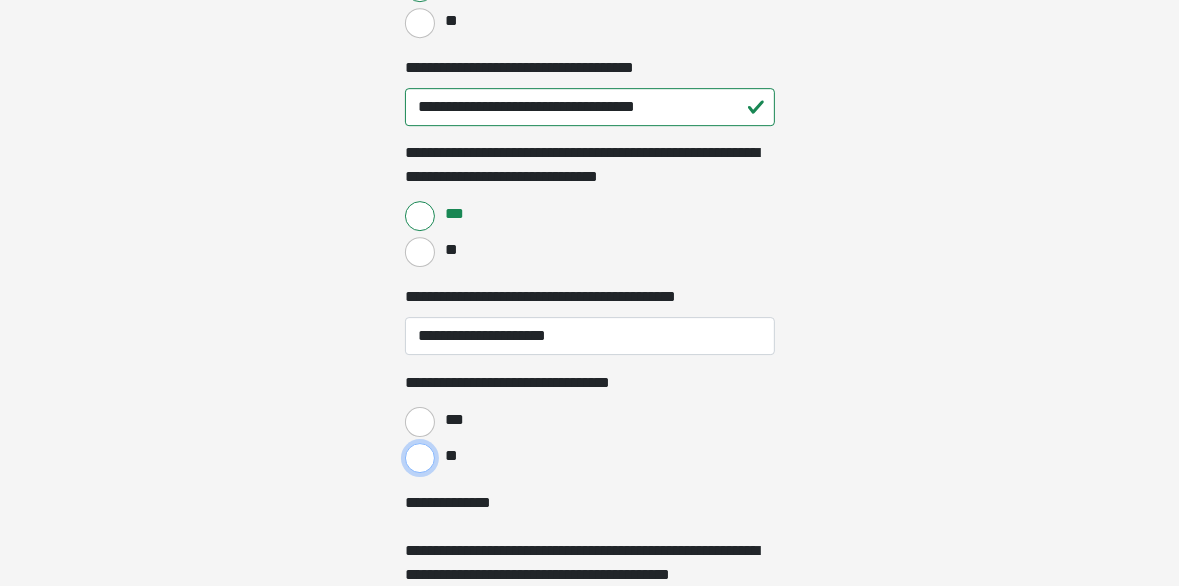 click on "**" at bounding box center [420, 458] 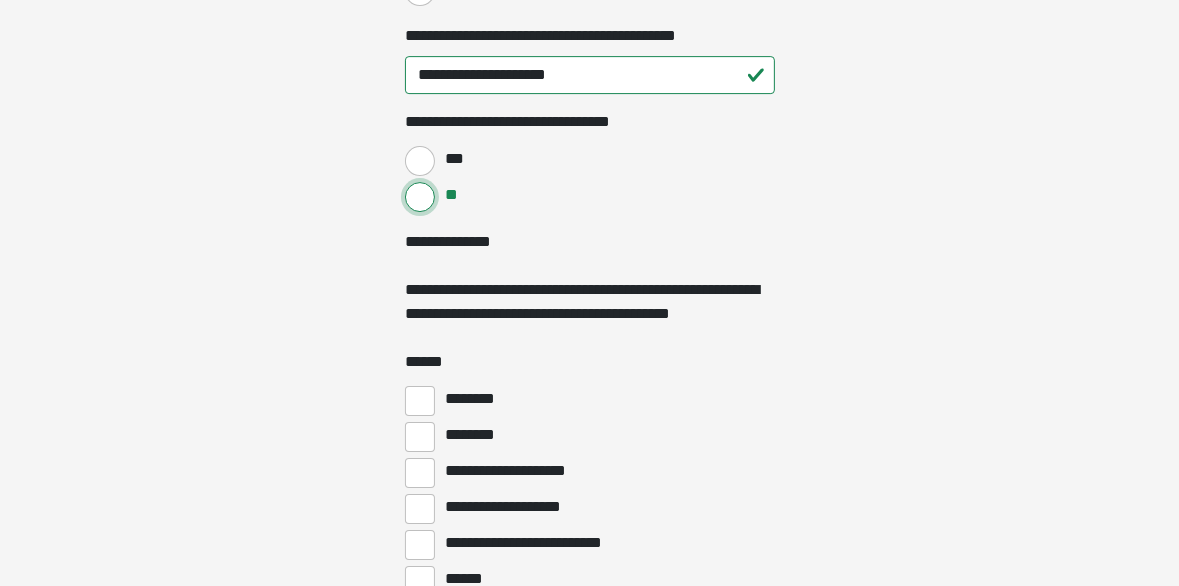 scroll, scrollTop: 5200, scrollLeft: 0, axis: vertical 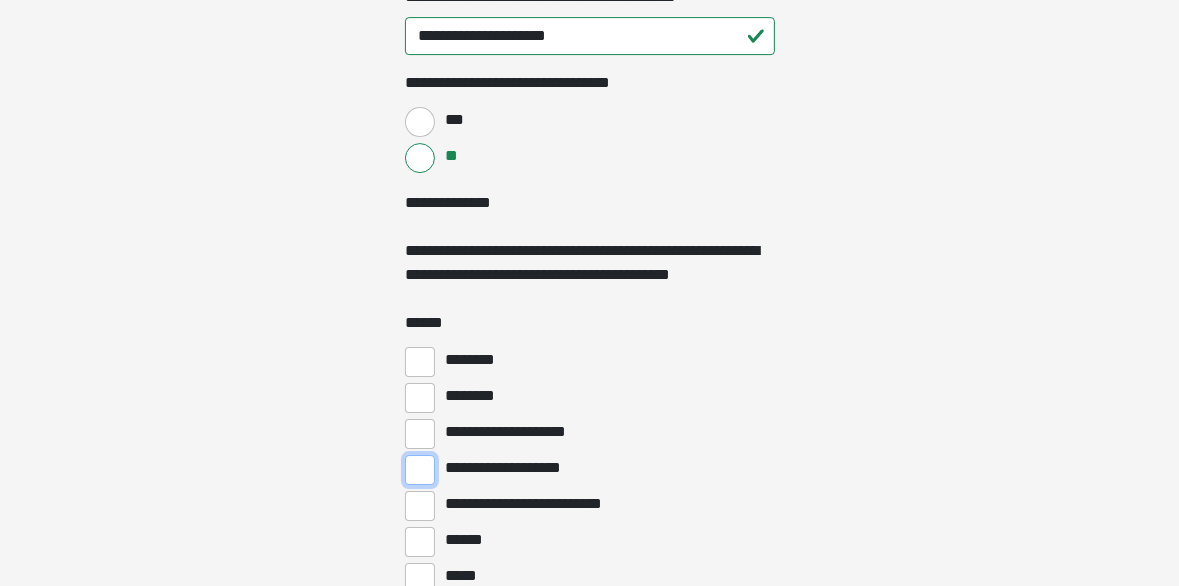 click on "**********" at bounding box center [420, 470] 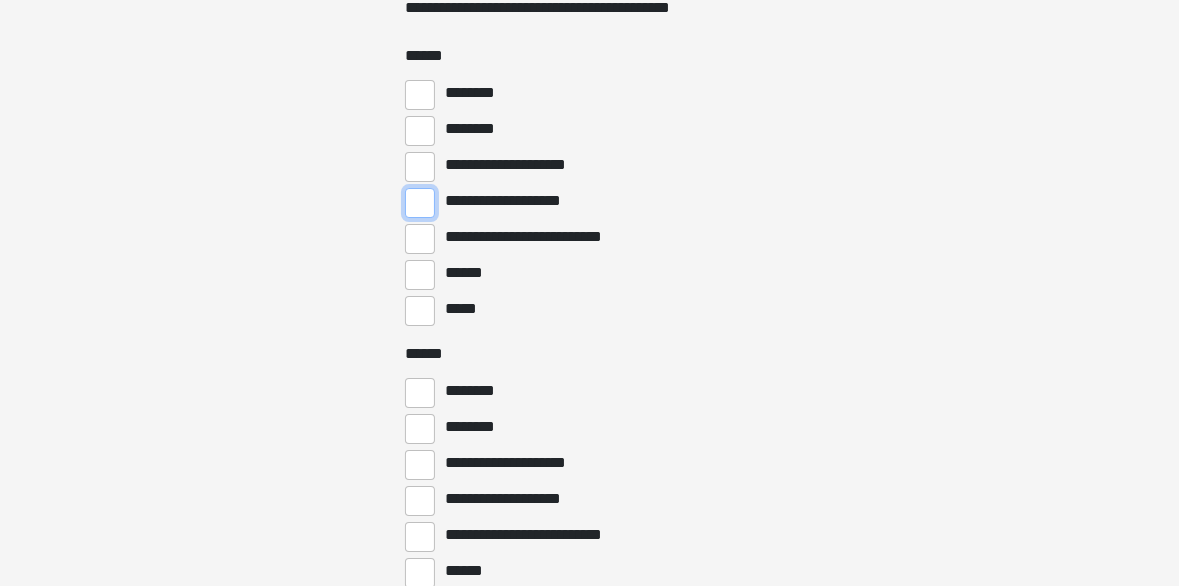 scroll, scrollTop: 5500, scrollLeft: 0, axis: vertical 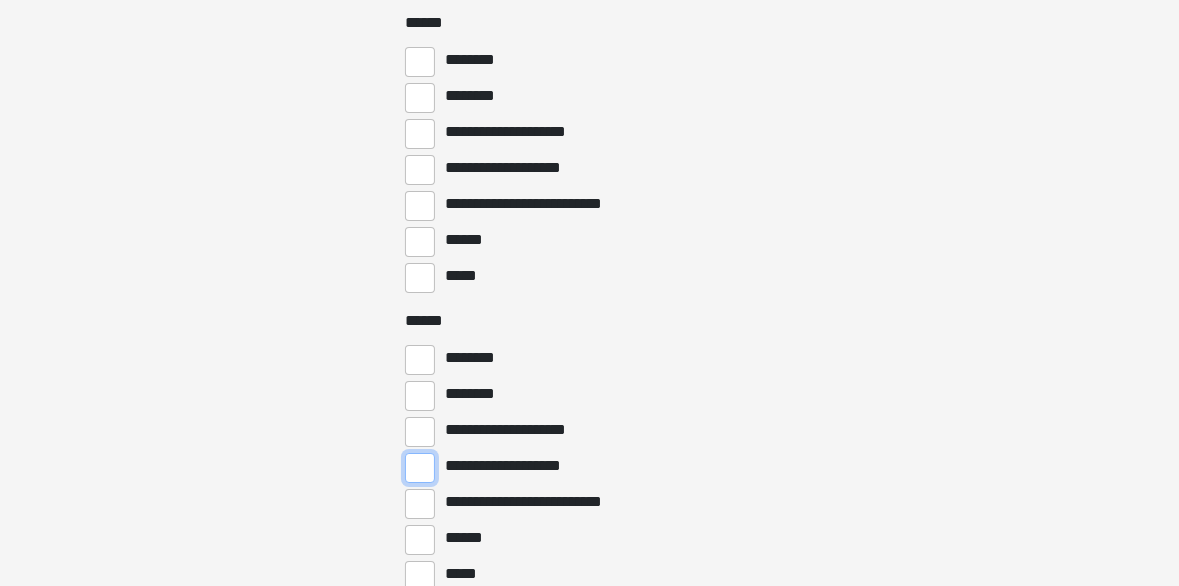 click on "**********" at bounding box center (420, 468) 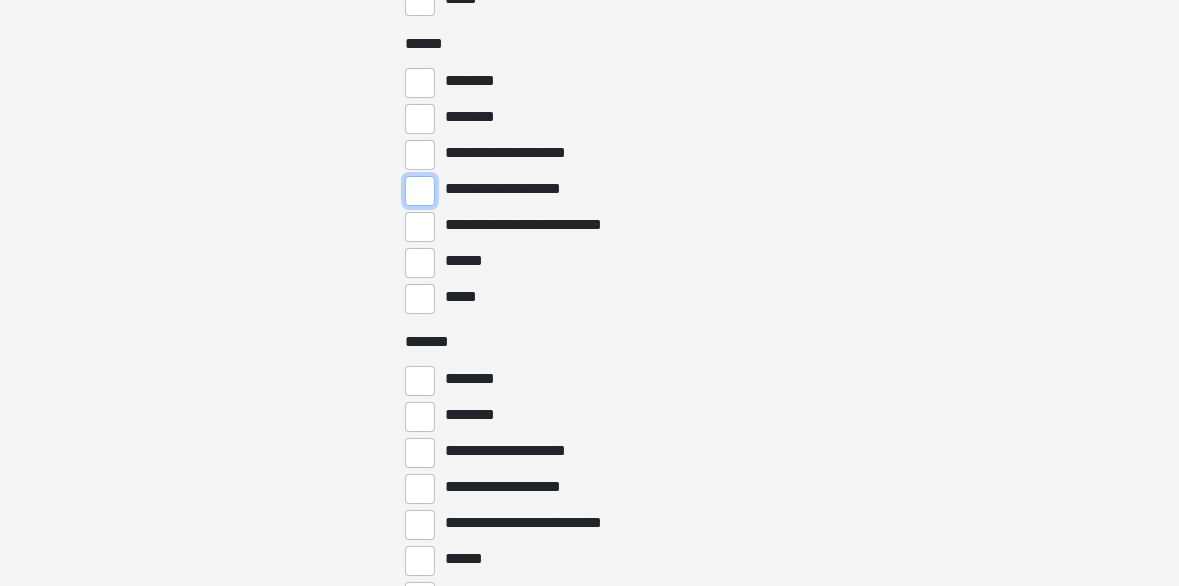 scroll, scrollTop: 5800, scrollLeft: 0, axis: vertical 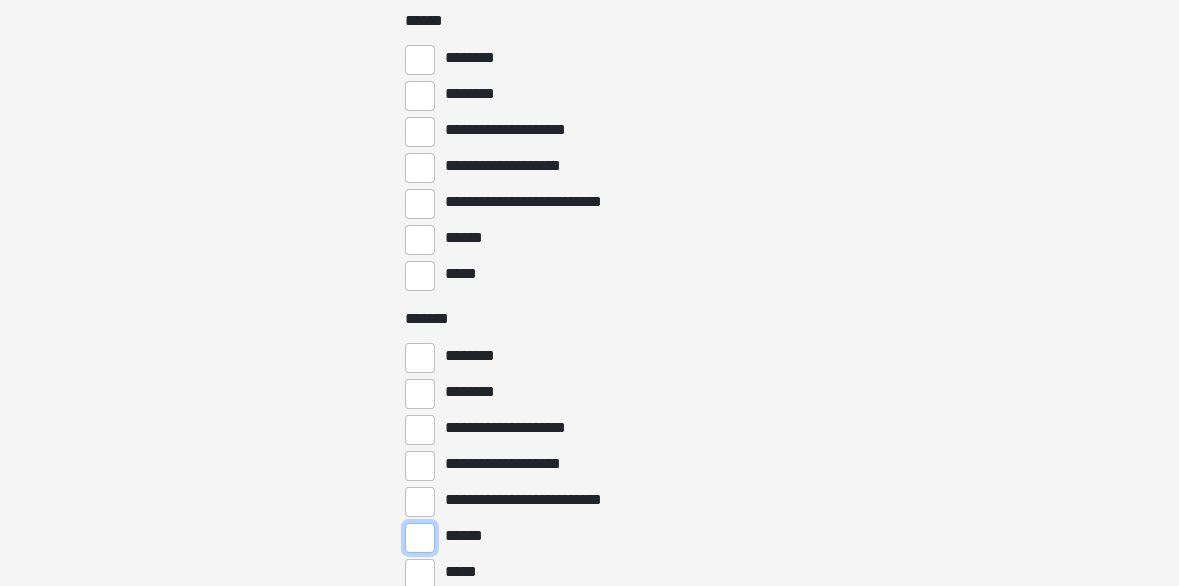 click on "******" at bounding box center (420, 538) 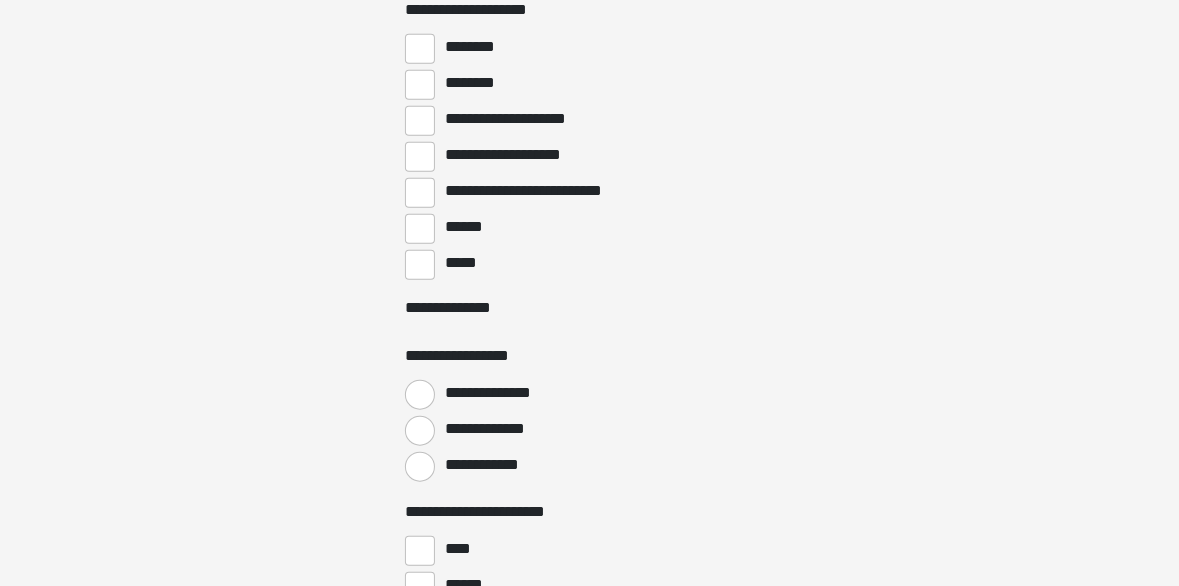 scroll, scrollTop: 7400, scrollLeft: 0, axis: vertical 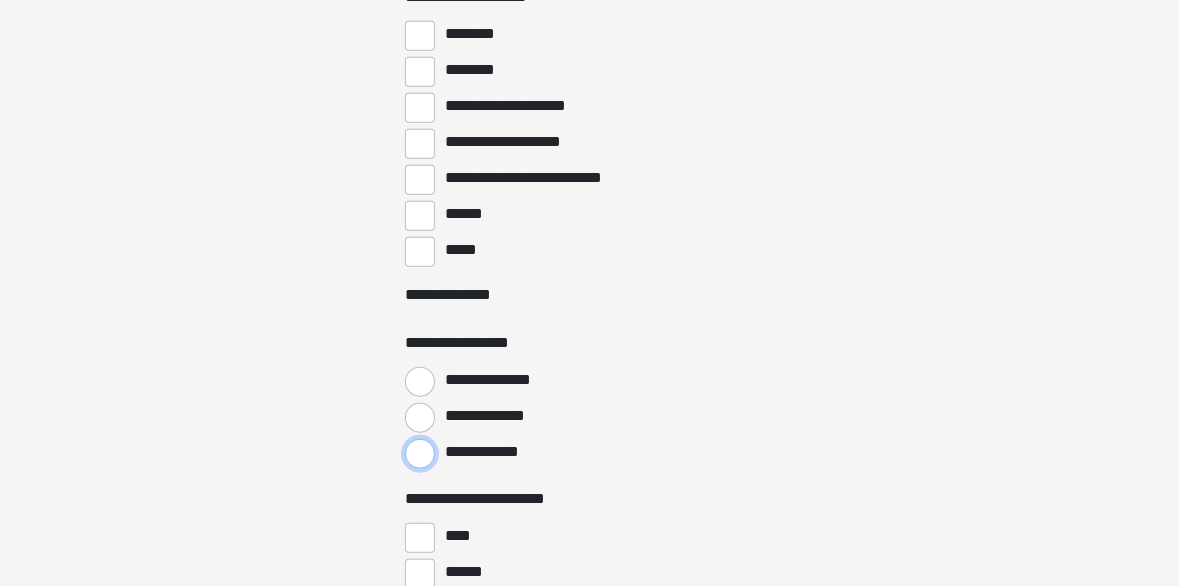 click on "**********" at bounding box center [420, 454] 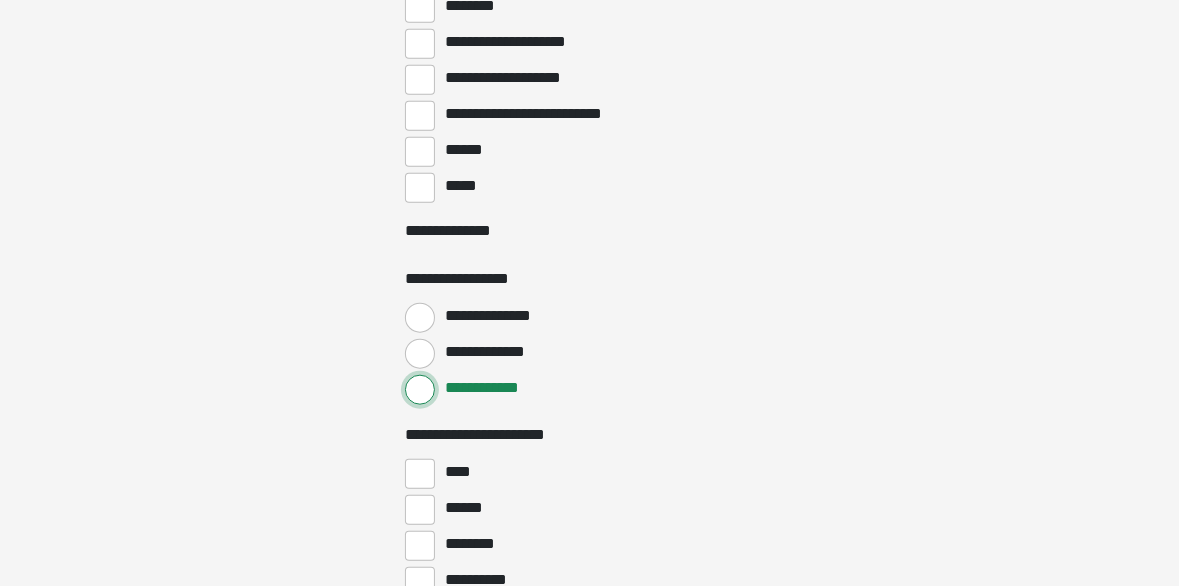 scroll, scrollTop: 7600, scrollLeft: 0, axis: vertical 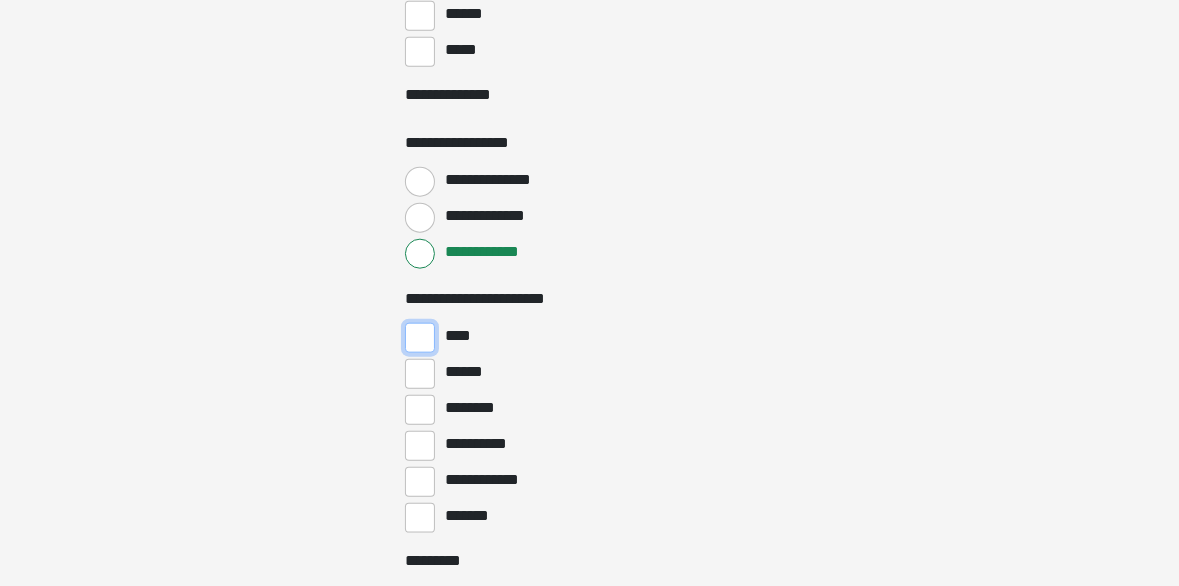 click on "****" at bounding box center (420, 338) 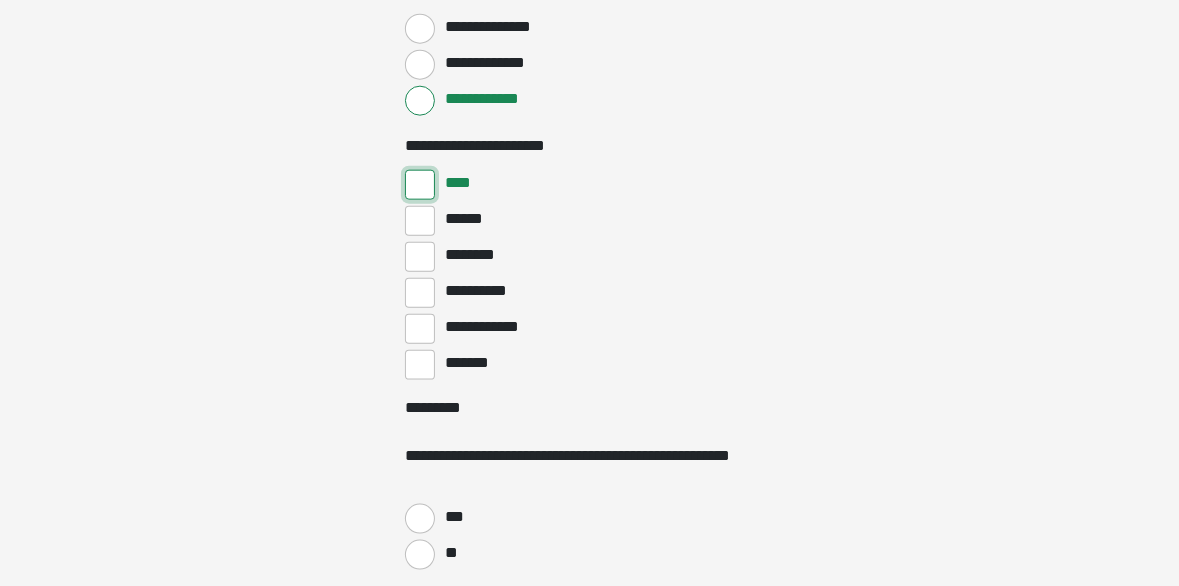 scroll, scrollTop: 7800, scrollLeft: 0, axis: vertical 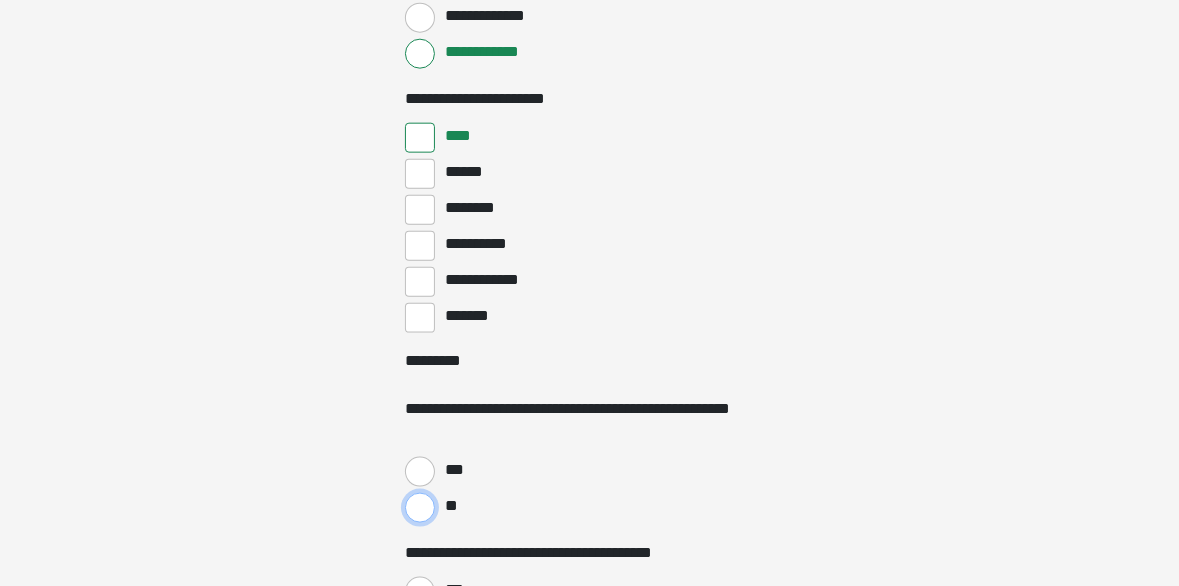 click on "**" at bounding box center (420, 508) 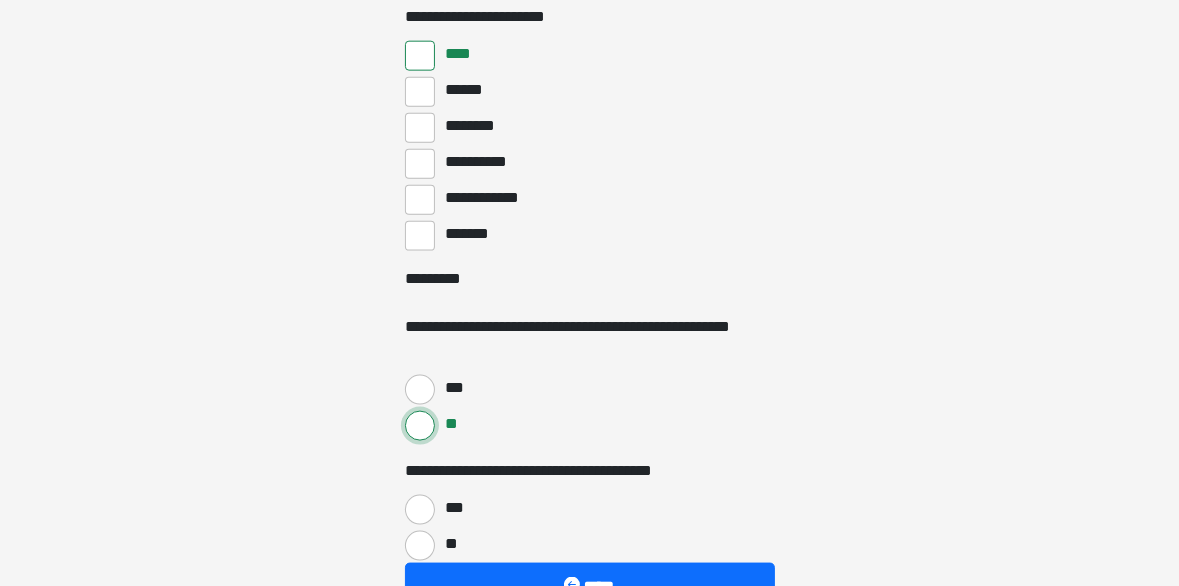 scroll, scrollTop: 8080, scrollLeft: 0, axis: vertical 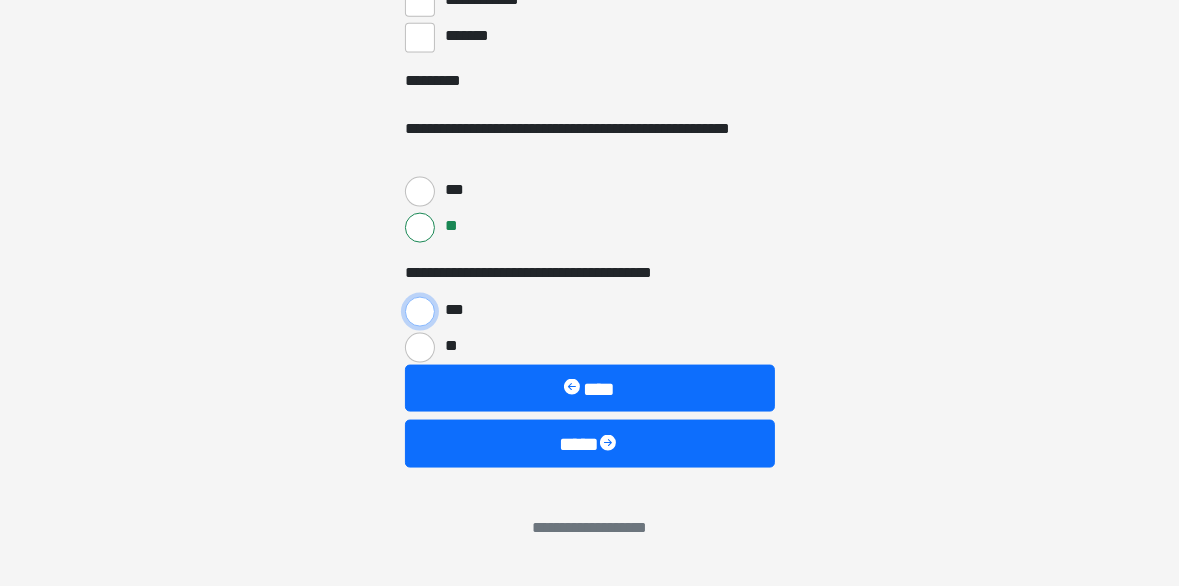 click on "***" at bounding box center (420, 312) 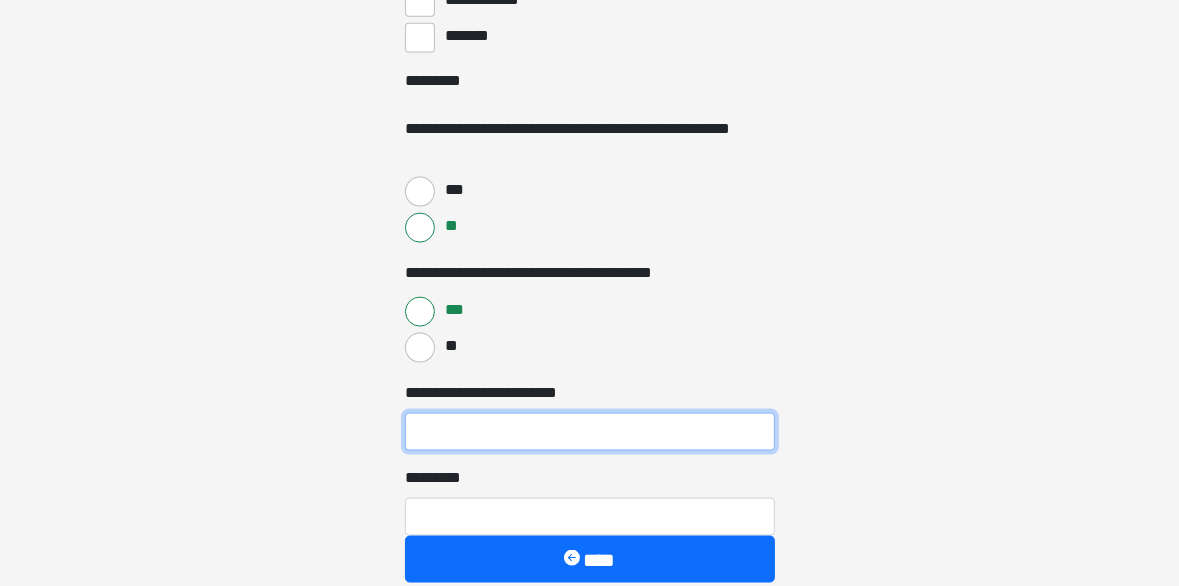 drag, startPoint x: 452, startPoint y: 423, endPoint x: 458, endPoint y: 414, distance: 10.816654 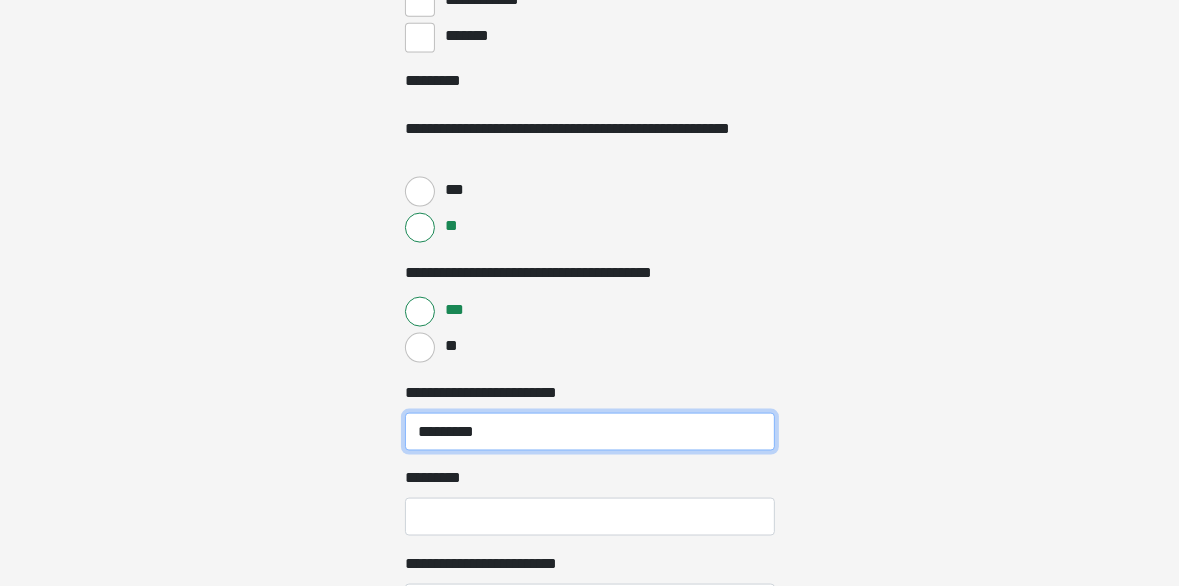 type on "*********" 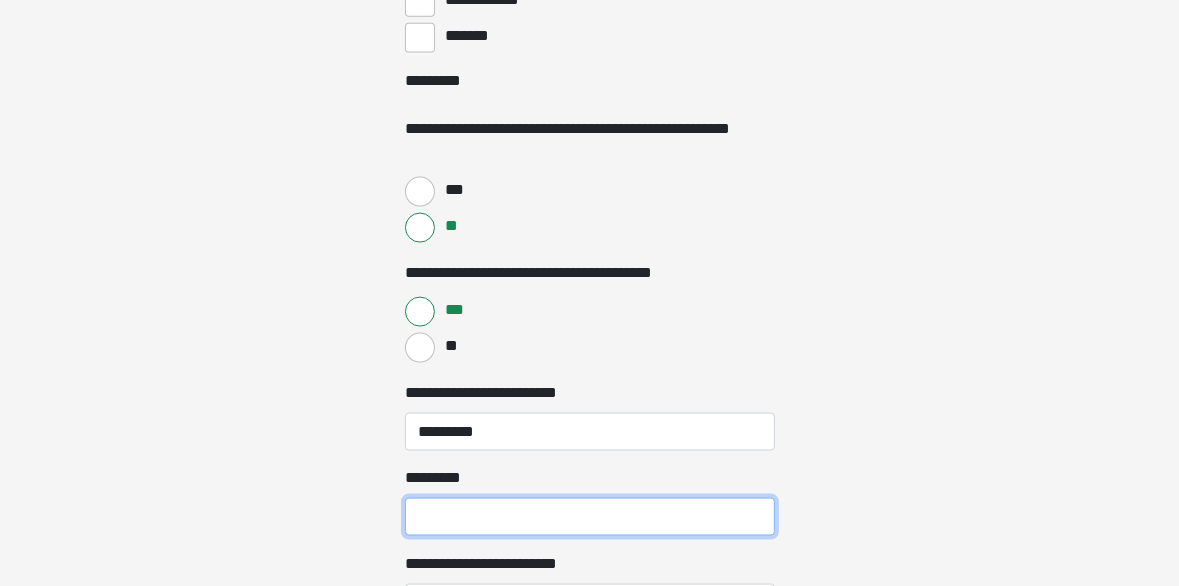 click on "*********" at bounding box center (590, 517) 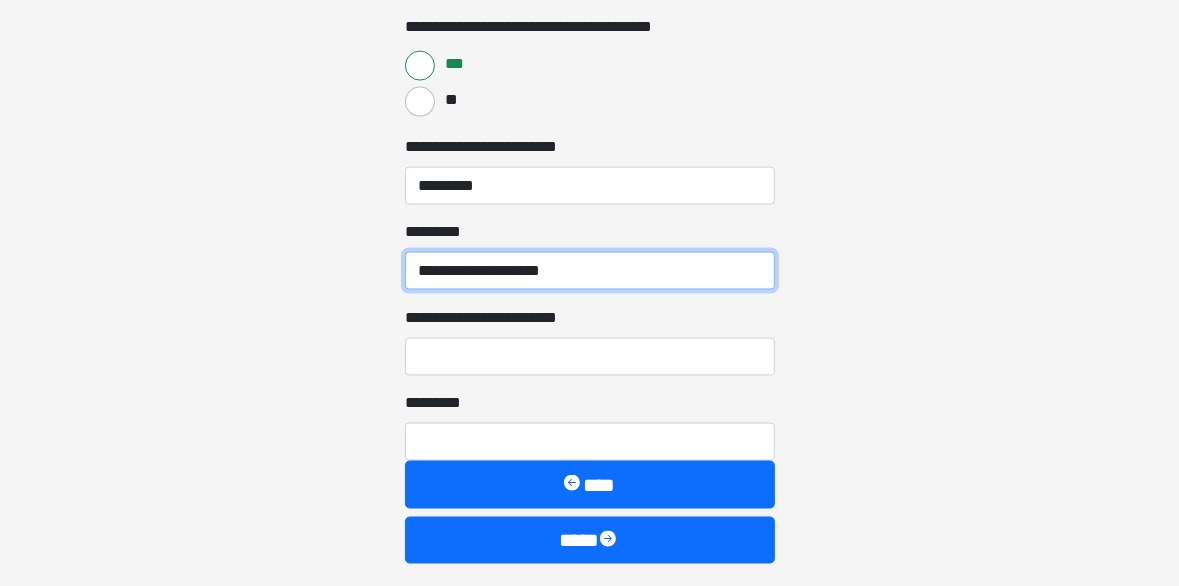 scroll, scrollTop: 8380, scrollLeft: 0, axis: vertical 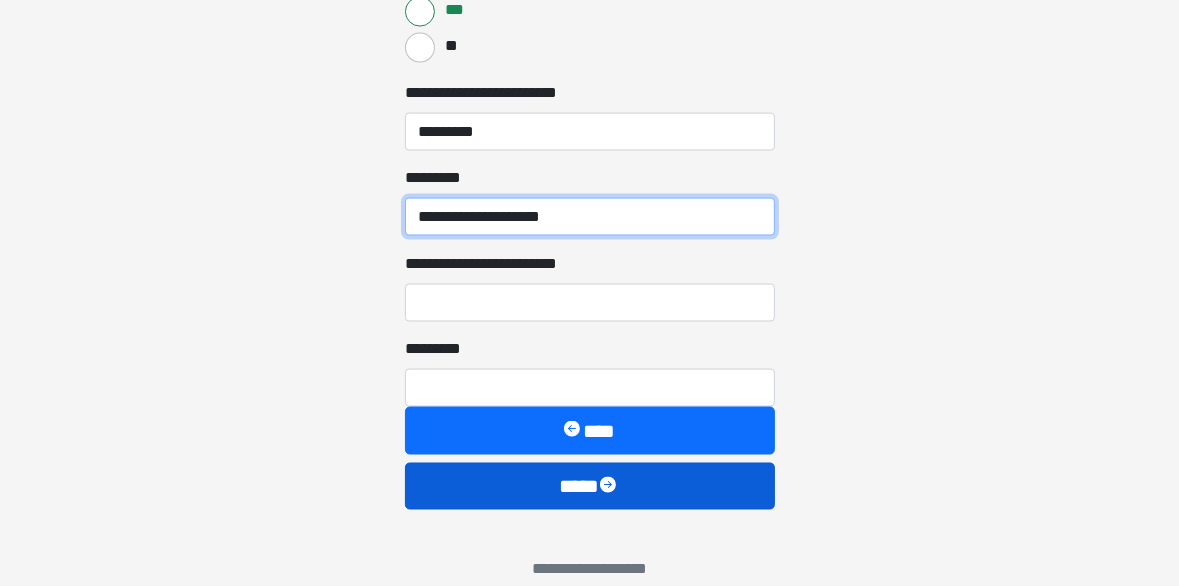 type on "**********" 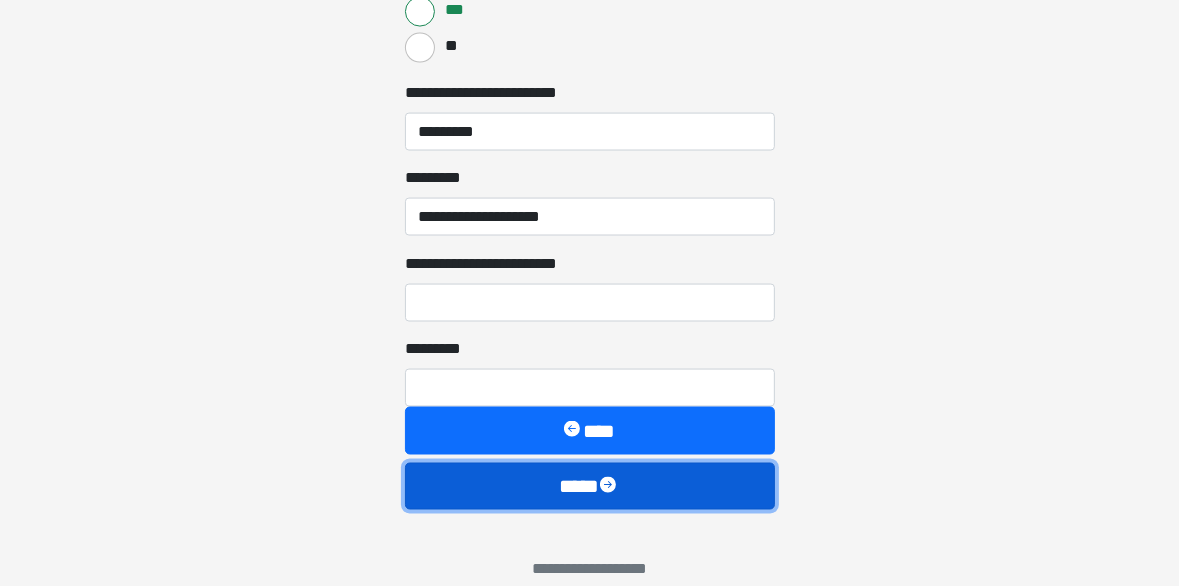 click at bounding box center (610, 487) 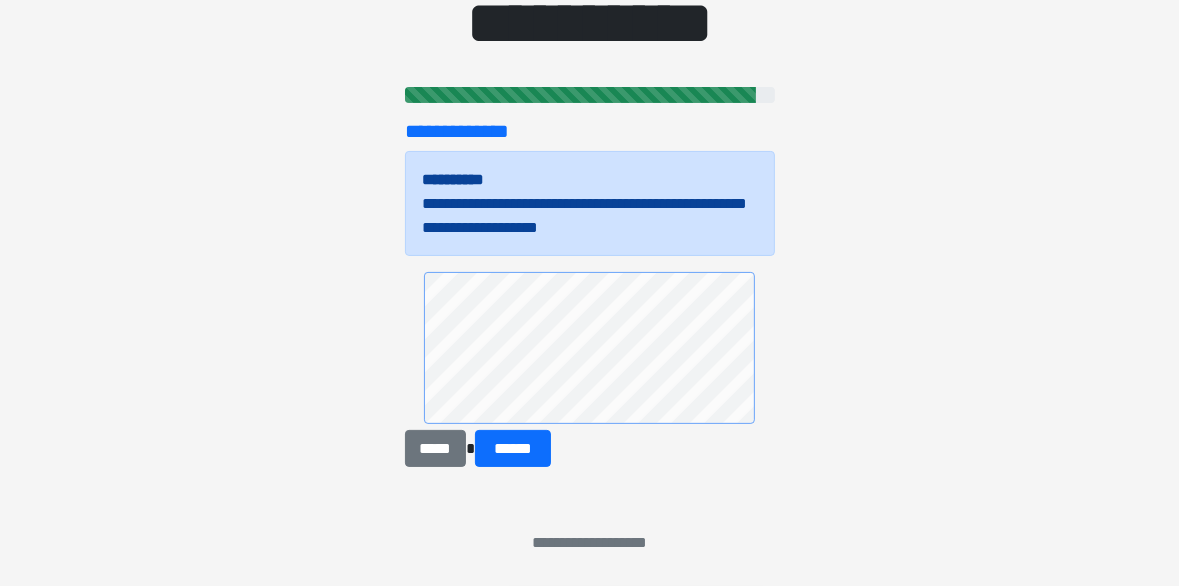scroll, scrollTop: 212, scrollLeft: 0, axis: vertical 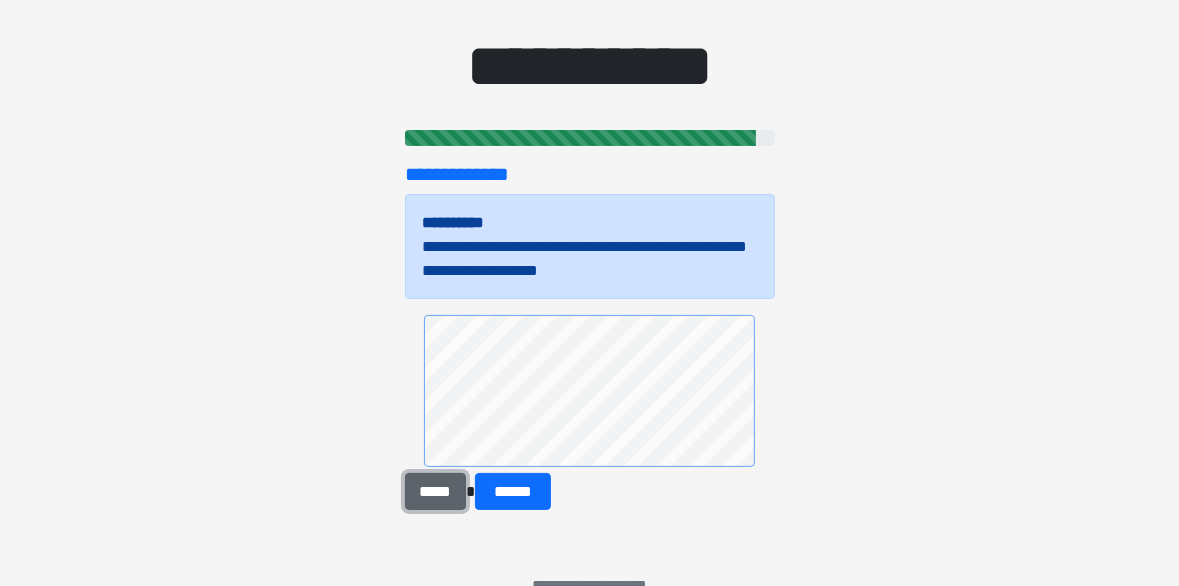 click on "*****" at bounding box center [435, 492] 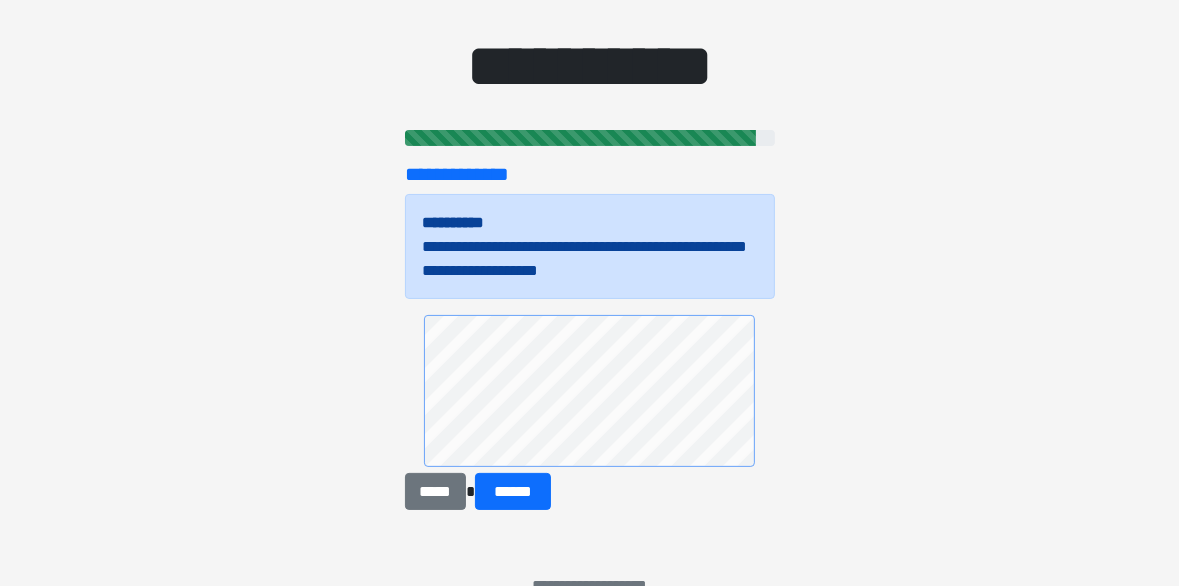 click at bounding box center (590, 393) 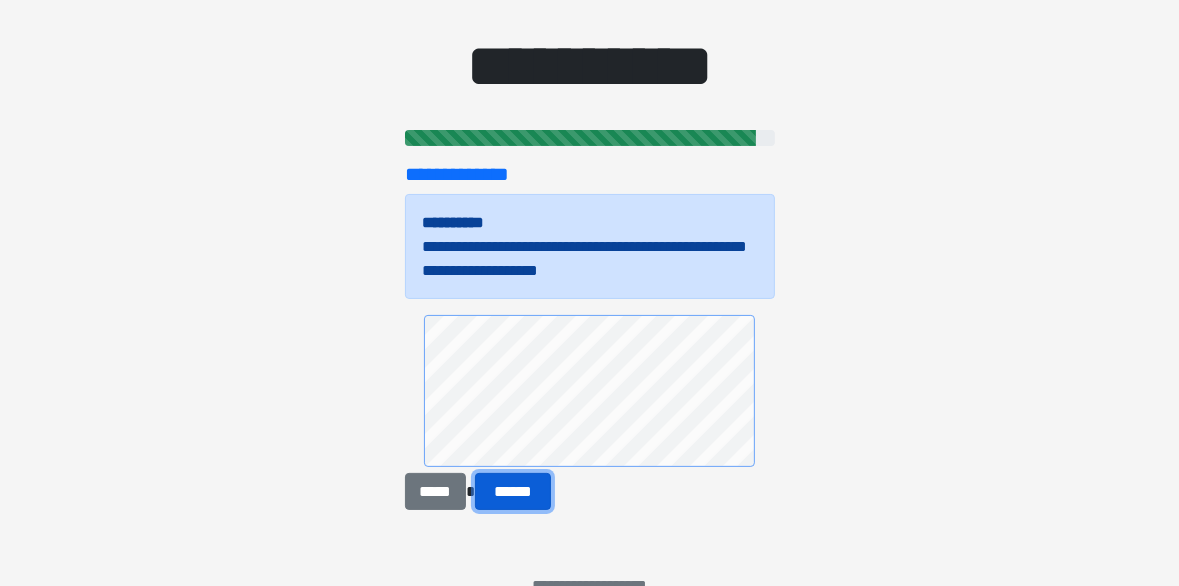 click on "******" at bounding box center (513, 492) 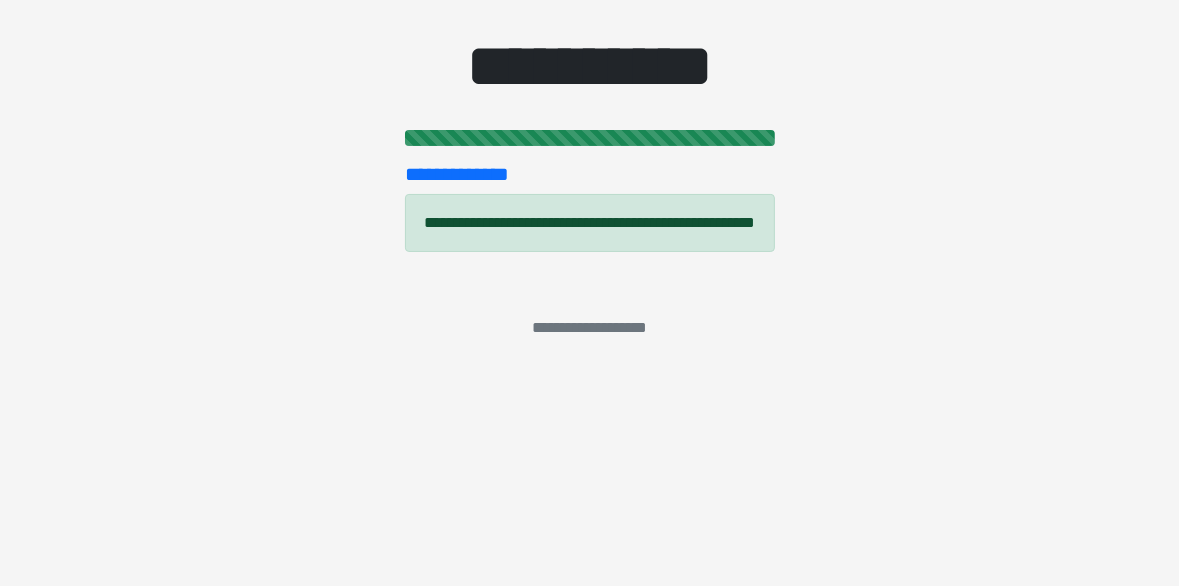 scroll, scrollTop: 20, scrollLeft: 0, axis: vertical 